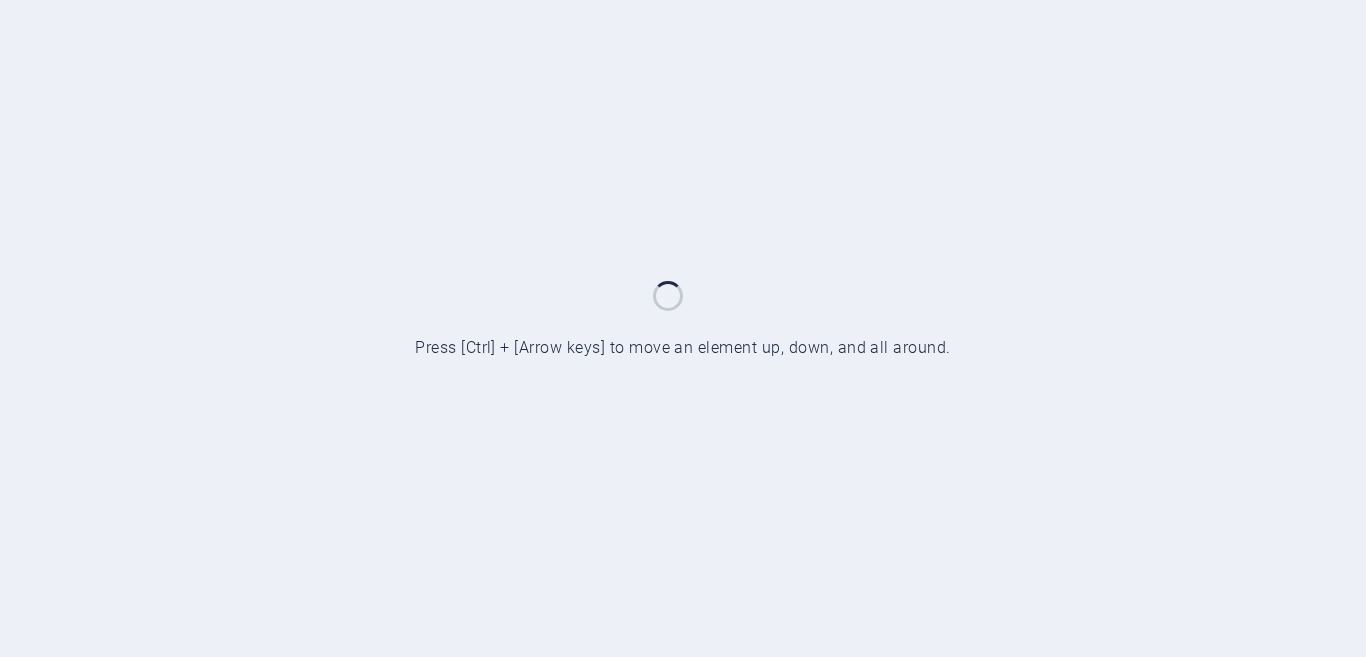 scroll, scrollTop: 0, scrollLeft: 0, axis: both 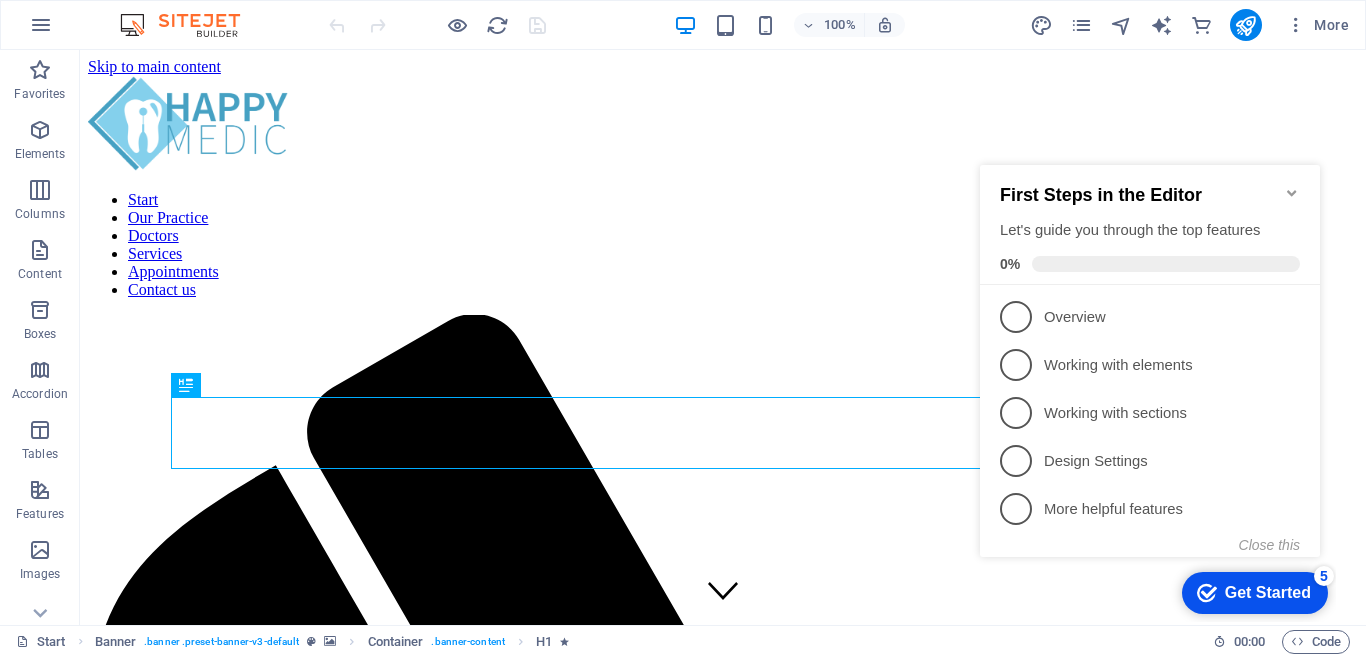 click 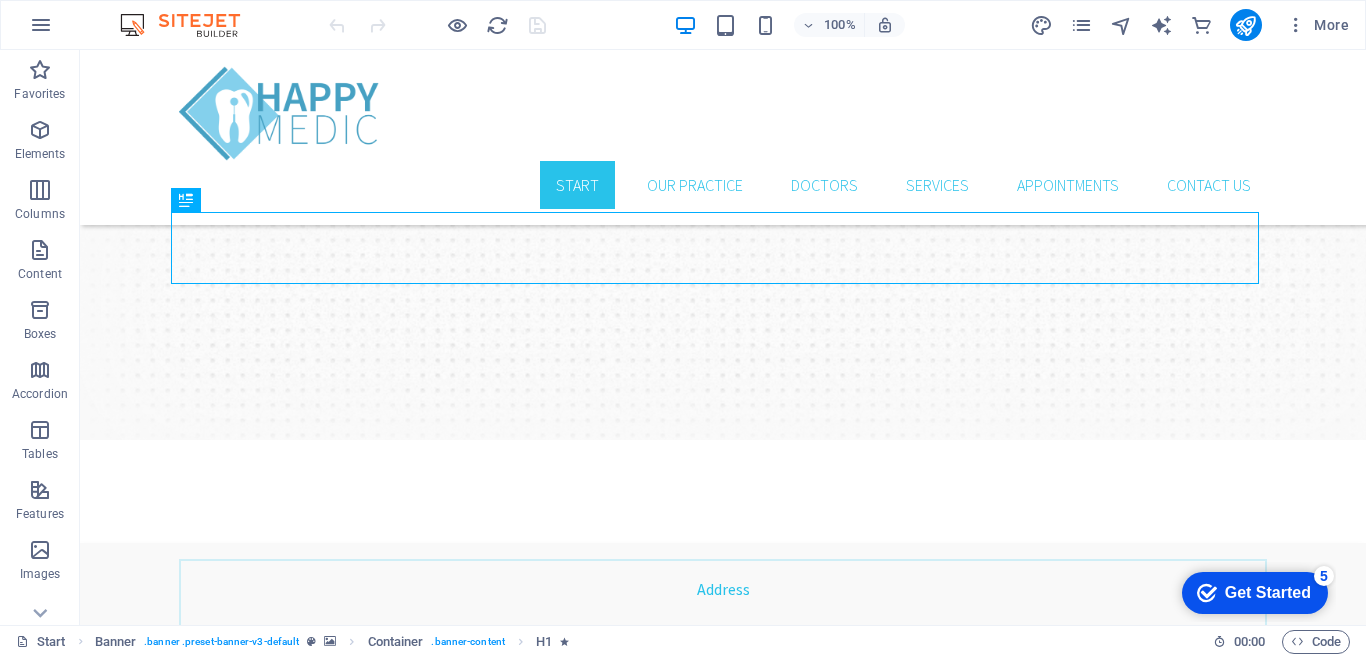 scroll, scrollTop: 946, scrollLeft: 0, axis: vertical 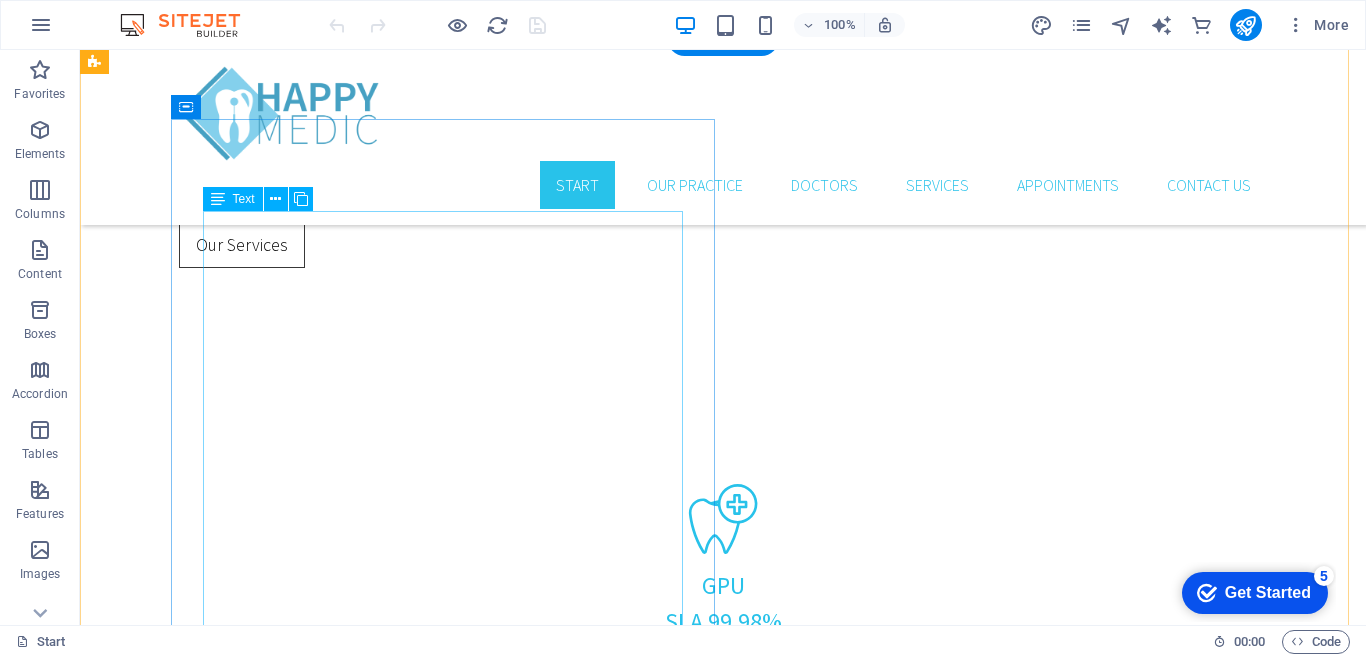 click on "Lorem ipsum dolor sit amet, consetetur sadipscing elitr, sed diam nonumy eirmod tempor invidunt ut labore et dolore magna aliquyam erat, sed diam voluptua. At vero eos et accusam et [PERSON_NAME] duo [PERSON_NAME] et ea rebum. Stet clita kasd gubergren, no sea takimata sanctus est Lorem ipsum dolor sit amet. Lorem ipsum dolor sit amet, consetetur sadipscing elitr, sed diam nonumy eirmod tempor invidunt ut labore et dolore magna aliquyam erat, sed diam voluptua. At vero eos et accusam et [PERSON_NAME] duo [PERSON_NAME] et ea rebum. Stet clita kasd gubergren, no sea takimata sanctus est Lorem ipsum dolor sit amet.  Lorem ipsum dolor sit amet, consetetur sadipscing elitr, sed diam nonumy eirmod tempor invidunt ut labore et dolore magna aliquyam erat, sed diam voluptua. At vero eos et accusam et [PERSON_NAME] duo [PERSON_NAME] et ea rebum. Stet clita kasd gubergren, no sea takimata sanctus est Lorem ipsum dolor sit amet." at bounding box center (640, 2306) 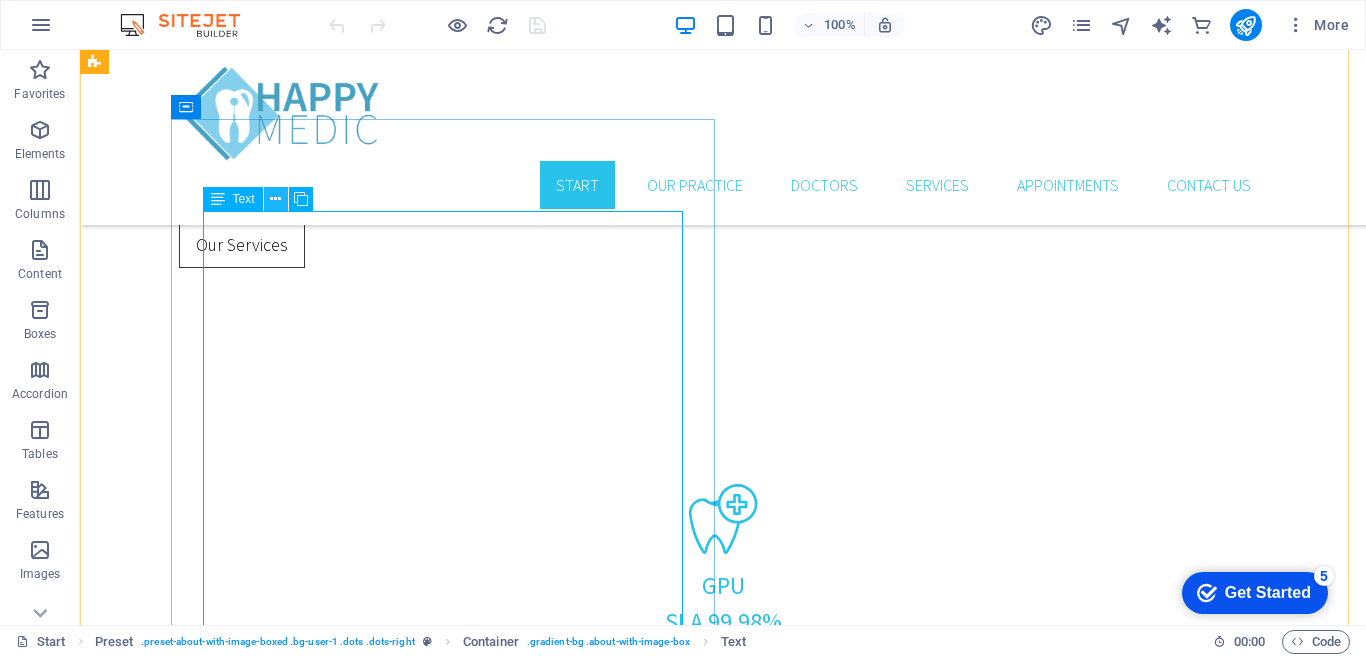 click at bounding box center (275, 199) 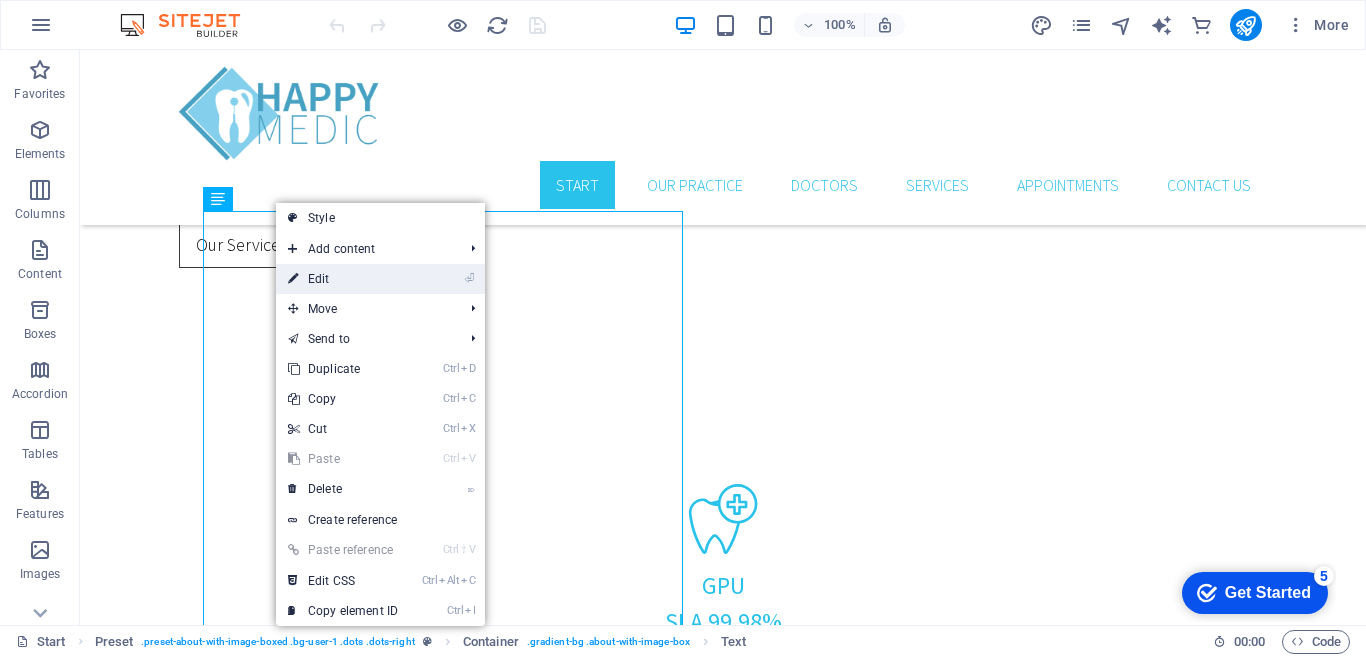 click on "⏎  Edit" at bounding box center (343, 279) 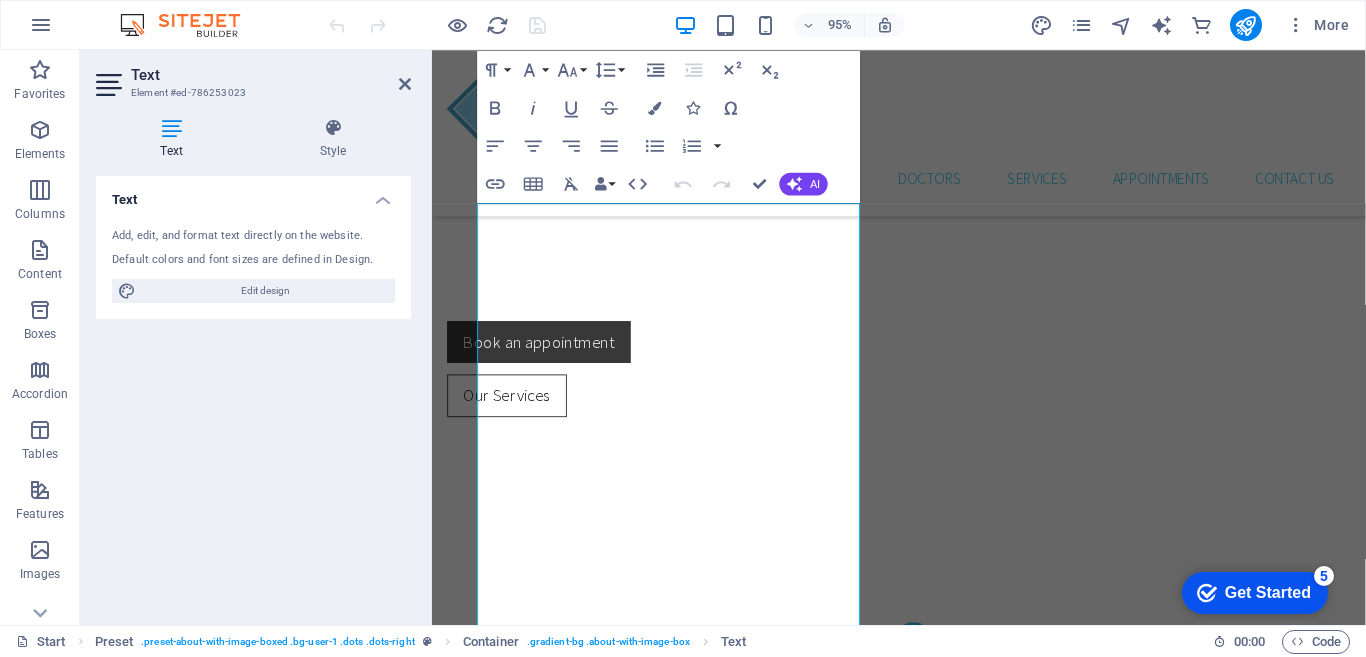 scroll, scrollTop: 1547, scrollLeft: 0, axis: vertical 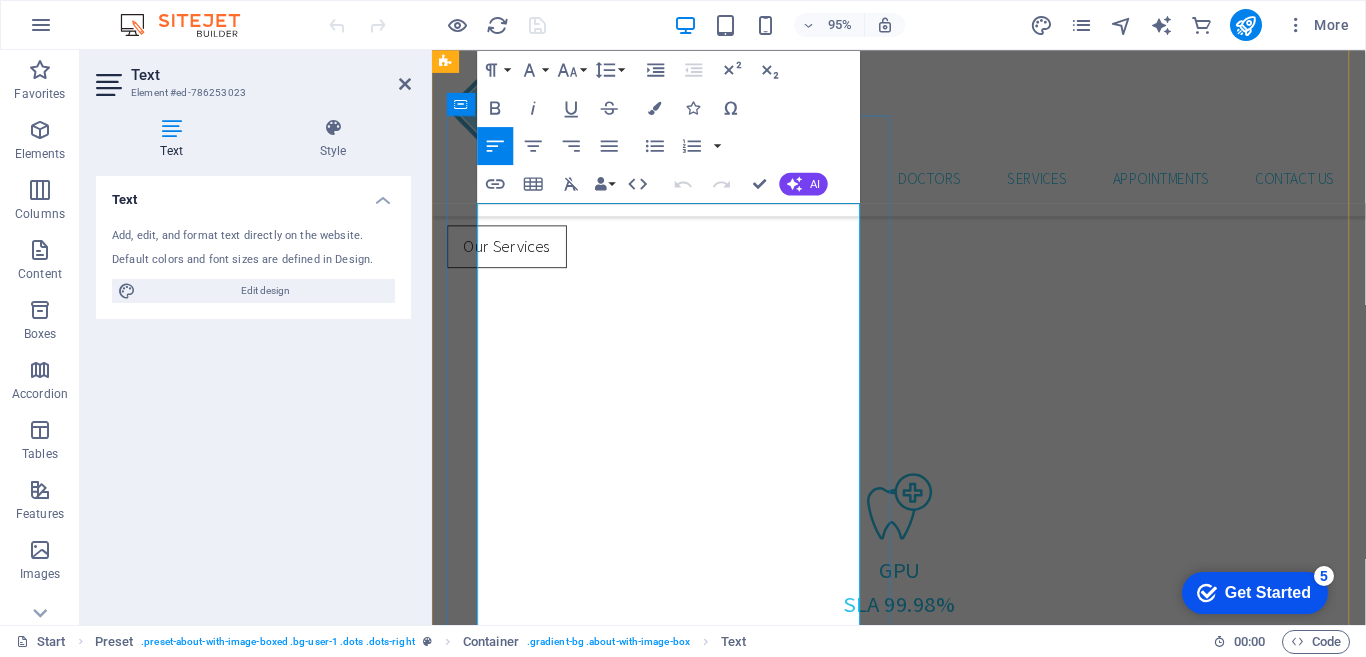 click on "Lorem ipsum dolor sit amet, consetetur sadipscing elitr, sed diam nonumy eirmod tempor invidunt ut labore et dolore magna aliquyam erat, sed diam voluptua. At vero eos et accusam et [PERSON_NAME] duo [PERSON_NAME] et ea rebum. Stet clita kasd gubergren, no sea takimata sanctus est Lorem ipsum dolor sit amet. Lorem ipsum dolor sit amet, consetetur sadipscing elitr, sed diam nonumy eirmod tempor invidunt ut labore et dolore magna aliquyam erat, sed diam voluptua. At vero eos et accusam et [PERSON_NAME] duo [PERSON_NAME] et ea rebum. Stet clita kasd gubergren, no sea takimata sanctus est Lorem ipsum dolor sit amet." at bounding box center [923, 2234] 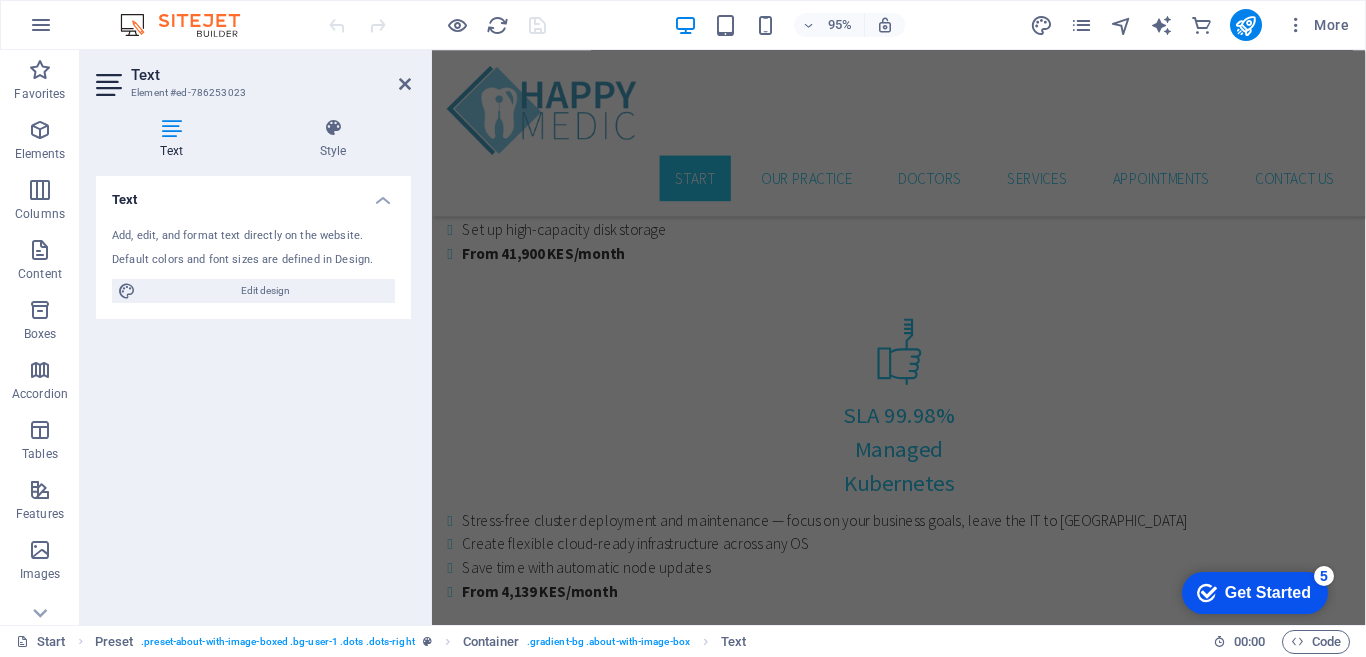 scroll, scrollTop: 2817, scrollLeft: 0, axis: vertical 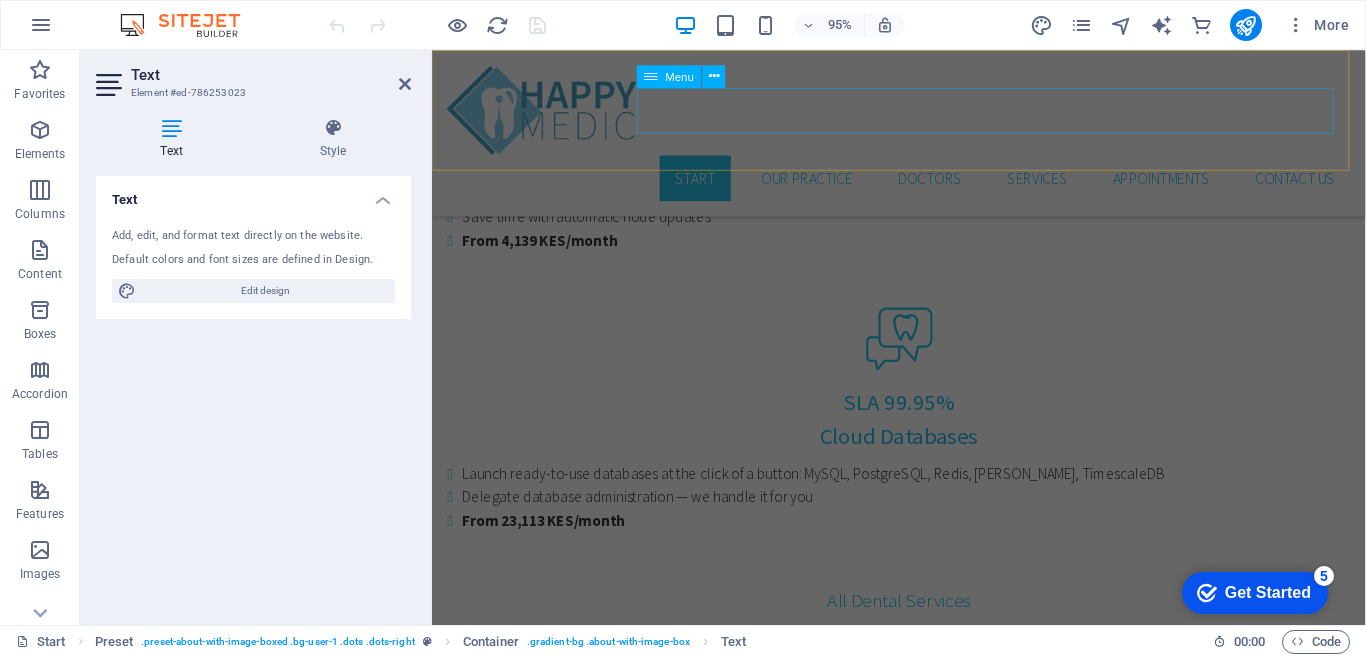 drag, startPoint x: 480, startPoint y: 222, endPoint x: 799, endPoint y: 105, distance: 339.77933 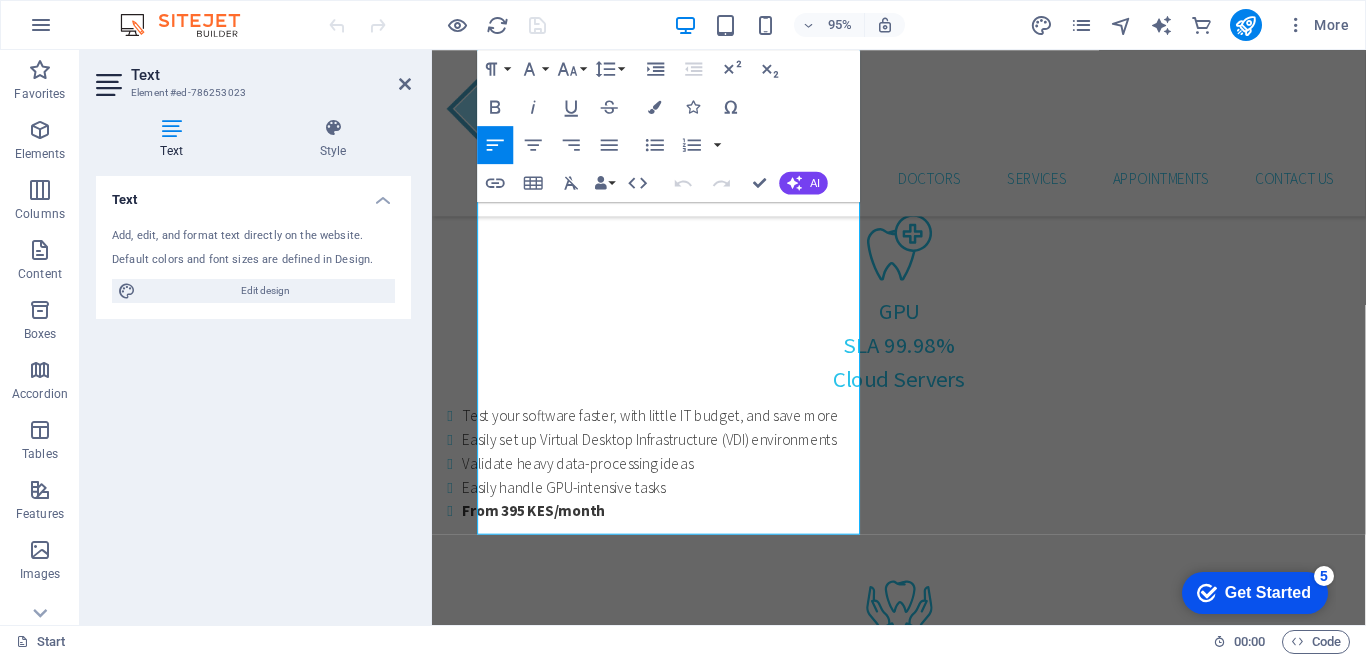scroll, scrollTop: 1739, scrollLeft: 0, axis: vertical 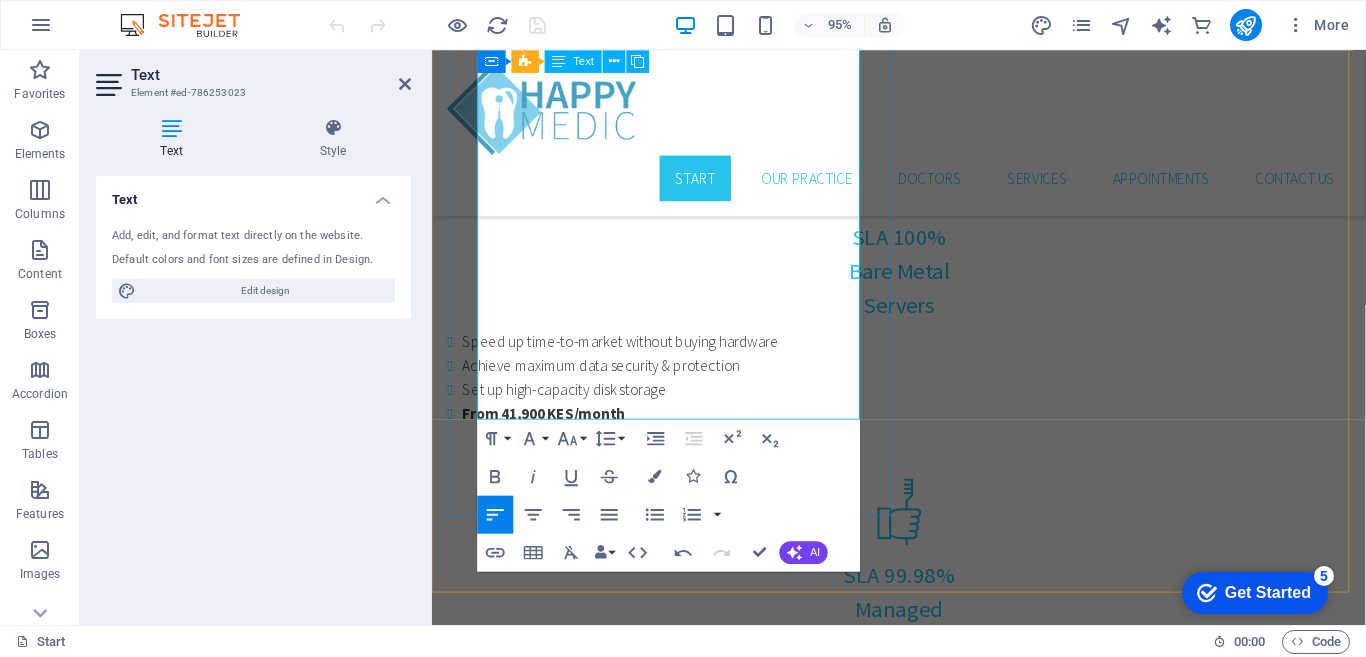 click on "Unlimited, free client accounts: collaboration and customer outreach are easier than ever thanks to FileCloud’s free client accounts. Only pay for your employee accounts; partners, vendors, contractors, and clients can access and share documents securely without increasing your license agreement." at bounding box center [923, 1814] 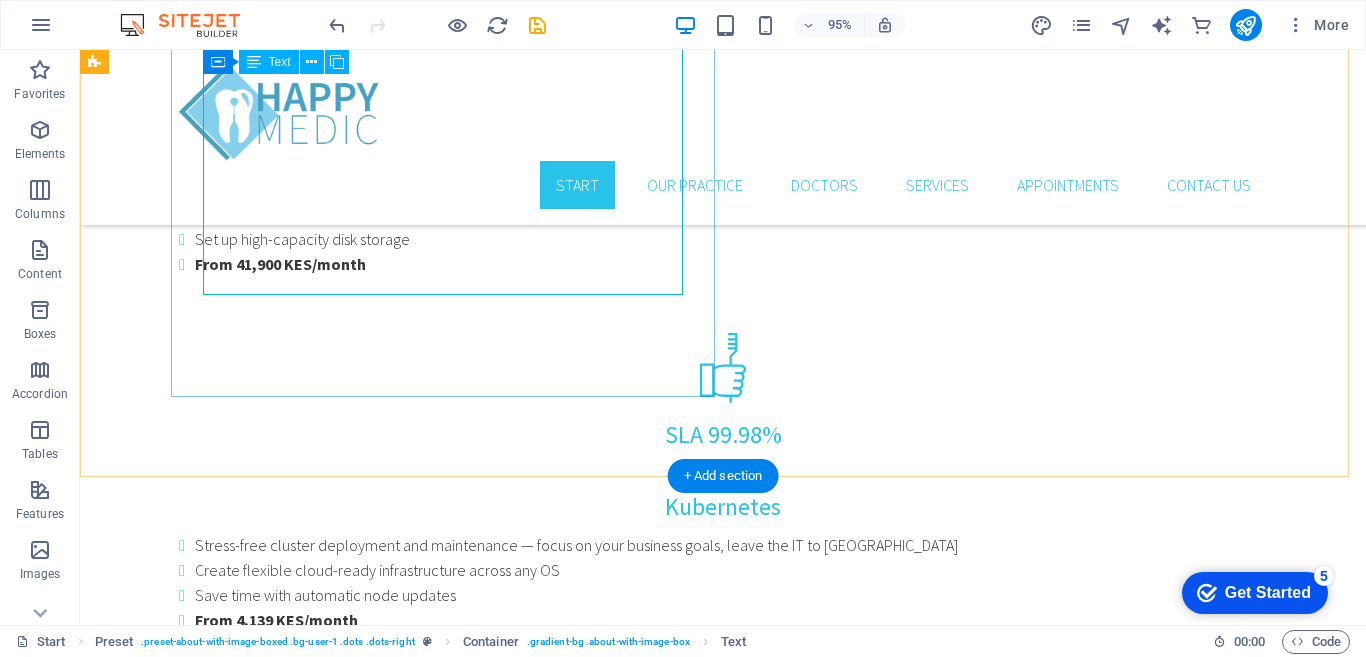 scroll, scrollTop: 2123, scrollLeft: 0, axis: vertical 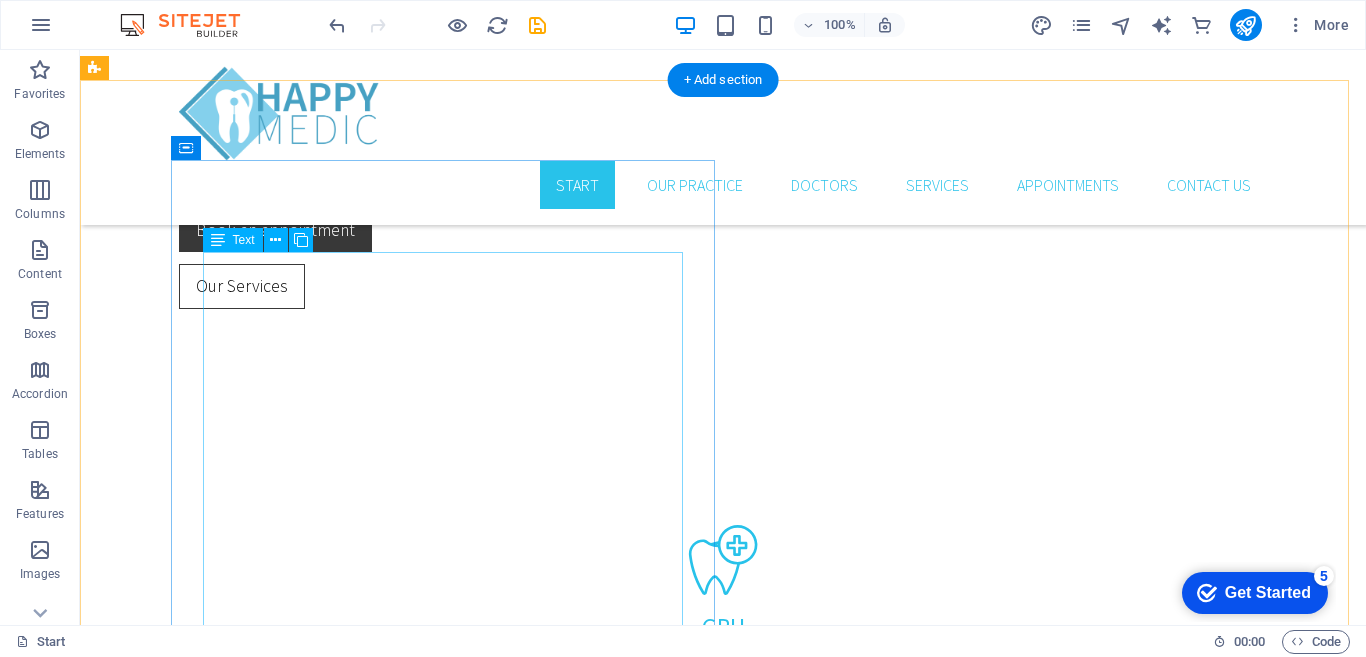 click on "FileCloud’s cloud server for small business provides secure, scalable storage solutions, enabling easy file sharing, remote access and data management. It ensures privacy, compliance and seamless collaboration for growing companies. FileCloud’s small business servers provide the best cloud backup solution for small businesses with the latest security and encryption features to offer comprehensive data security. Along with the world-class cloud server, FileCloud also serves as a hyper-secure platform for real-time collaboration. Advantages include: Automatic backups: FileCloud carries out automatic backups regularly, so users are provided with updated files and documents. Offline Access: in case of interrupted or unstable internet connectivity, FileCloud can be accessed offline through local data storage devices and FileCloud’s Sync application." at bounding box center [640, 2419] 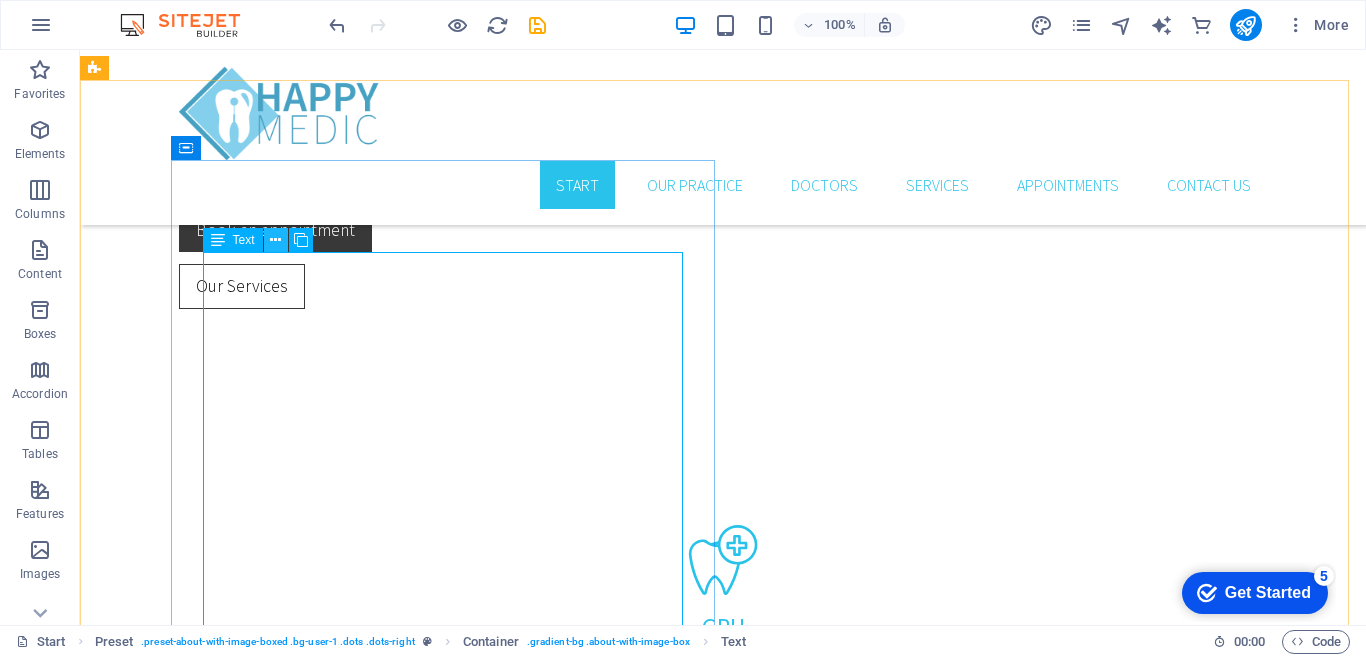 click at bounding box center [275, 240] 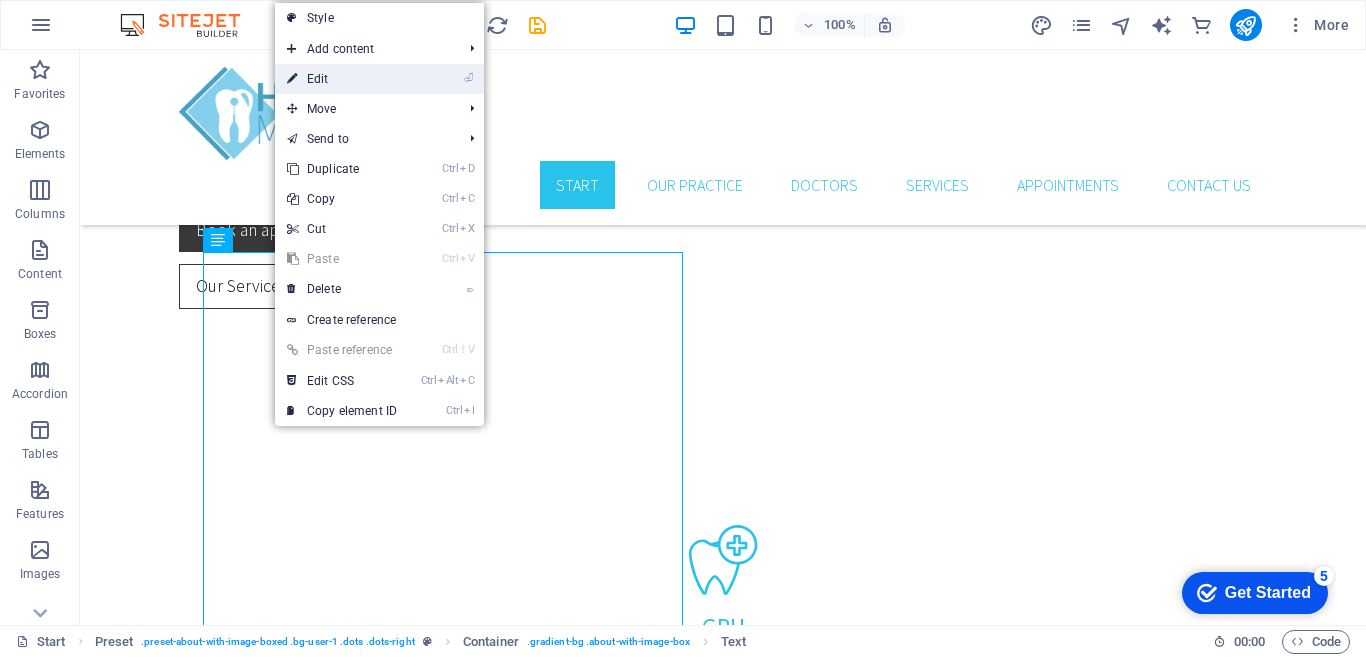 click on "⏎  Edit" at bounding box center (342, 79) 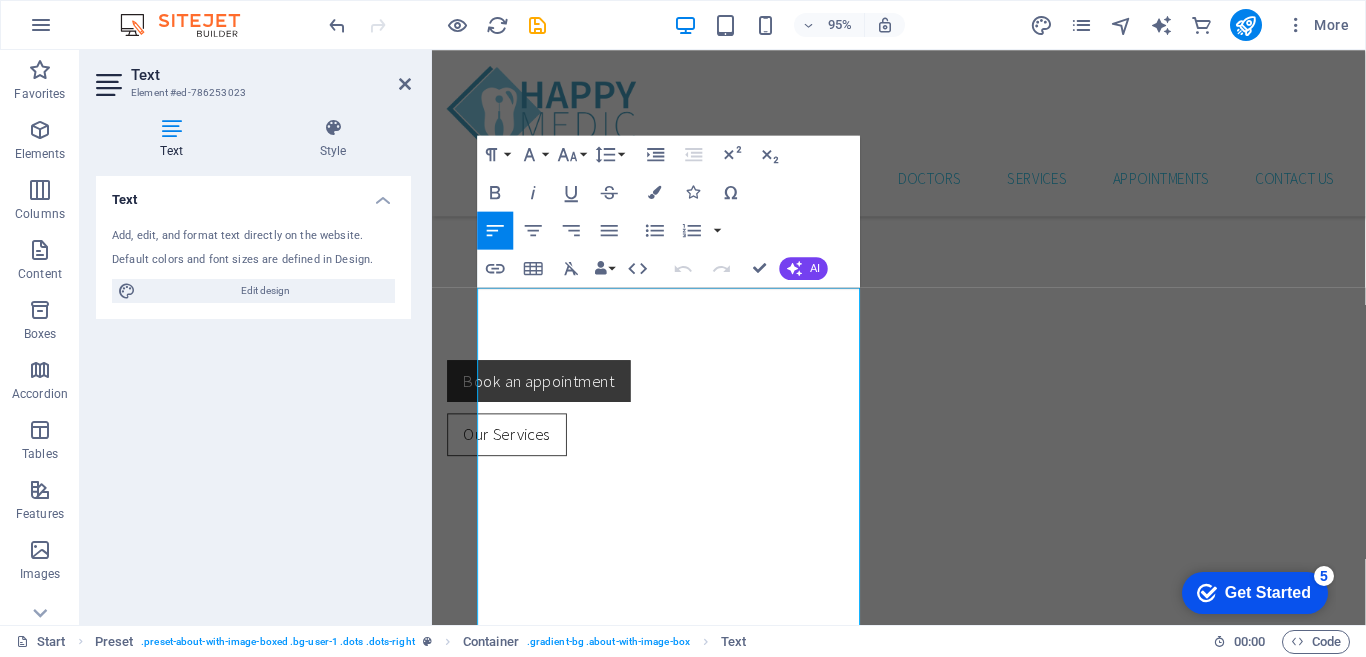 scroll, scrollTop: 1458, scrollLeft: 0, axis: vertical 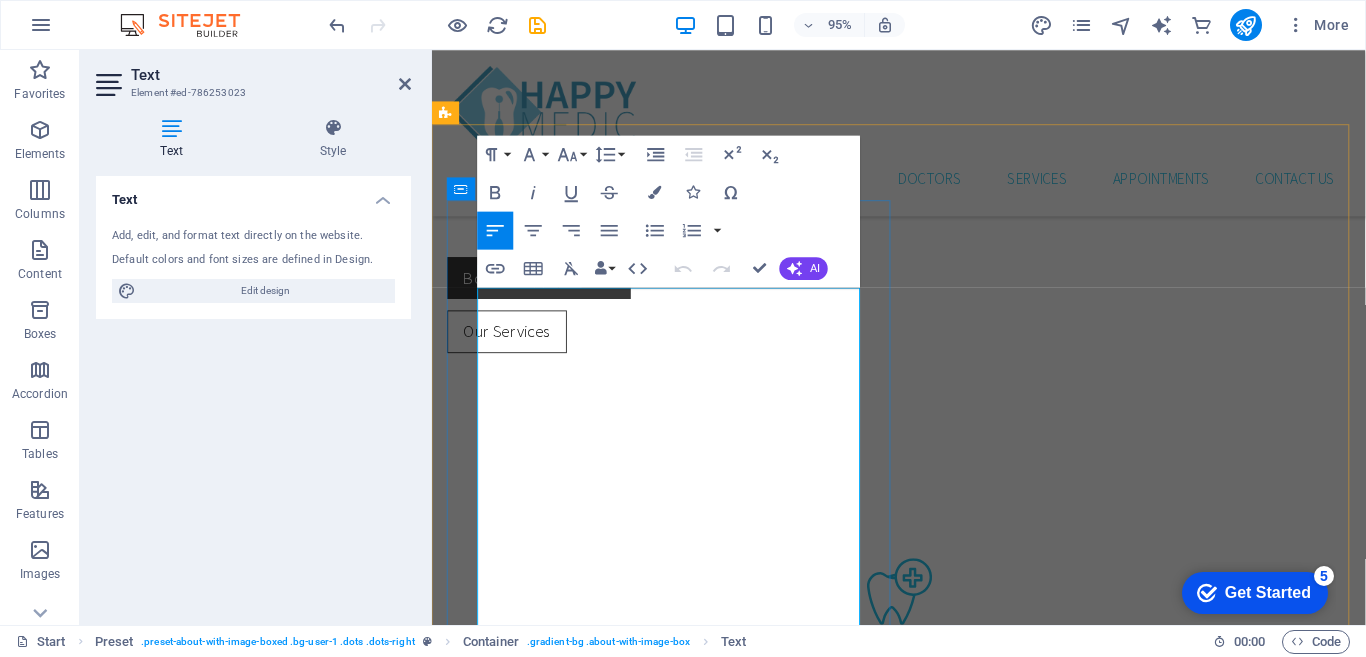 click on "FileCloud’s cloud server for small business provides secure, scalable storage solutions, enabling easy file sharing, remote access and data management. It ensures privacy, compliance and seamless collaboration for growing companies." at bounding box center (923, 2287) 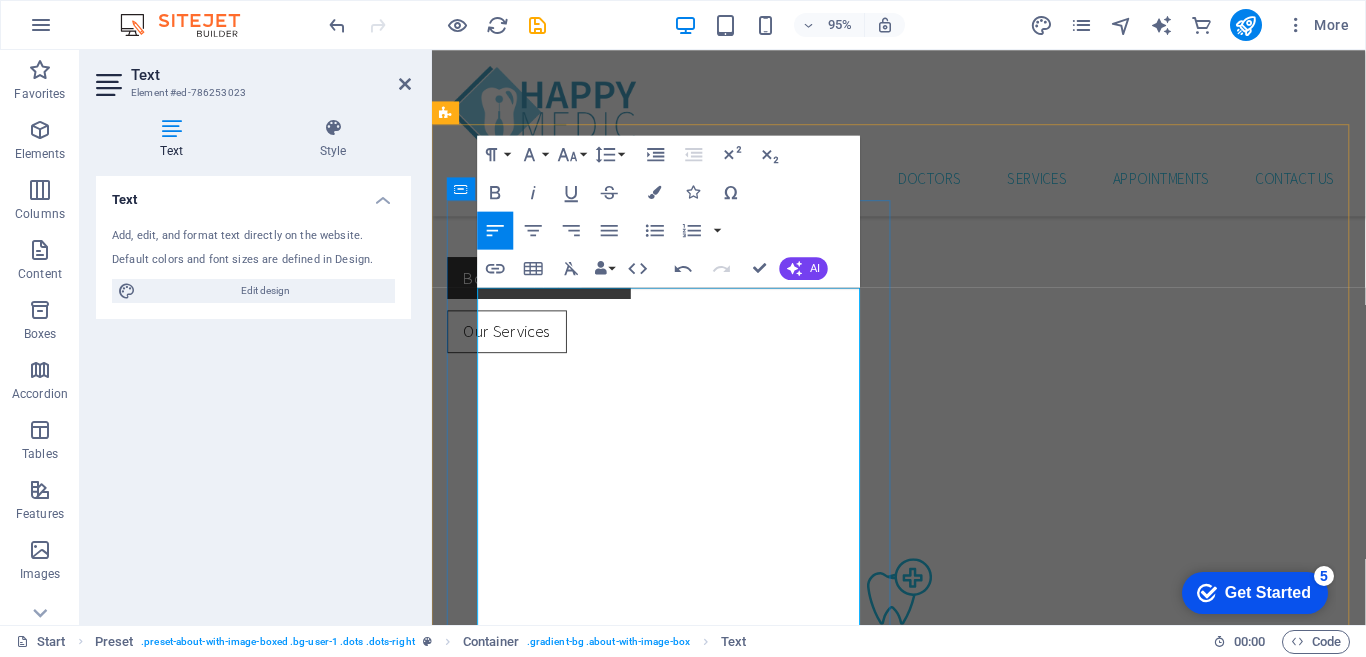 click on "FileCloud’s small business servers provide the best cloud backup solution for small businesses with the latest security and encryption features to offer comprehensive data security. Along with the world-class cloud server, FileCloud also serves as a hyper-secure platform for real-time collaboration. Advantages include:" at bounding box center (923, 2395) 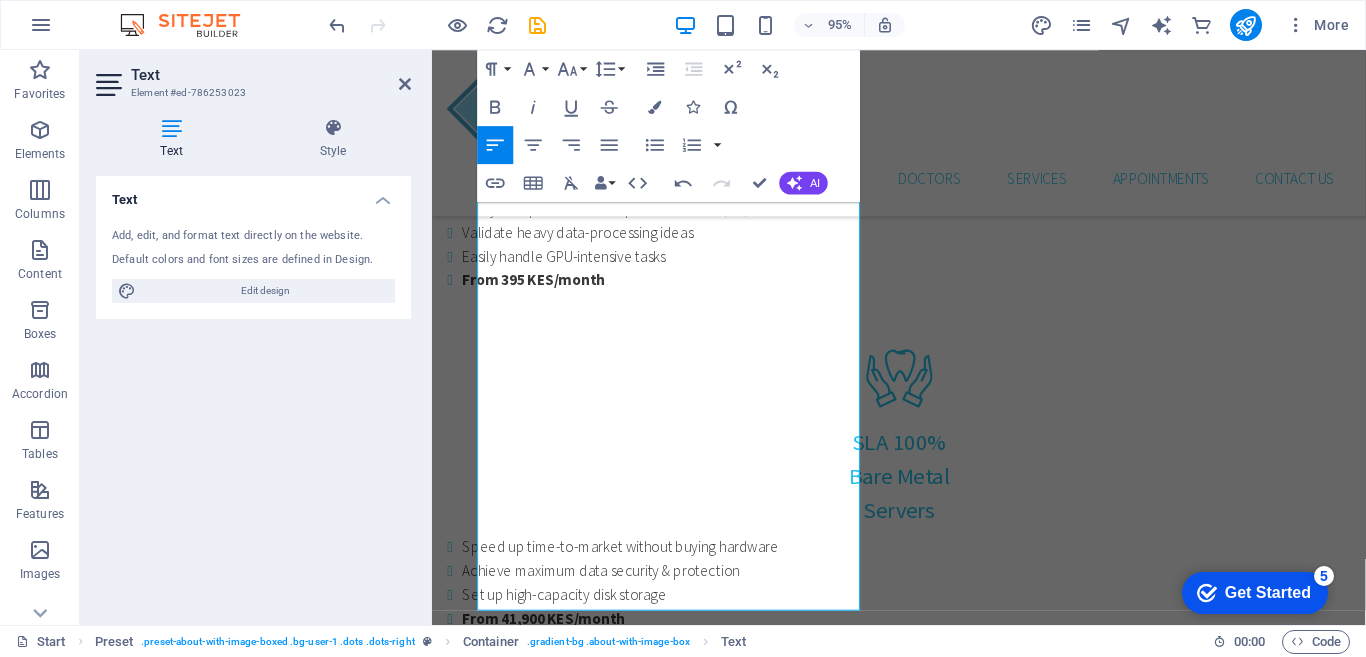 scroll, scrollTop: 2186, scrollLeft: 0, axis: vertical 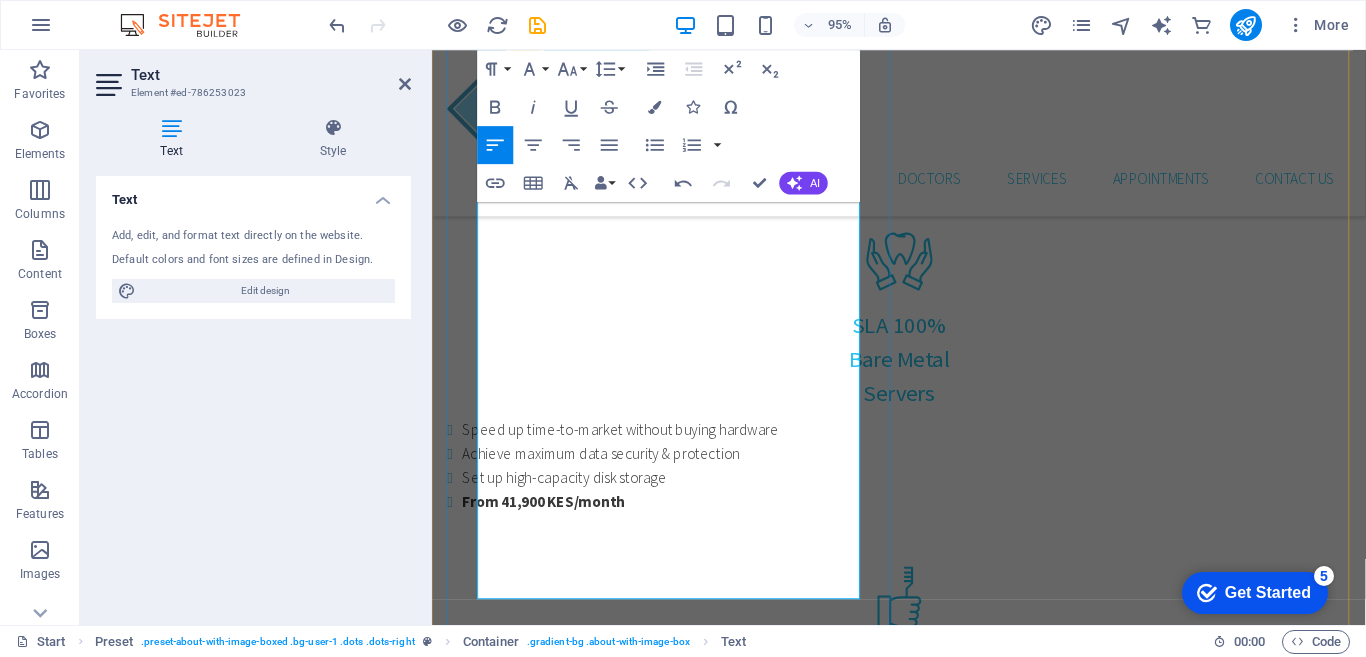 click on "Audit trails and logging information: FileCloud keeps records of every activity executed on the server, including username, IP address, and files accessed. Audit logs can be exported for internal governance and external reviews. SIEM monitoring helps prevent data leaks by countermanding unauthorized access." at bounding box center (923, 1931) 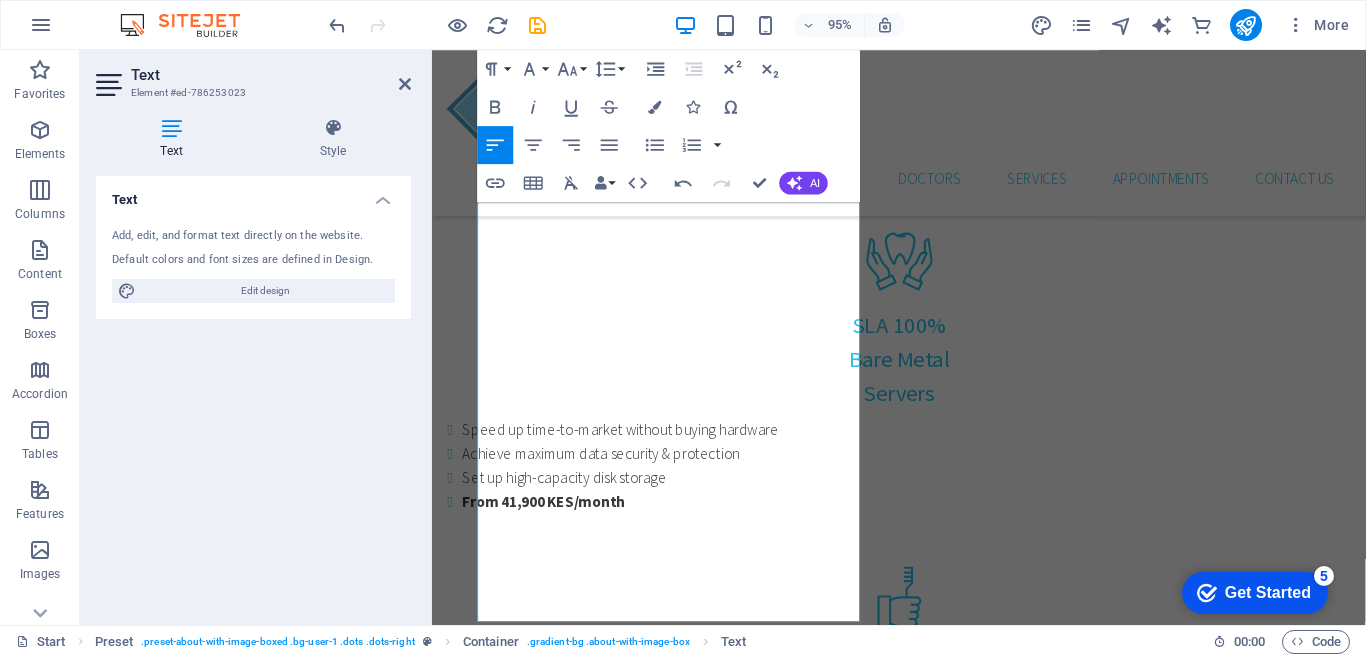 click on "Text Add, edit, and format text directly on the website. Default colors and font sizes are defined in Design. Edit design Alignment Left aligned Centered Right aligned" at bounding box center [253, 392] 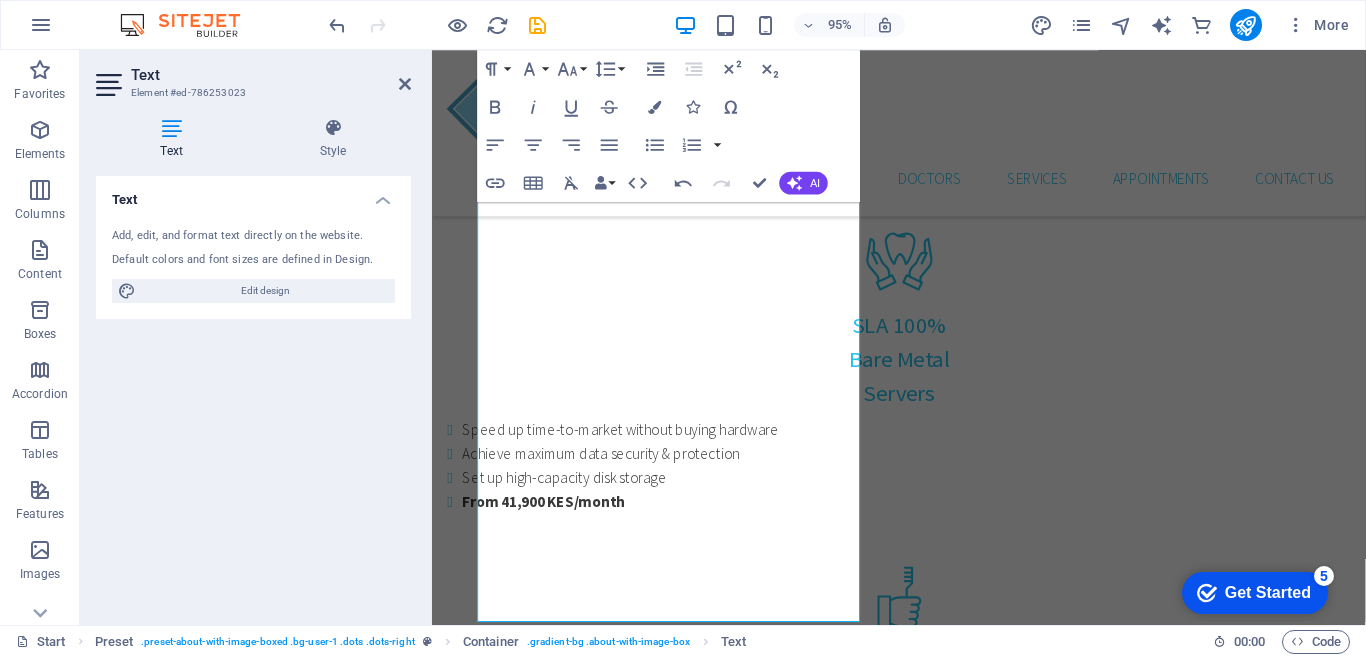 click on "Text Add, edit, and format text directly on the website. Default colors and font sizes are defined in Design. Edit design Alignment Left aligned Centered Right aligned" at bounding box center [253, 392] 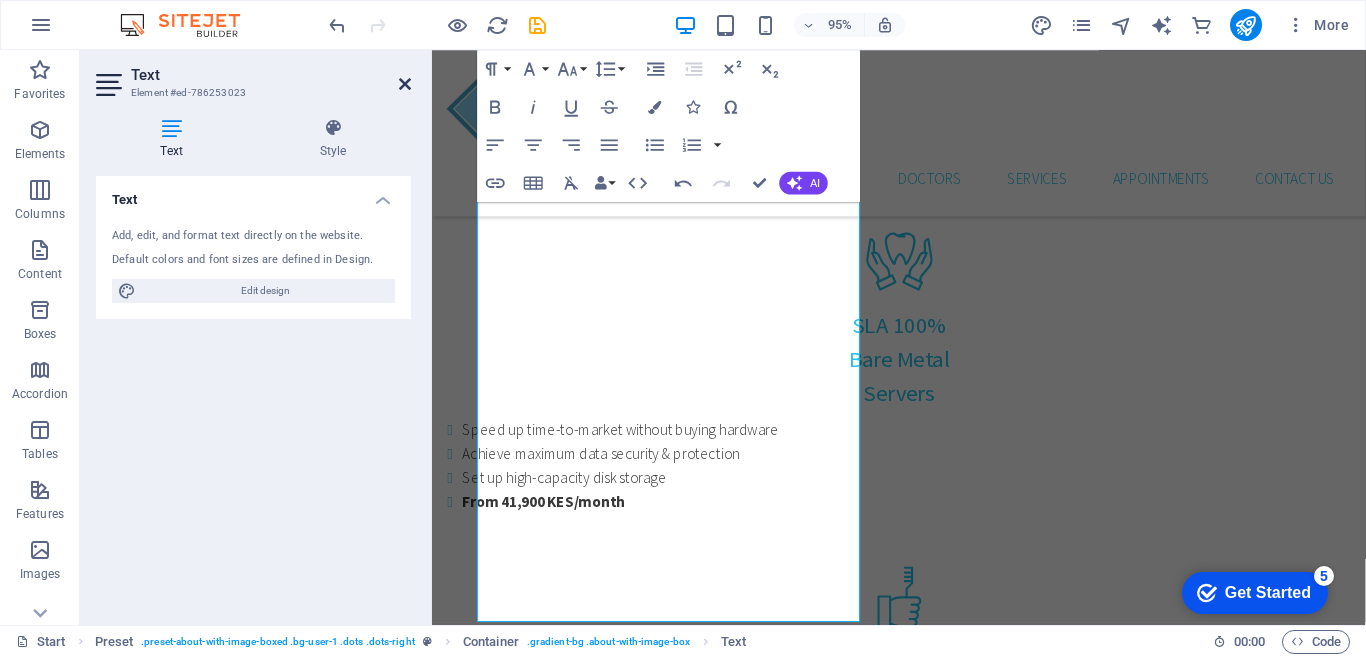 click at bounding box center [405, 84] 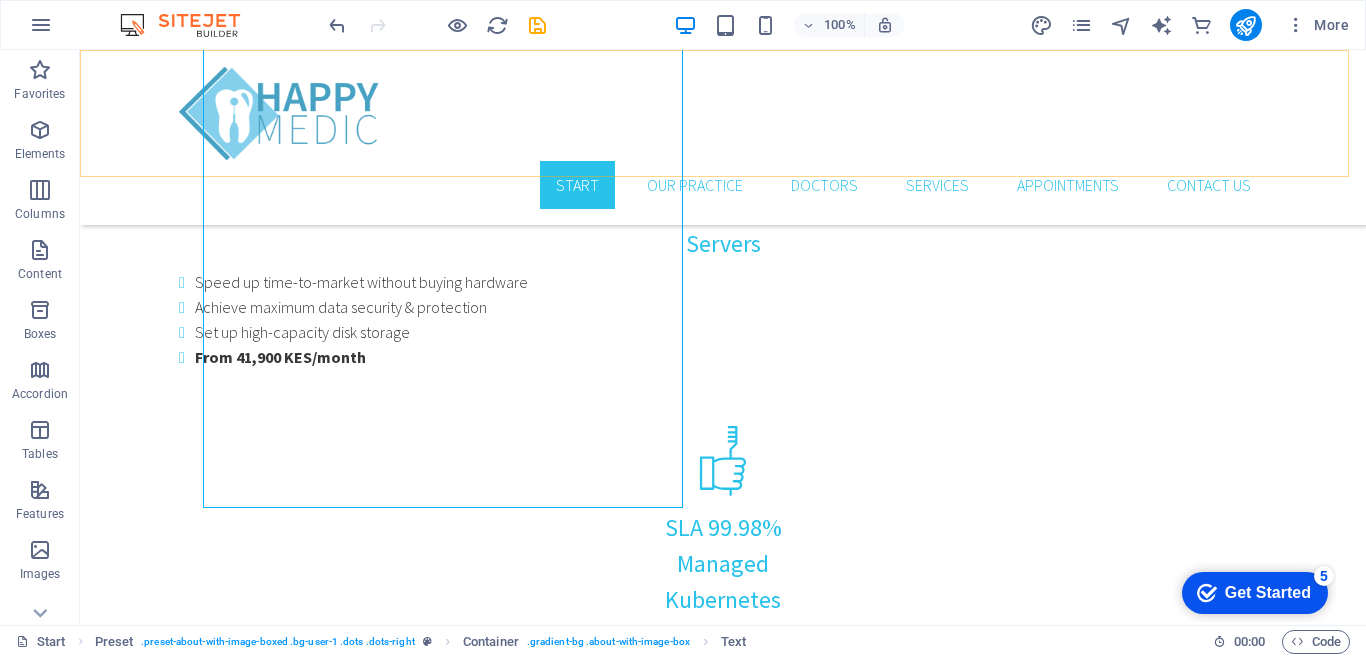 scroll, scrollTop: 2030, scrollLeft: 0, axis: vertical 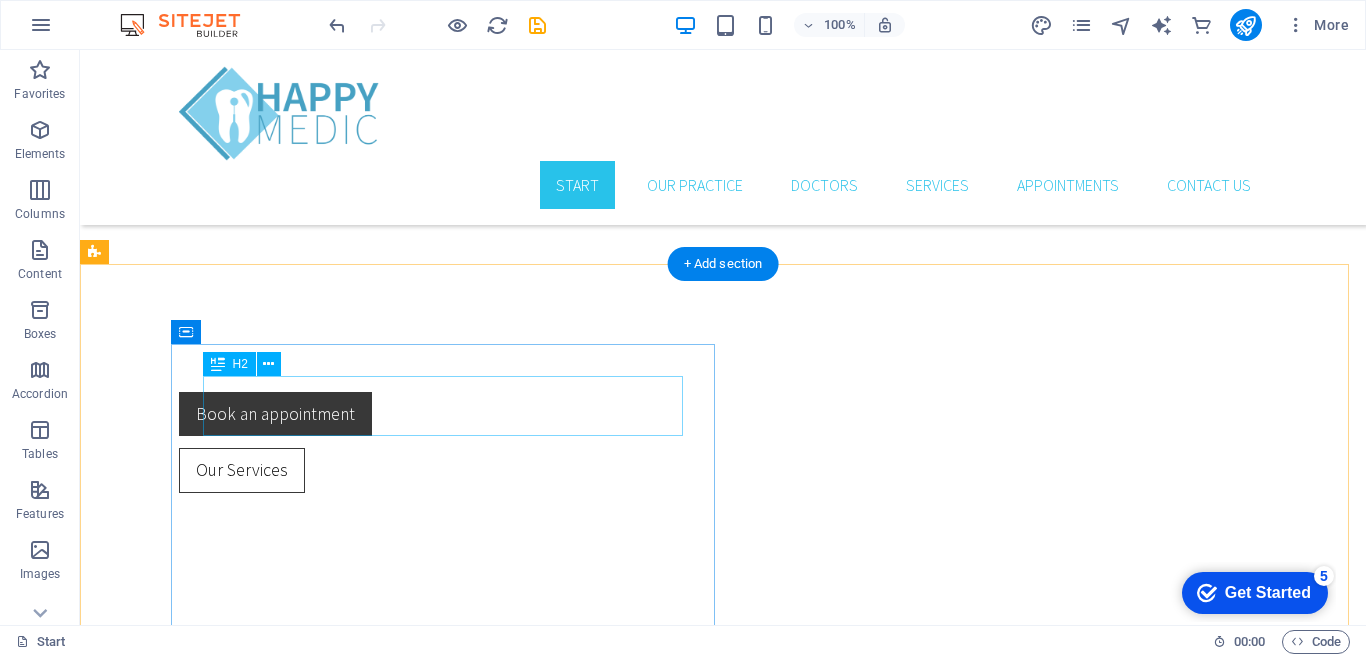 click on "Our Practice" at bounding box center [640, 2357] 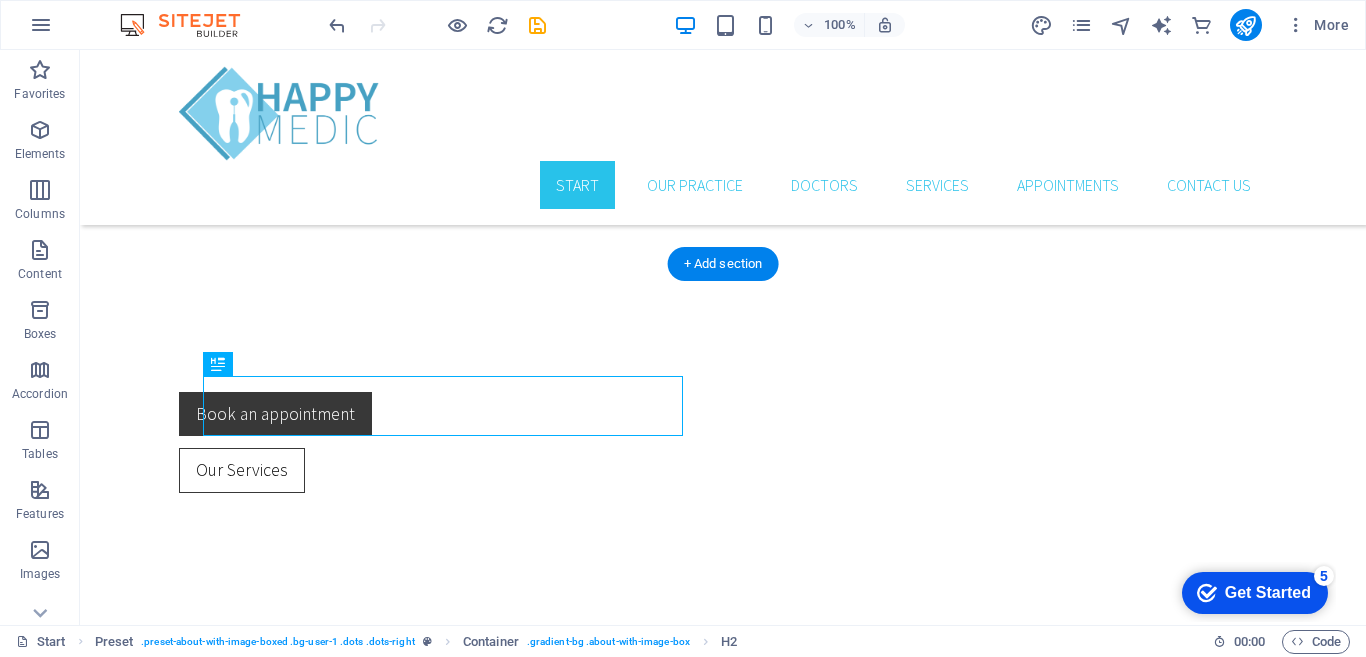 drag, startPoint x: 442, startPoint y: 403, endPoint x: 236, endPoint y: 386, distance: 206.70027 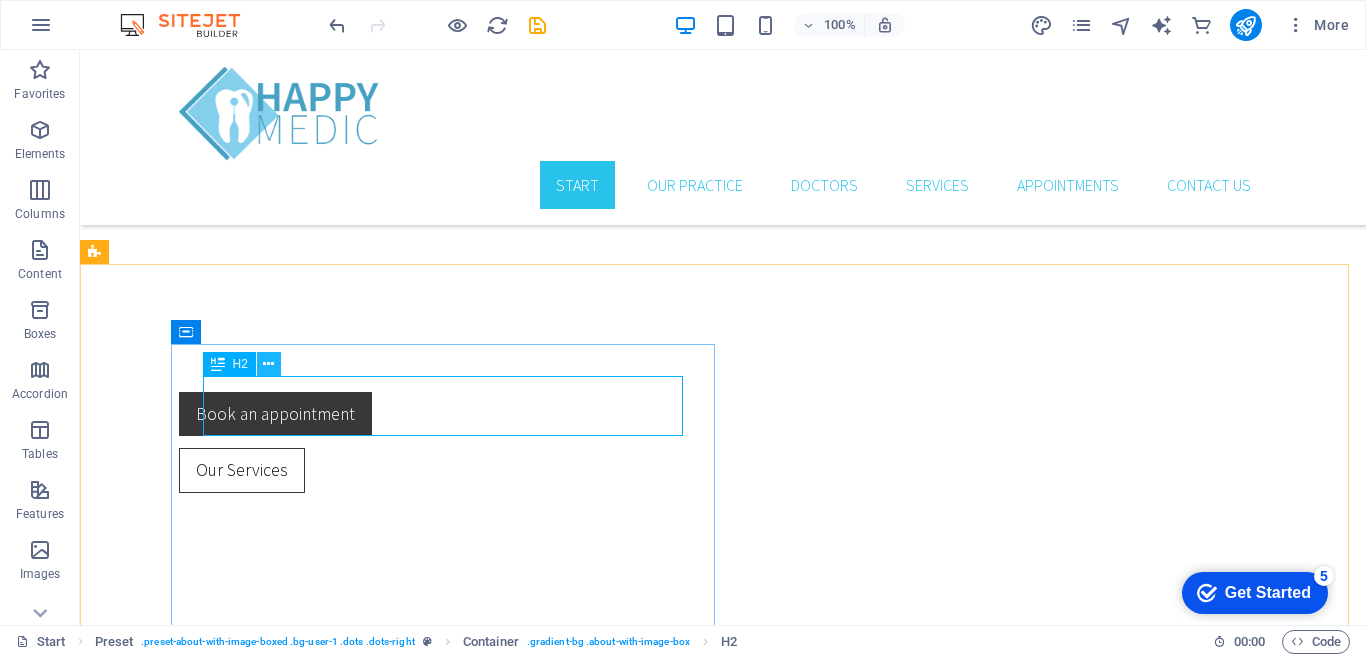 click at bounding box center (268, 364) 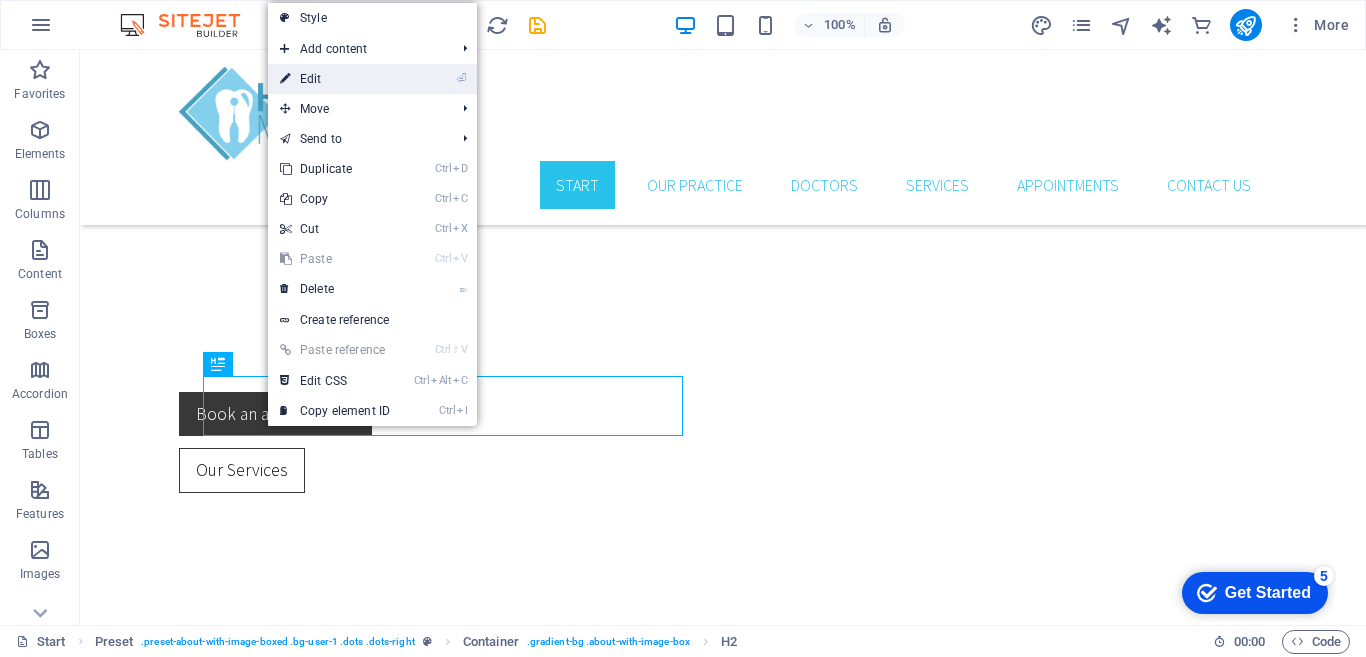 click on "⏎  Edit" at bounding box center [335, 79] 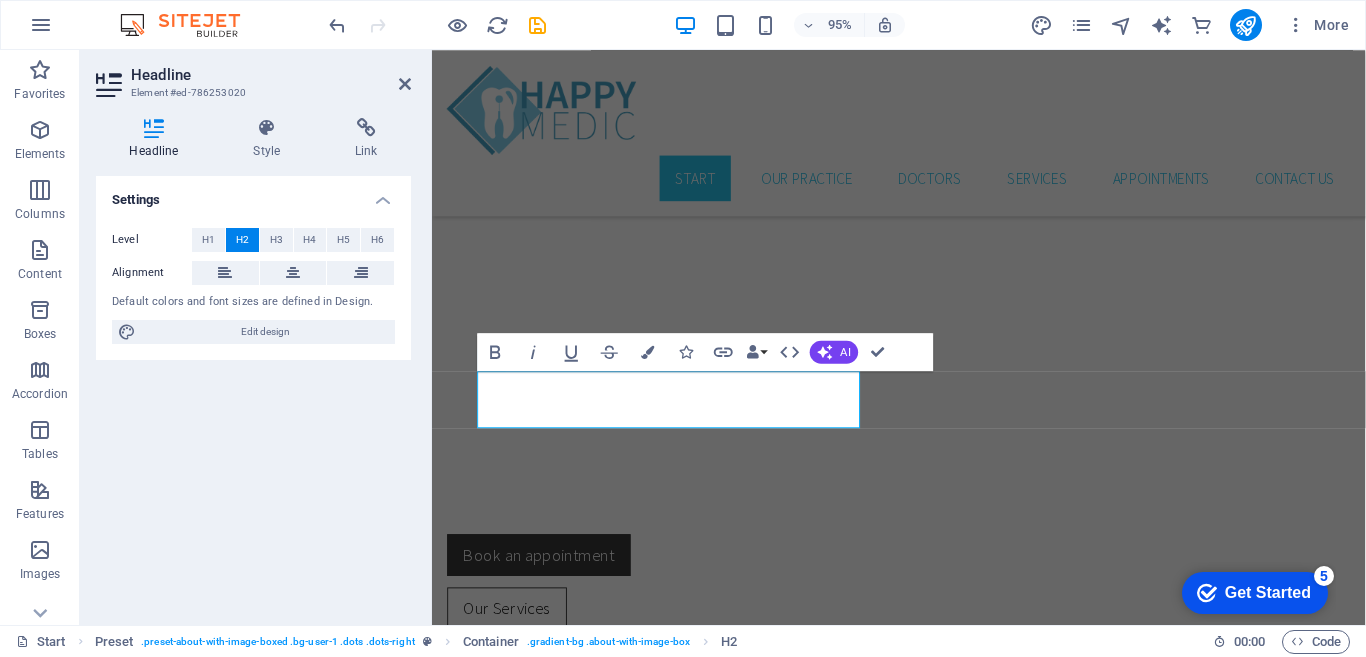 scroll, scrollTop: 1310, scrollLeft: 0, axis: vertical 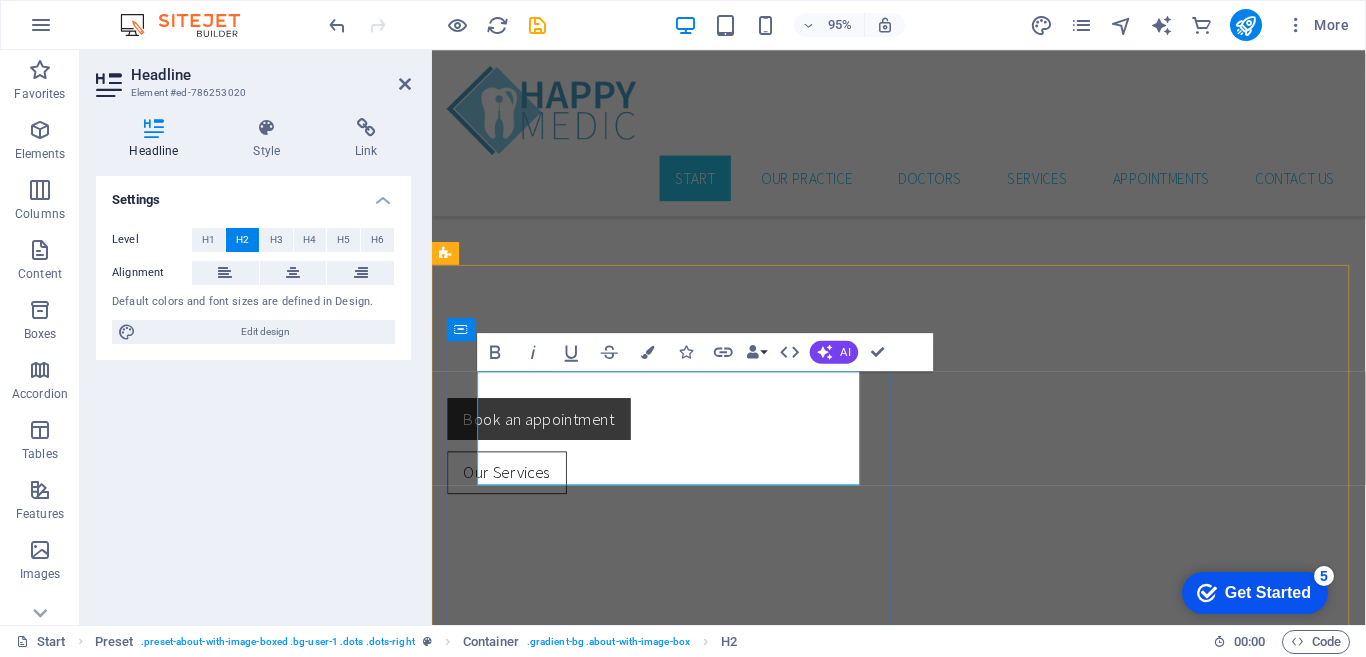 drag, startPoint x: 602, startPoint y: 478, endPoint x: 482, endPoint y: 481, distance: 120.03749 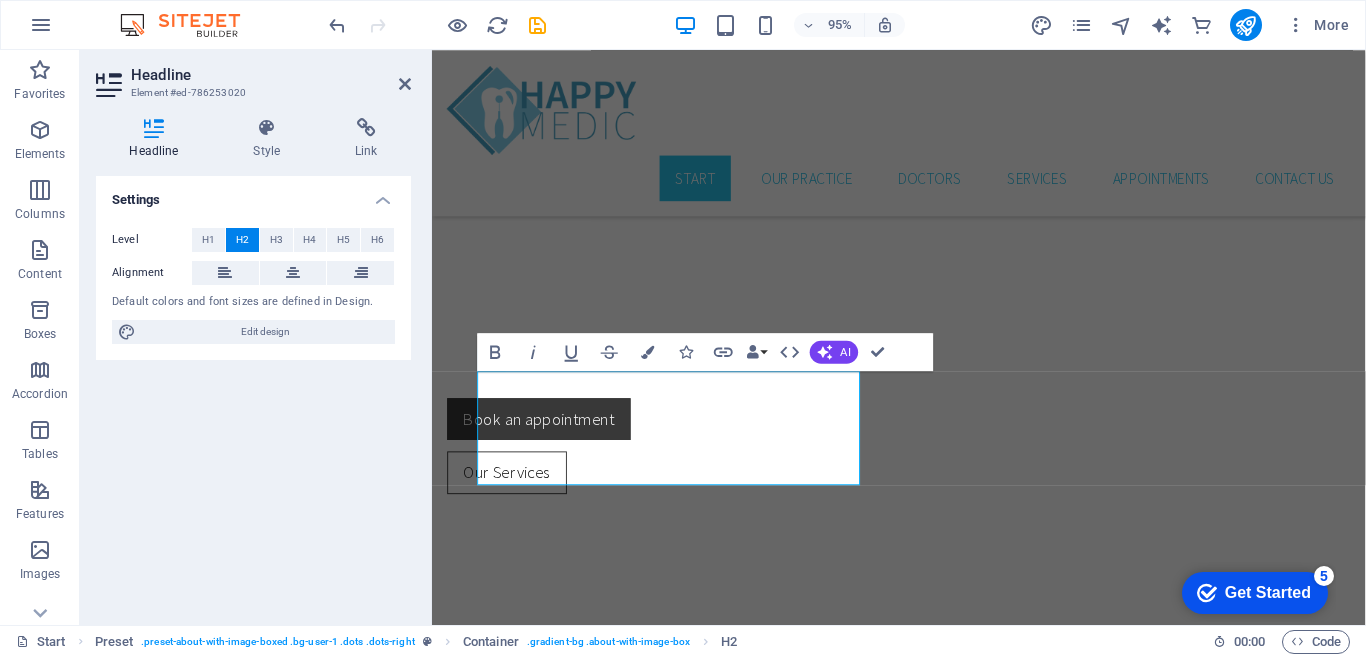 click on "Headline" at bounding box center [271, 75] 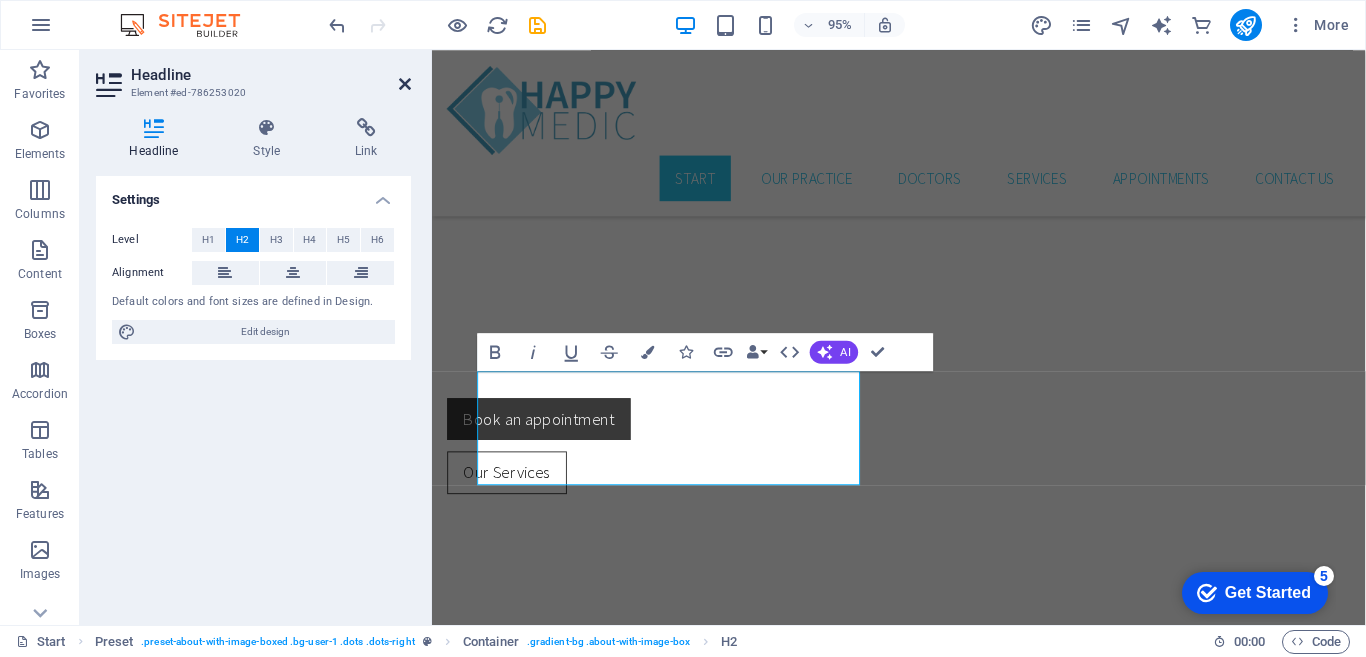 click at bounding box center (405, 84) 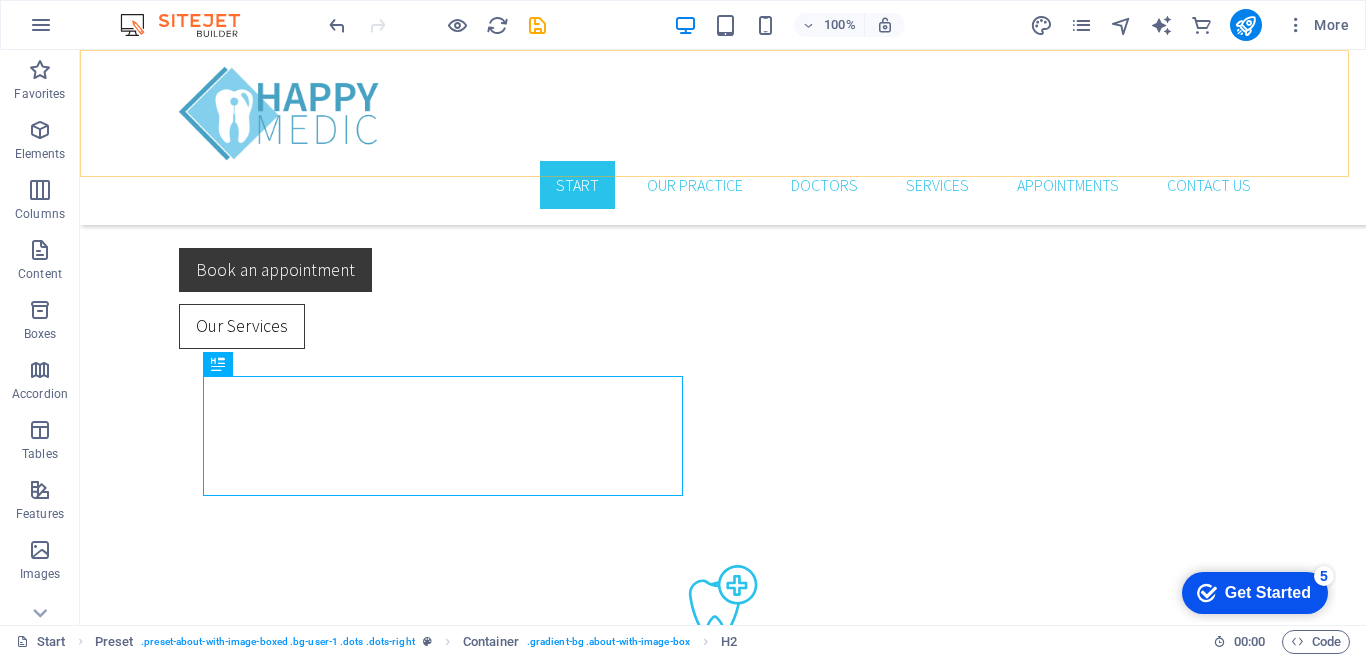 scroll, scrollTop: 1166, scrollLeft: 0, axis: vertical 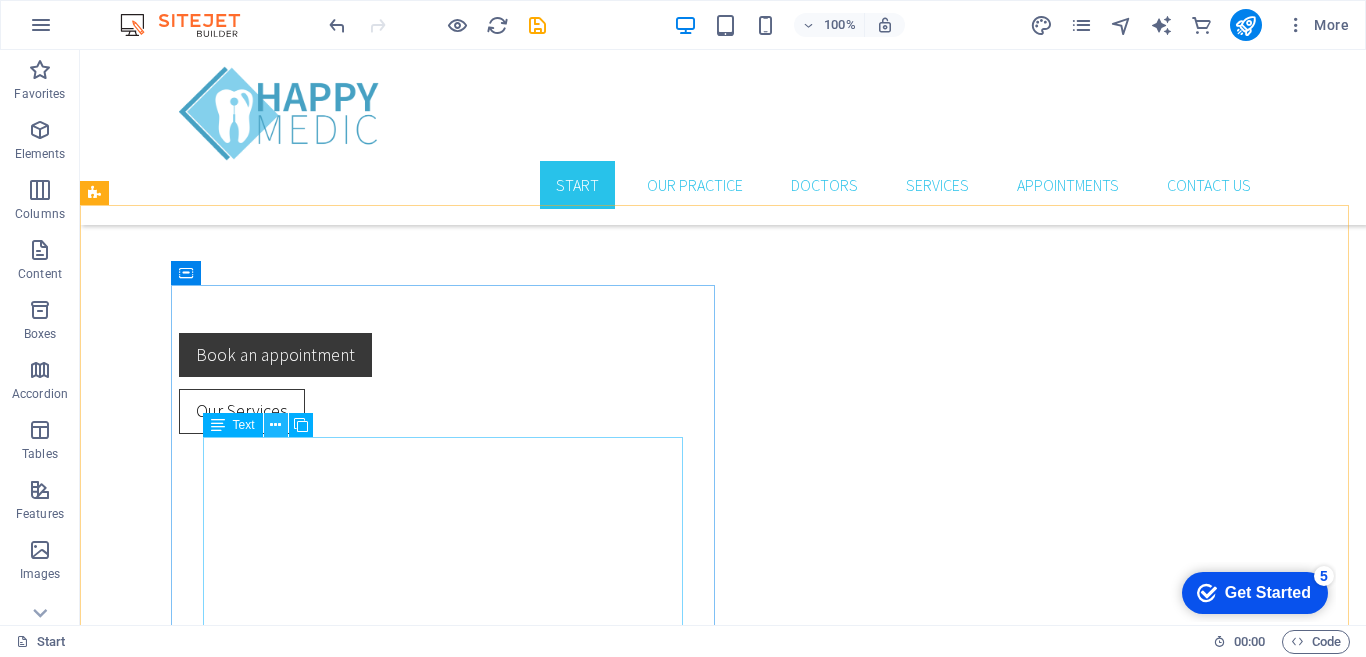 click at bounding box center [275, 425] 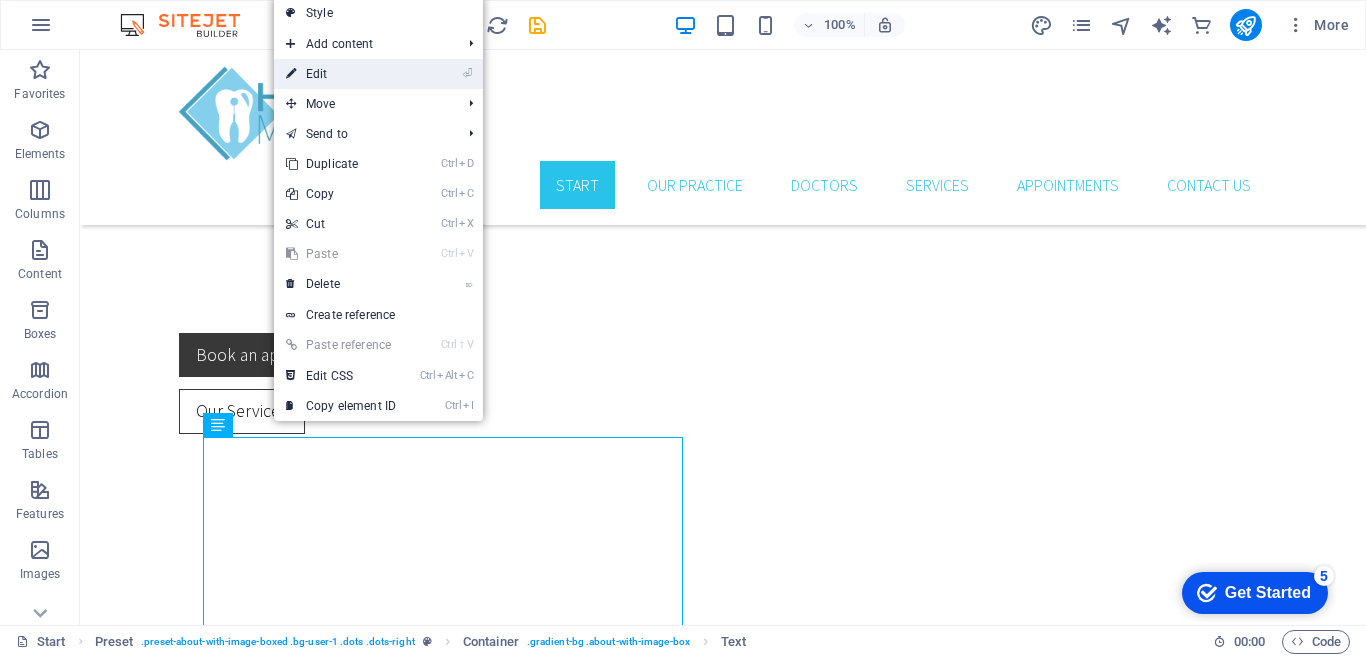 click on "⏎  Edit" at bounding box center (341, 74) 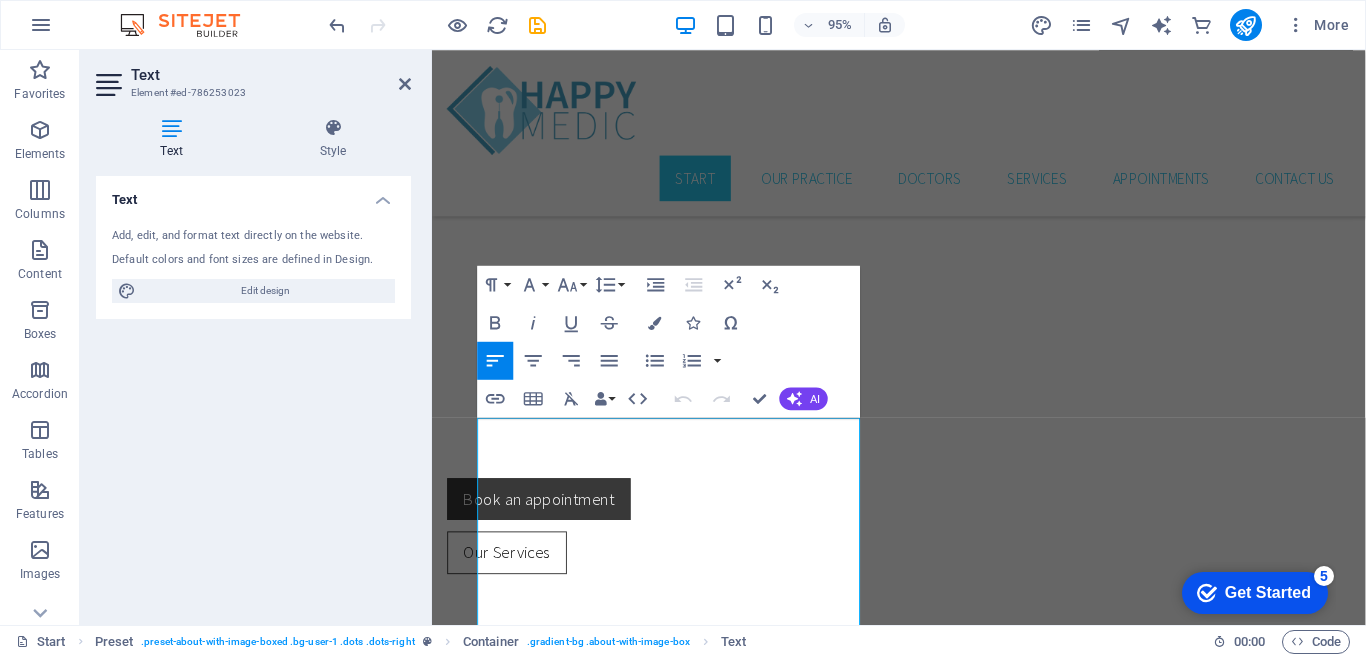 scroll, scrollTop: 1381, scrollLeft: 0, axis: vertical 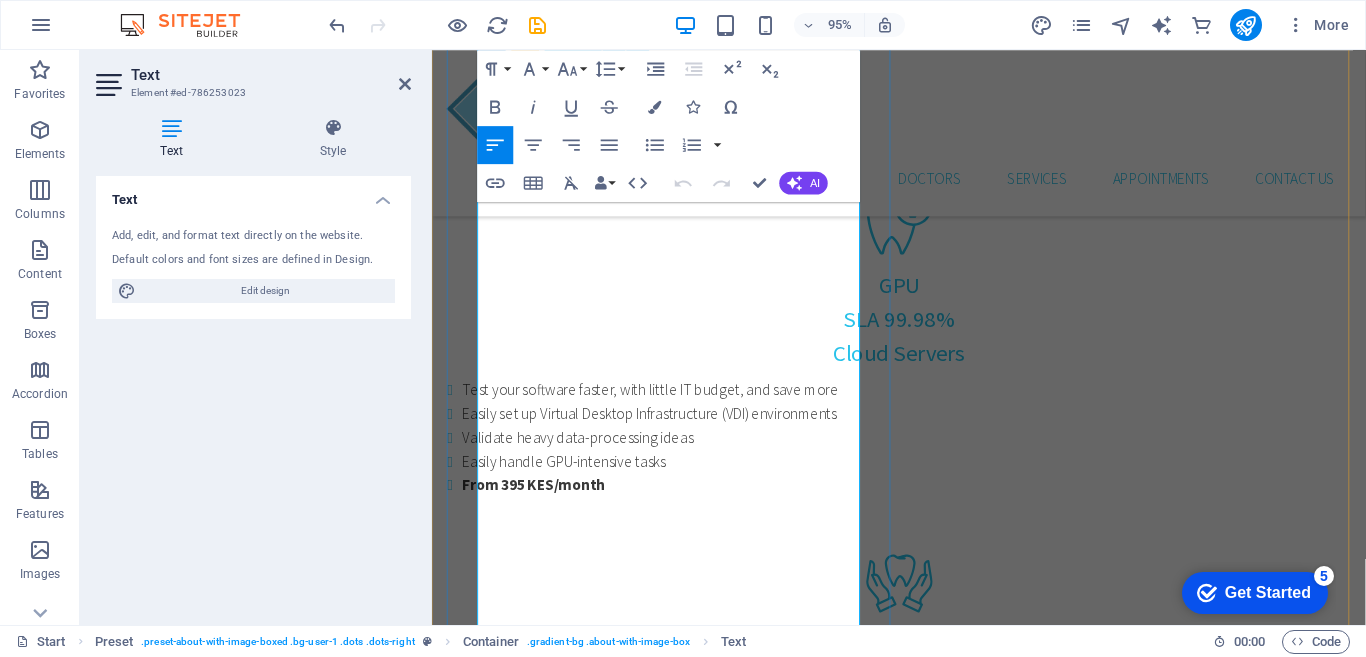 drag, startPoint x: 602, startPoint y: 319, endPoint x: 482, endPoint y: 317, distance: 120.01666 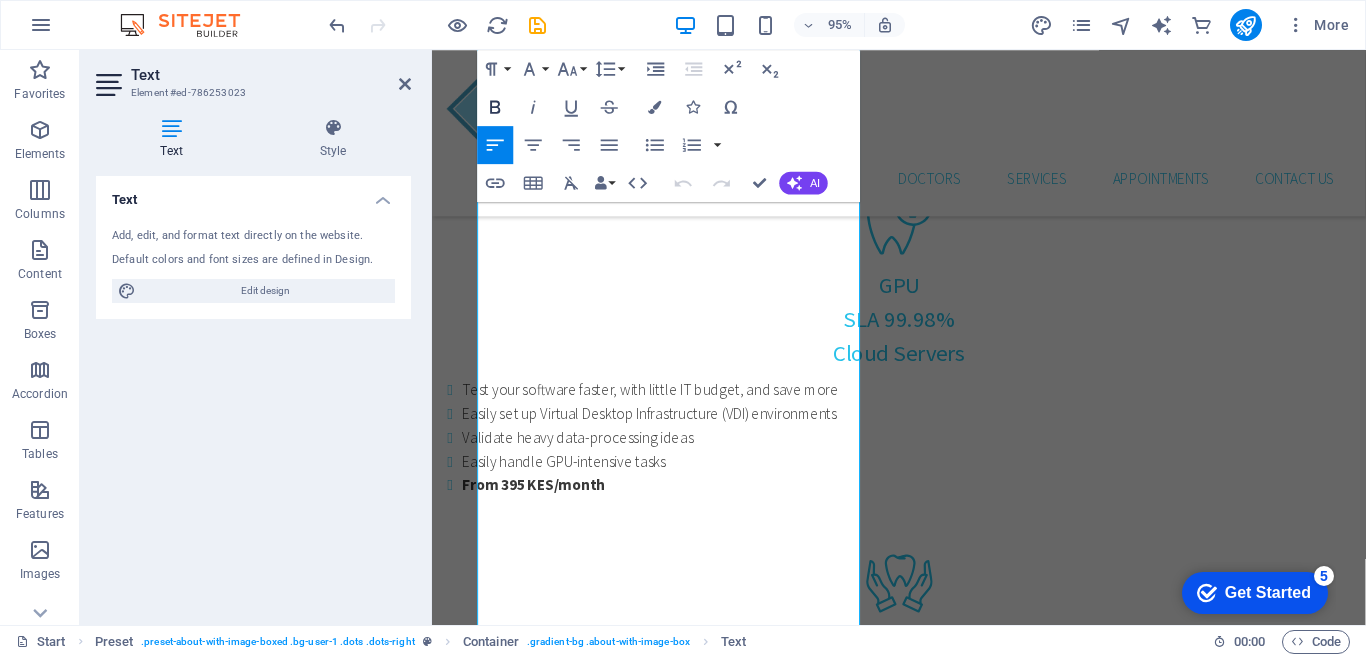 click 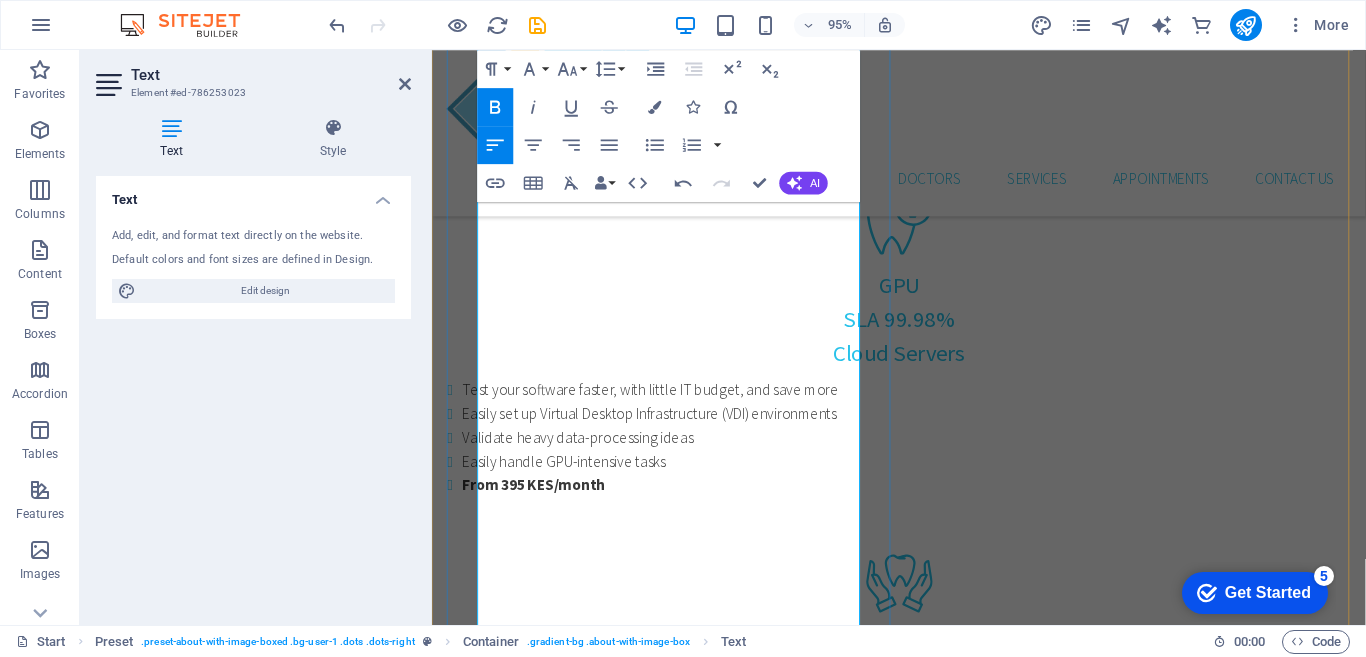 drag, startPoint x: 567, startPoint y: 391, endPoint x: 483, endPoint y: 393, distance: 84.0238 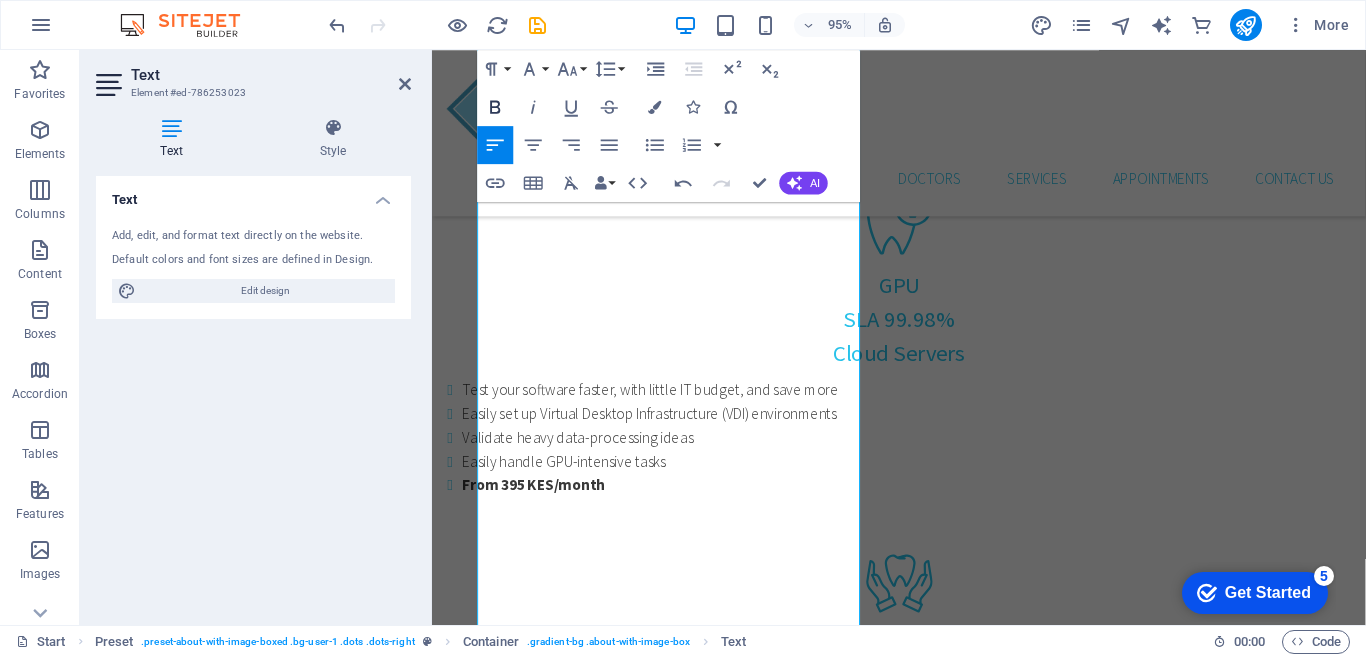 click 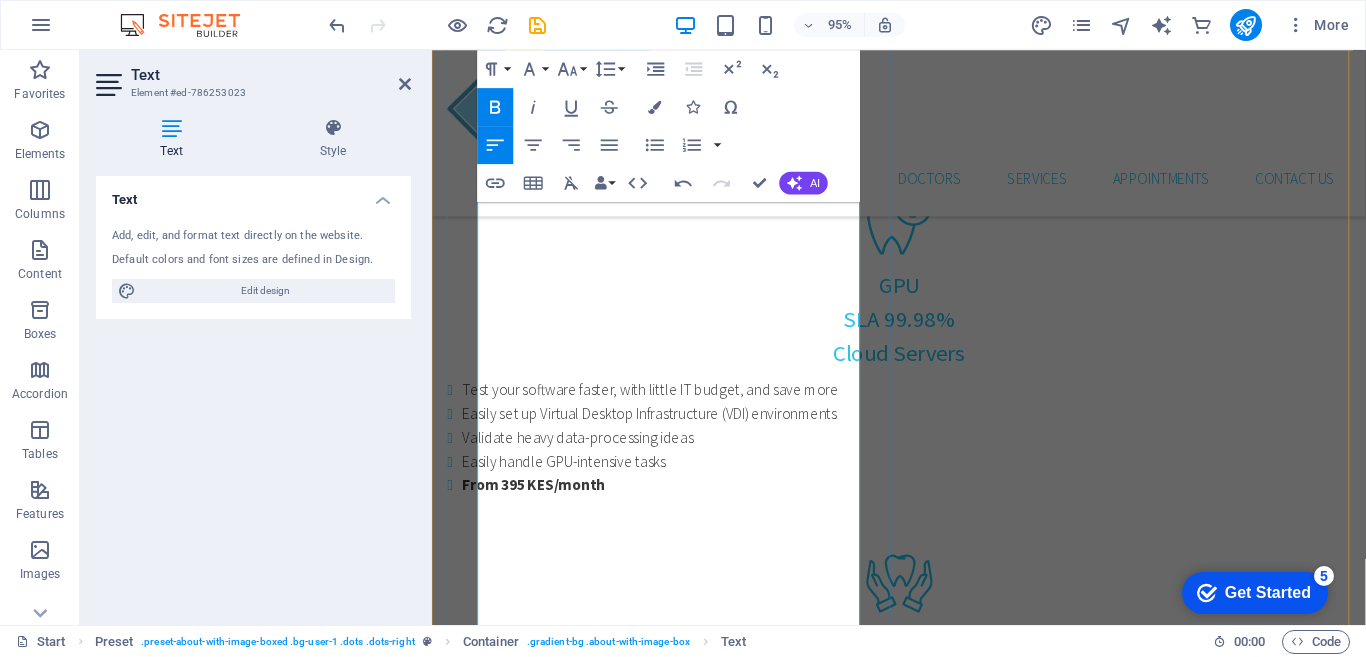 drag, startPoint x: 689, startPoint y: 466, endPoint x: 482, endPoint y: 471, distance: 207.06038 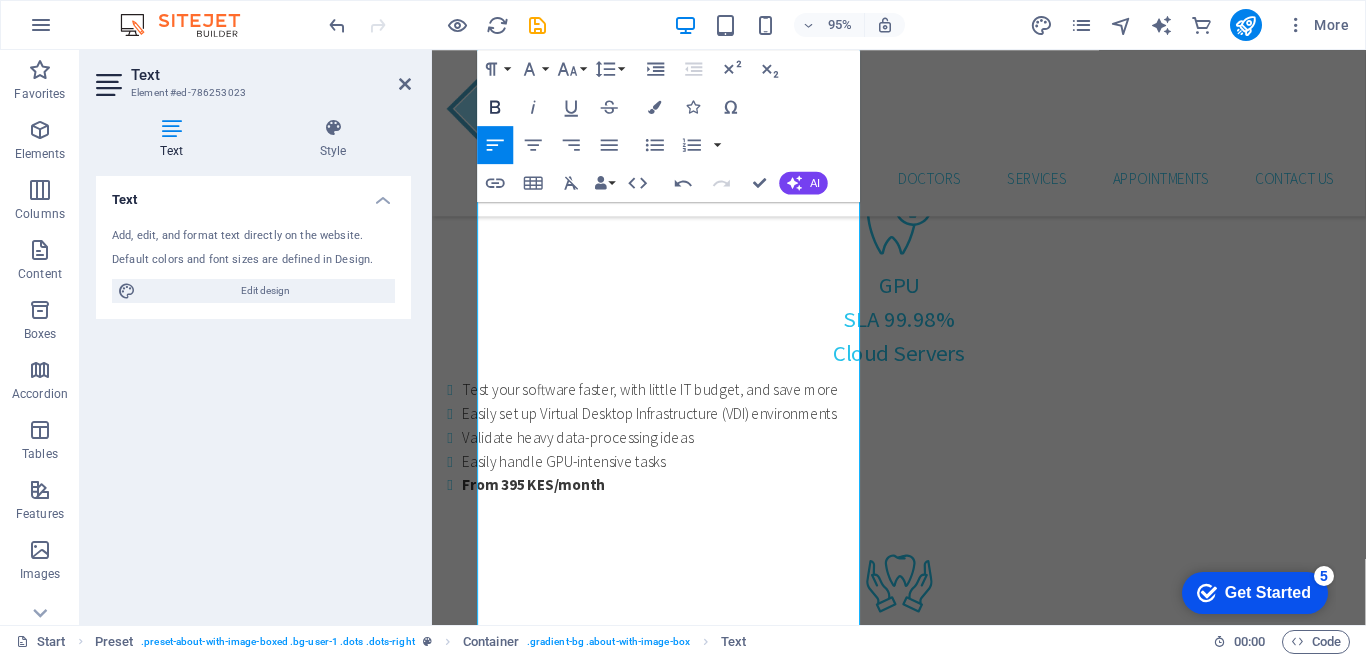 click 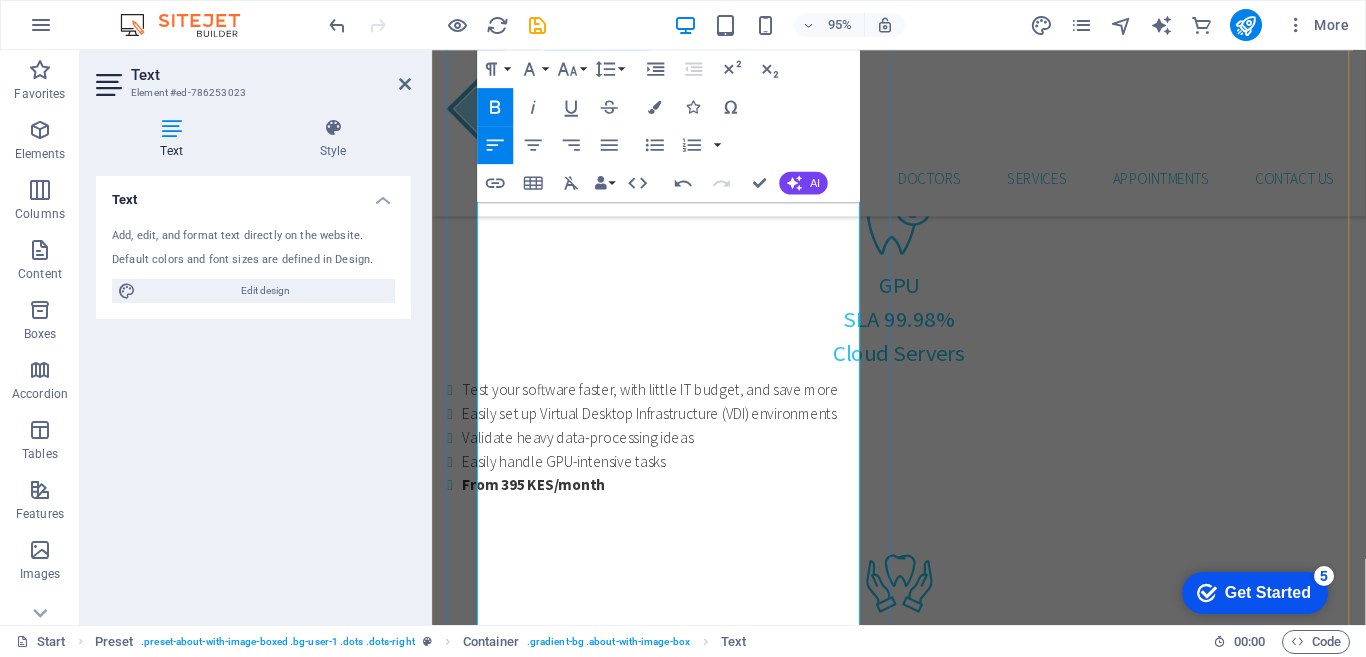 drag, startPoint x: 705, startPoint y: 628, endPoint x: 482, endPoint y: 632, distance: 223.03587 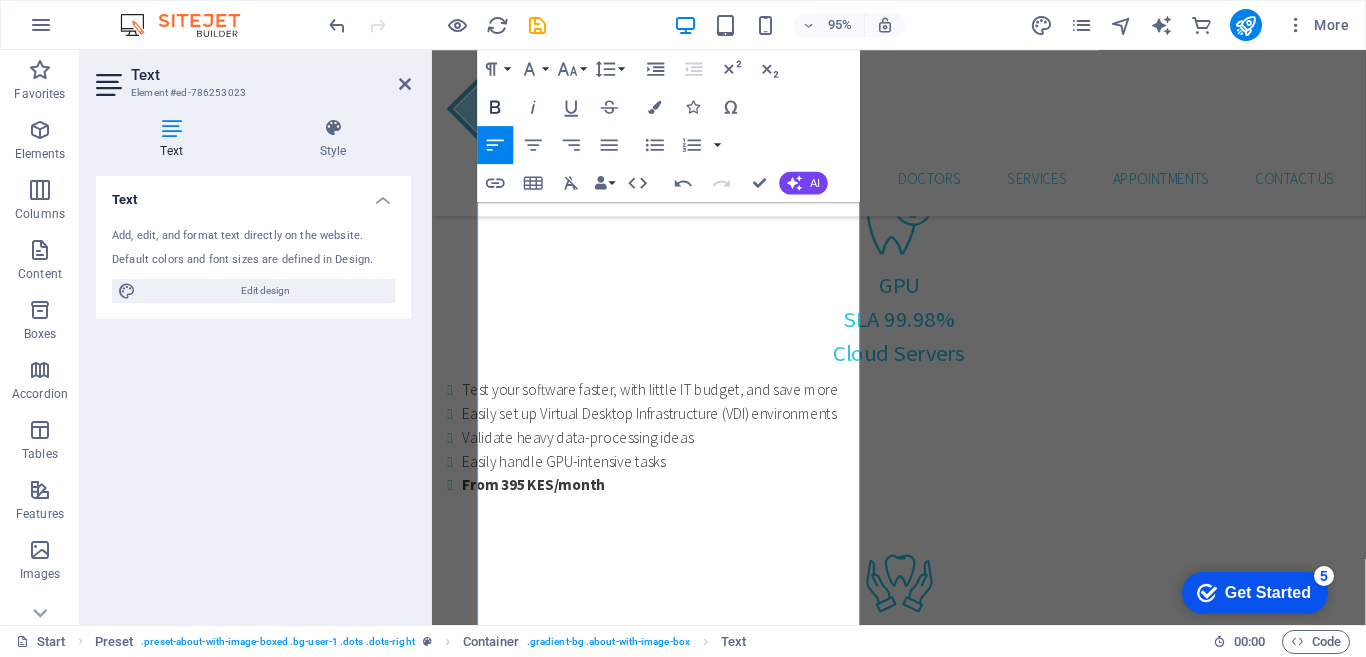 click 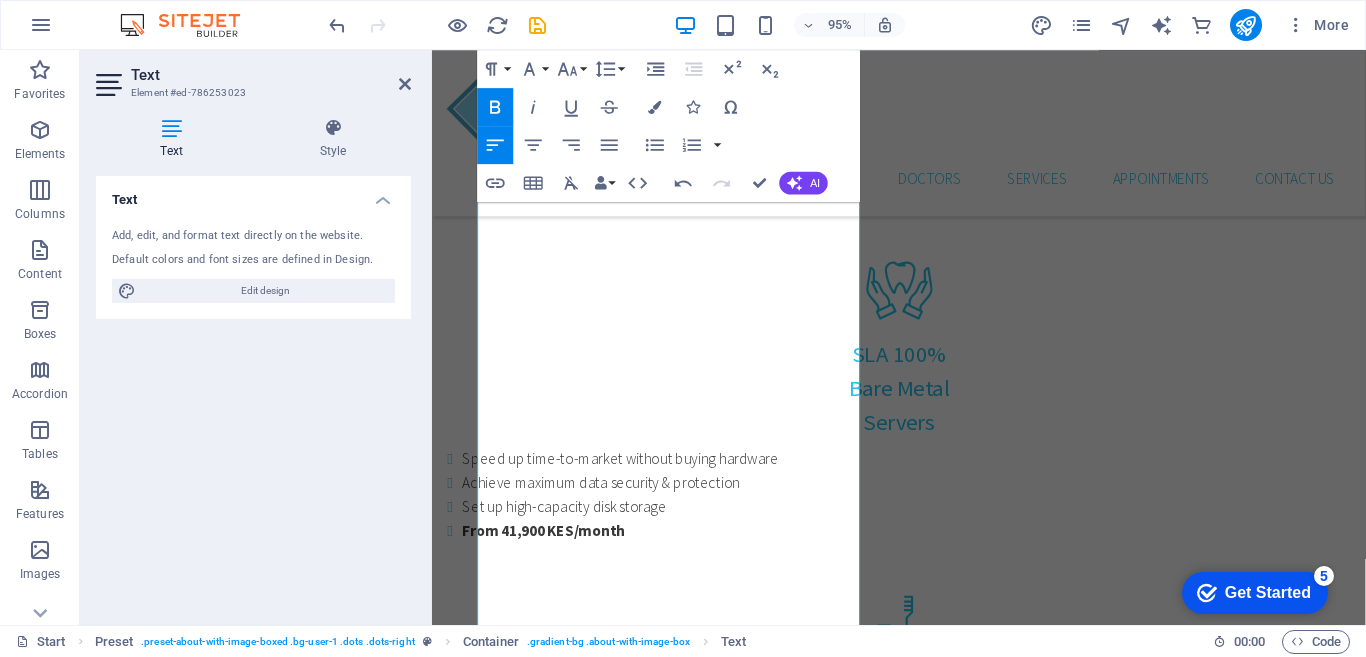 scroll, scrollTop: 2194, scrollLeft: 0, axis: vertical 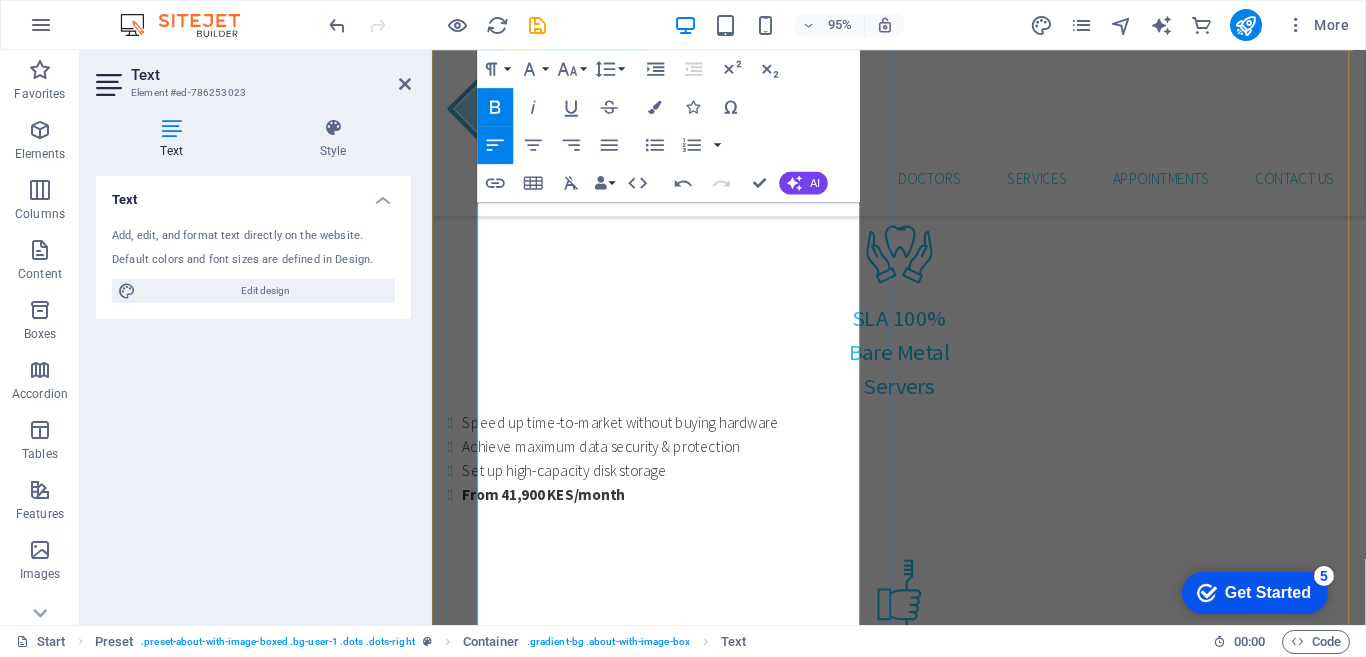 drag, startPoint x: 674, startPoint y: 453, endPoint x: 481, endPoint y: 451, distance: 193.01036 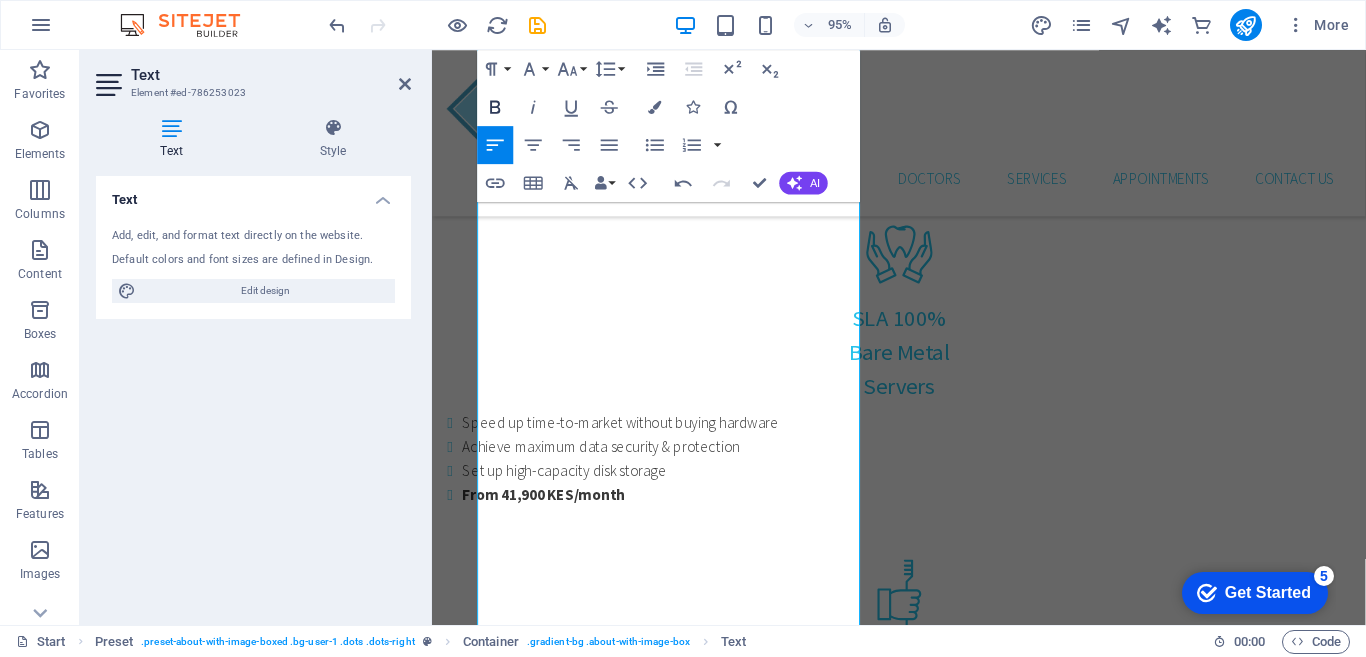 click 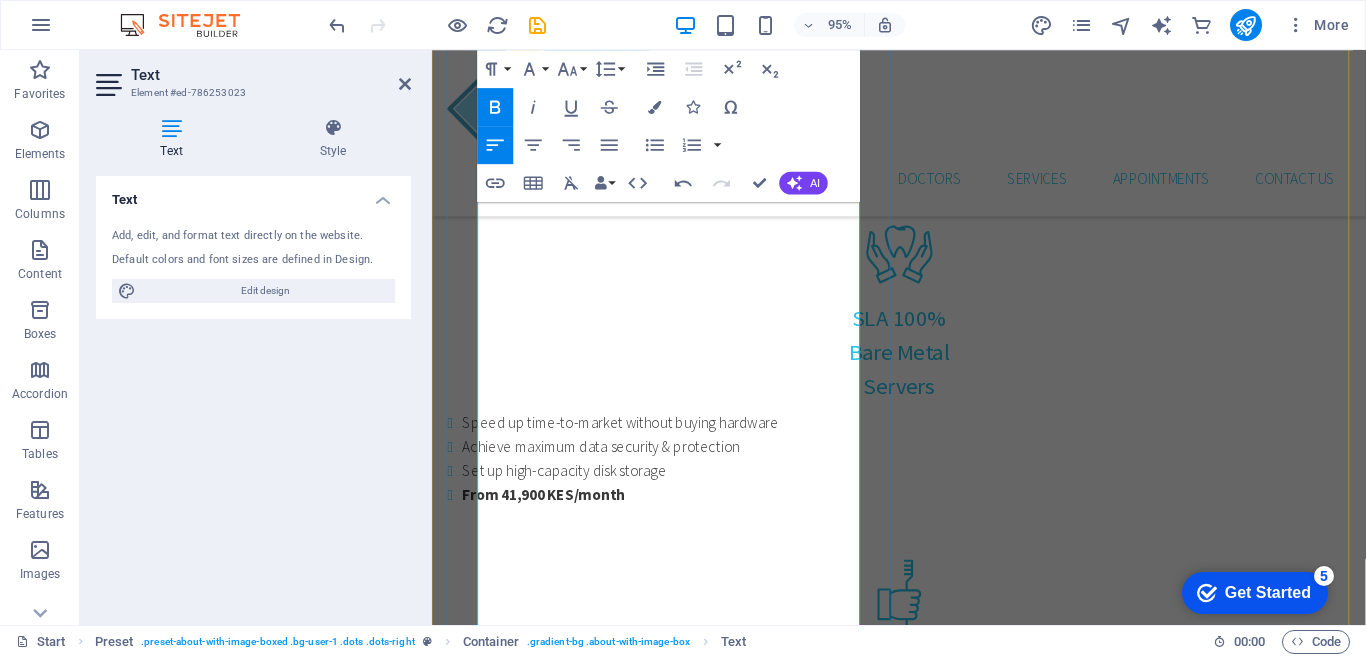 click on "Unlimited, free client accounts" at bounding box center (593, 2055) 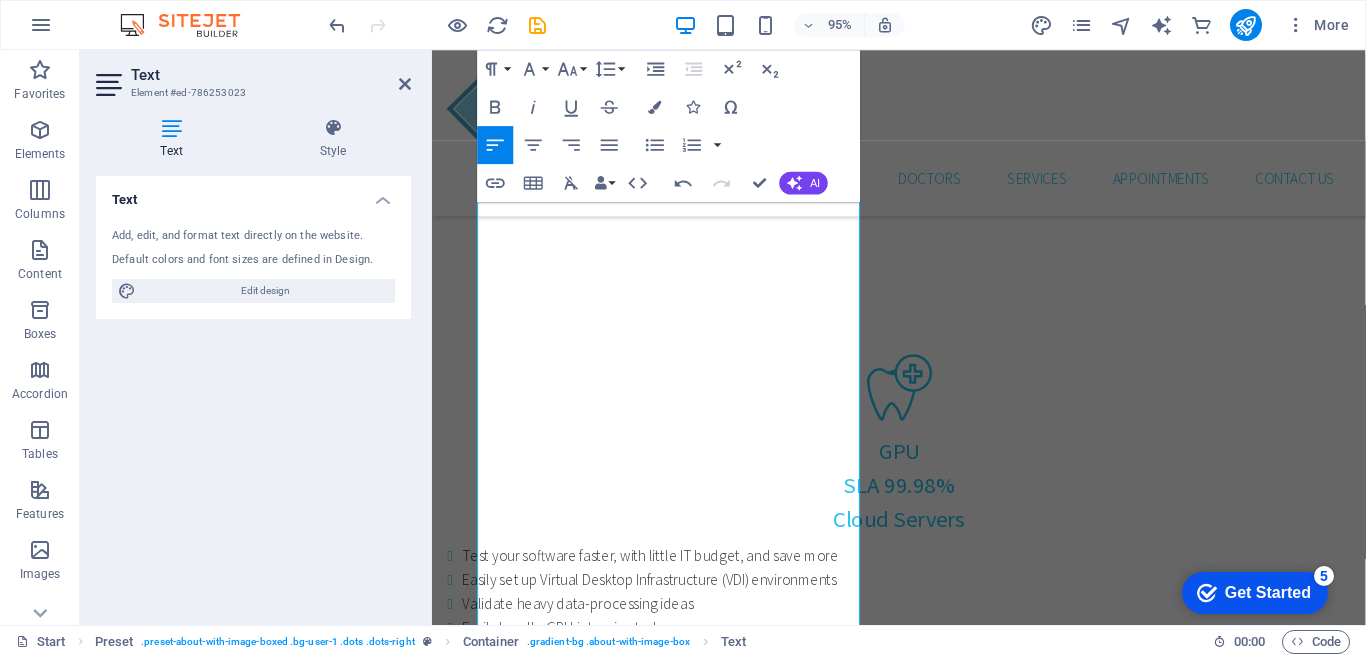 scroll, scrollTop: 1636, scrollLeft: 0, axis: vertical 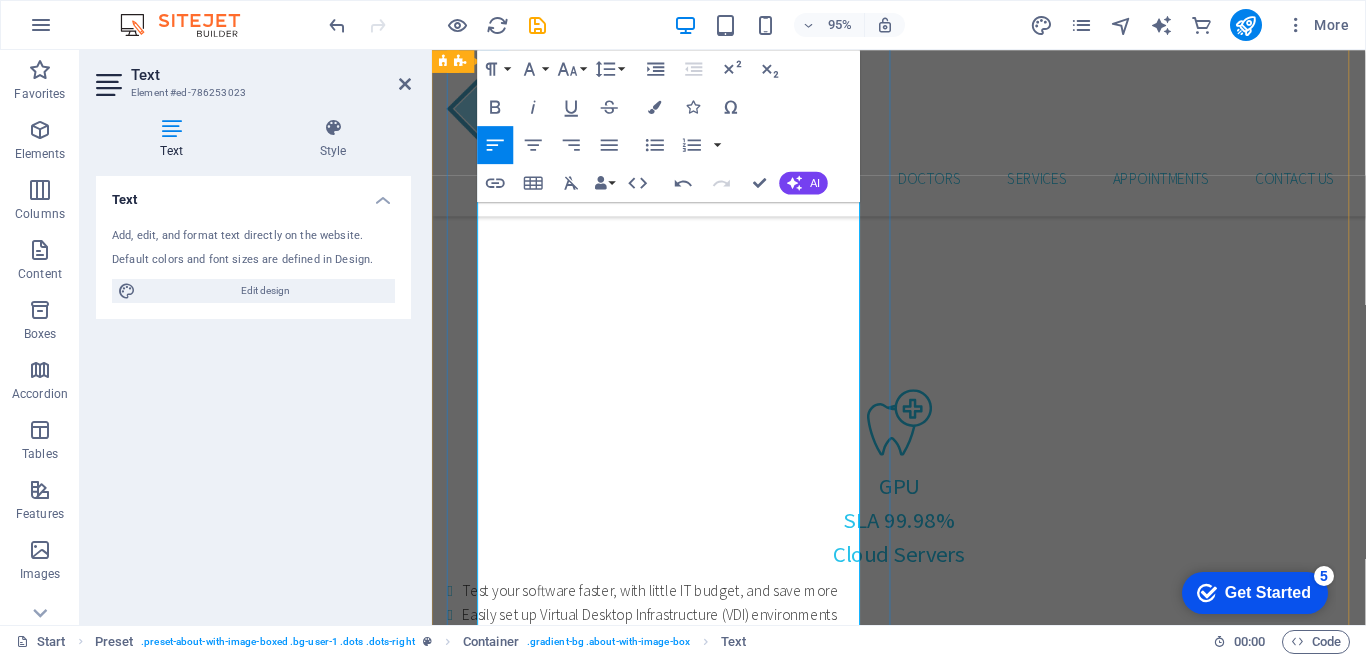 click at bounding box center [923, 2349] 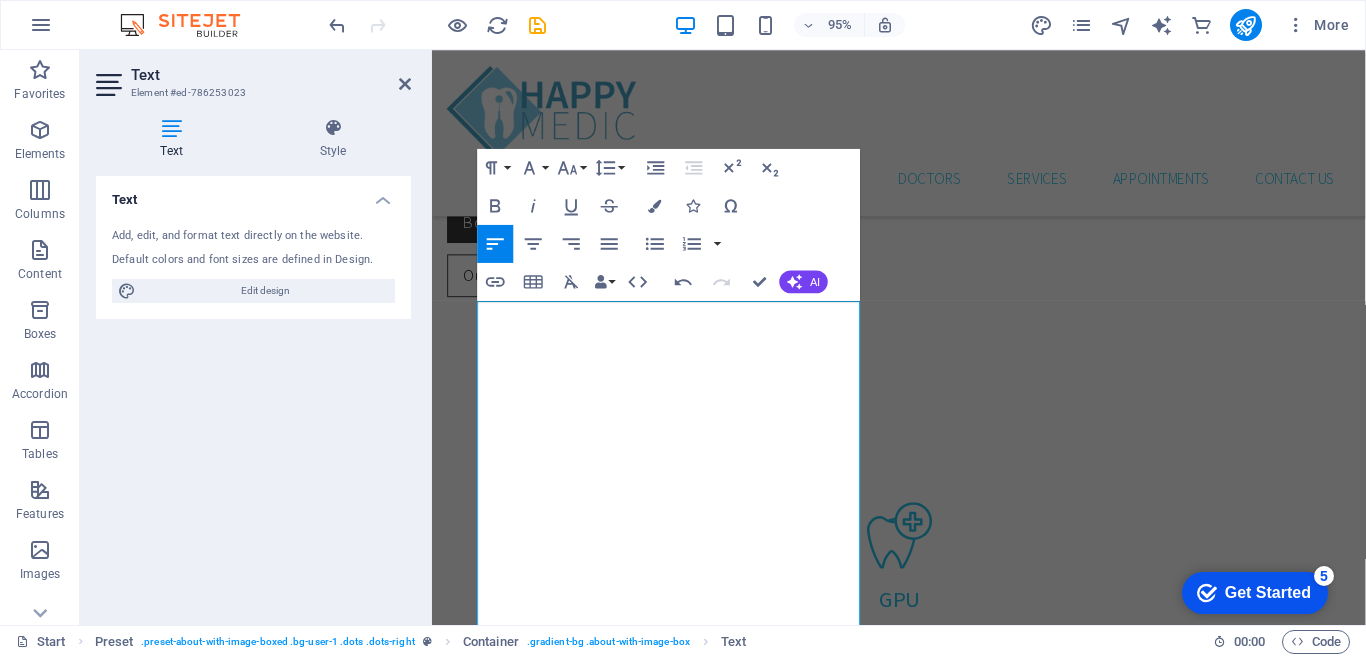 scroll, scrollTop: 1555, scrollLeft: 0, axis: vertical 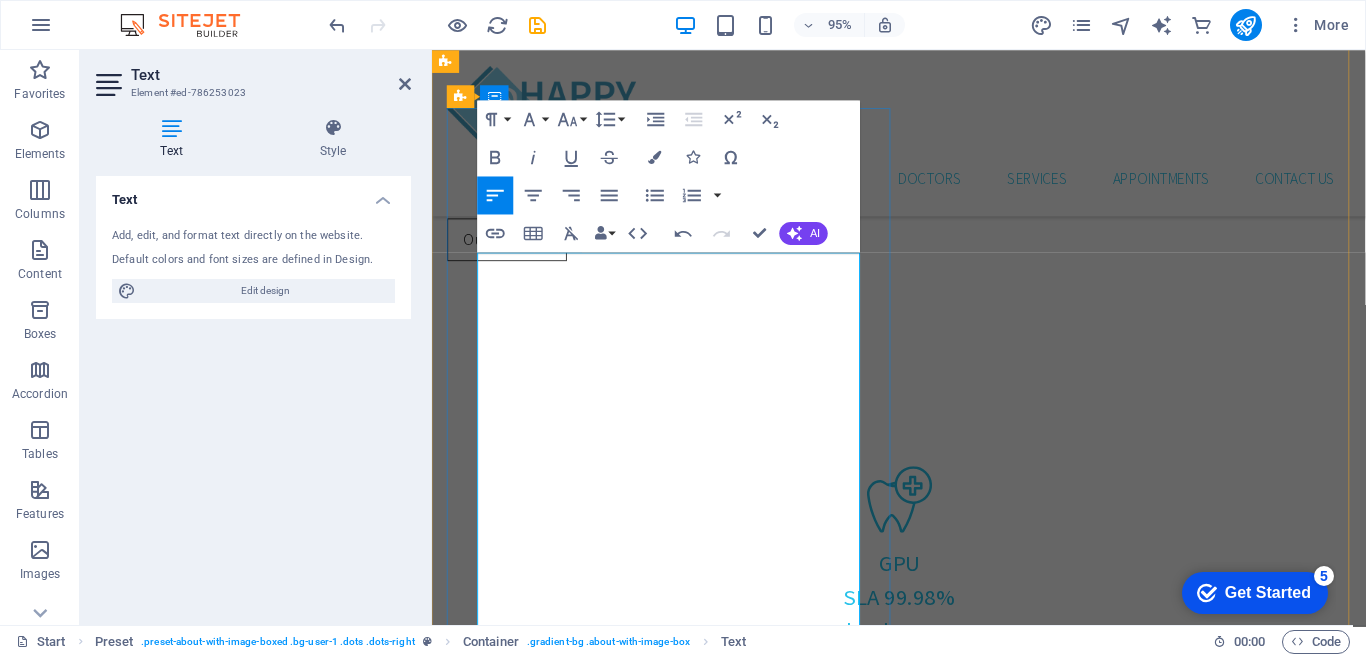 click at bounding box center (923, 2310) 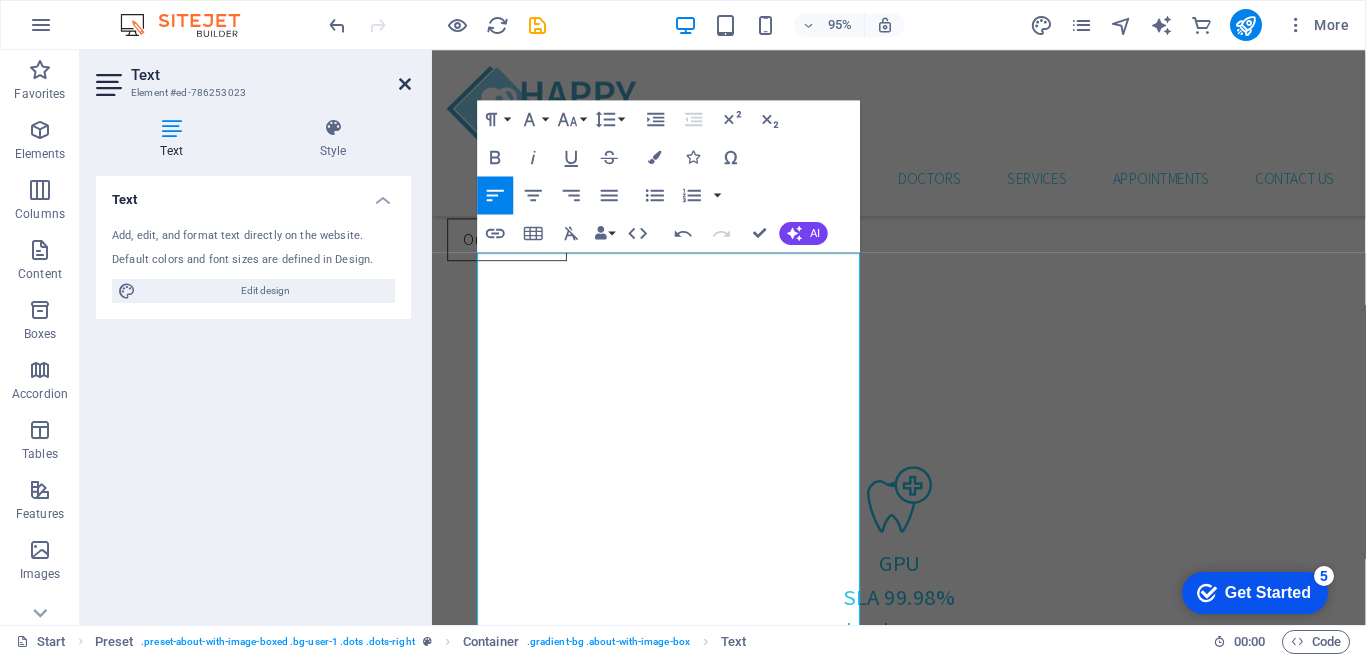 click at bounding box center [405, 84] 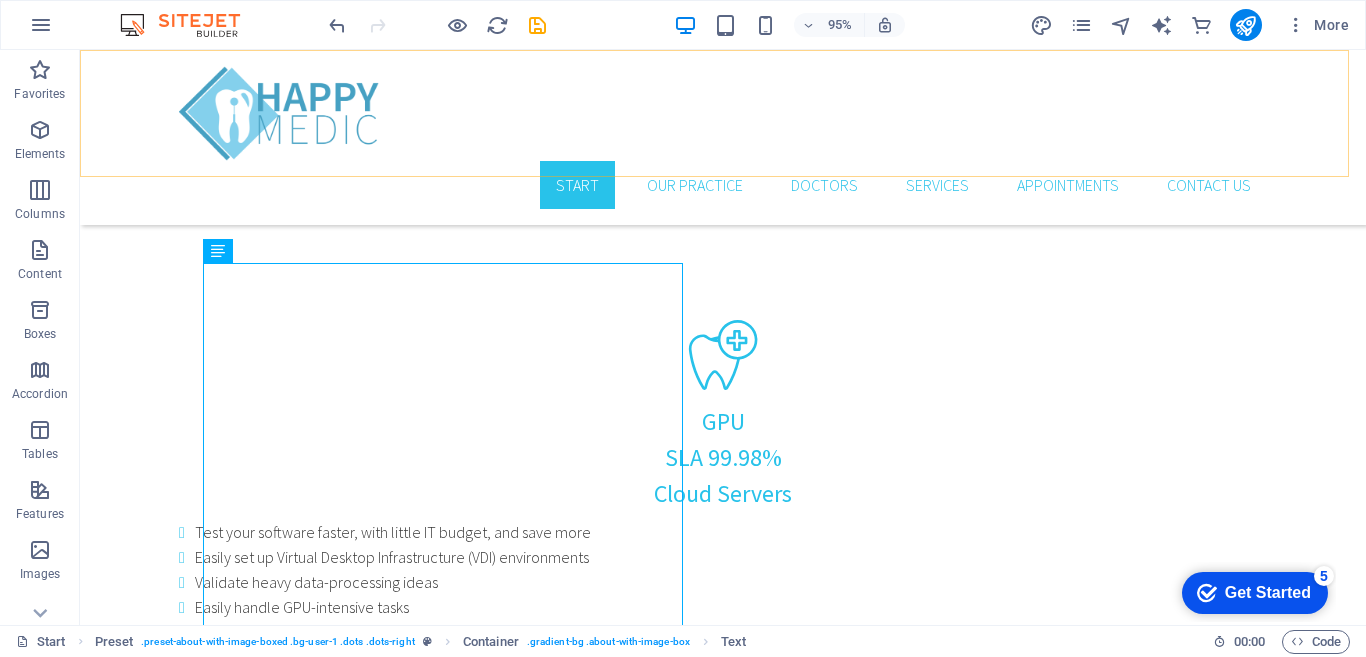 scroll, scrollTop: 1399, scrollLeft: 0, axis: vertical 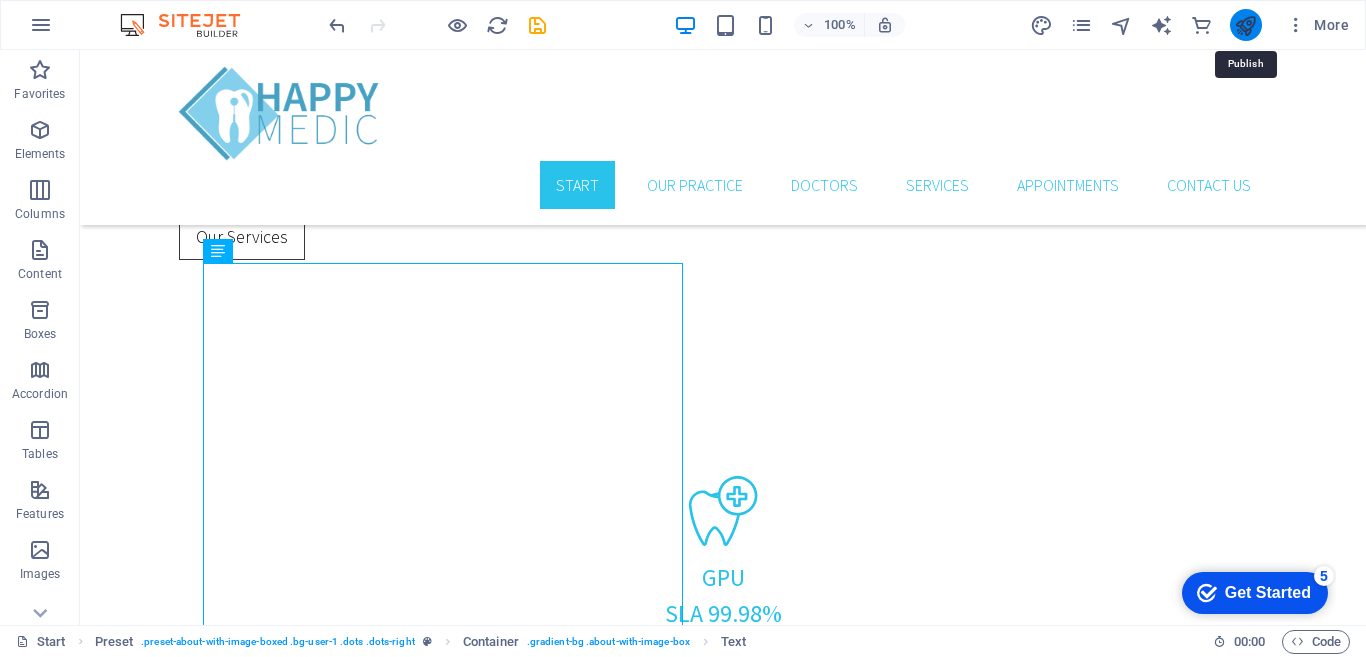 click at bounding box center (1245, 25) 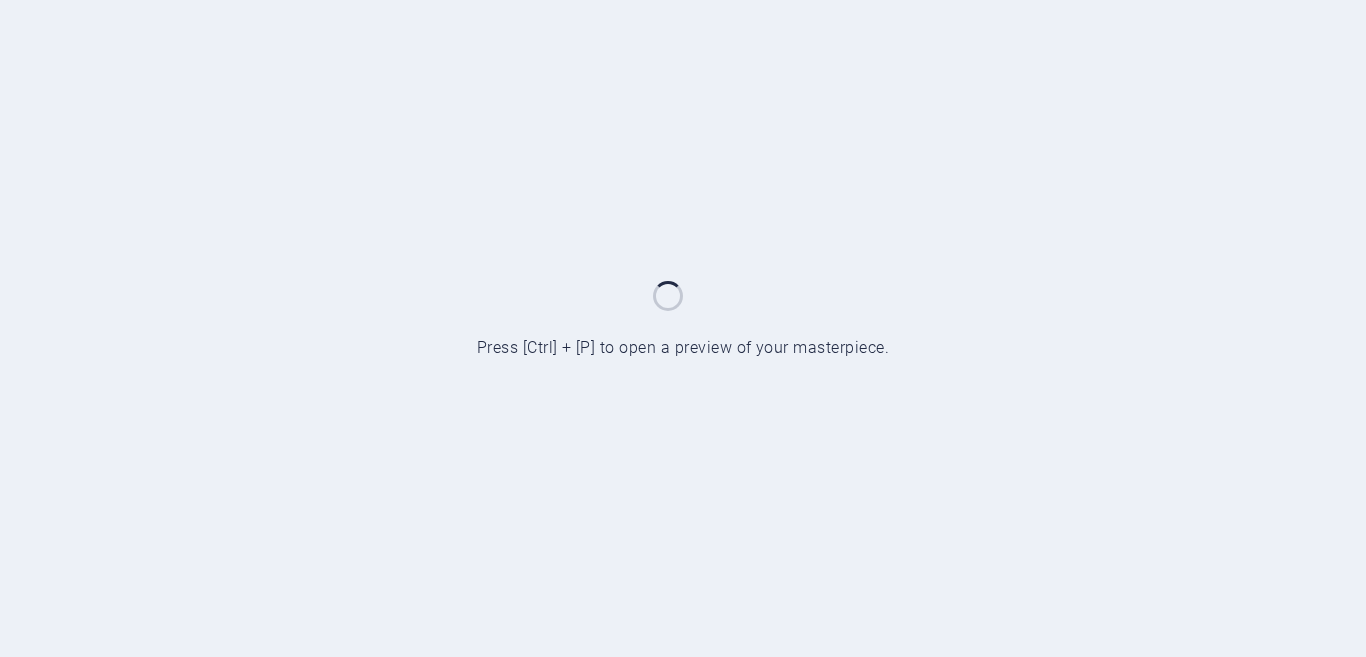 scroll, scrollTop: 0, scrollLeft: 0, axis: both 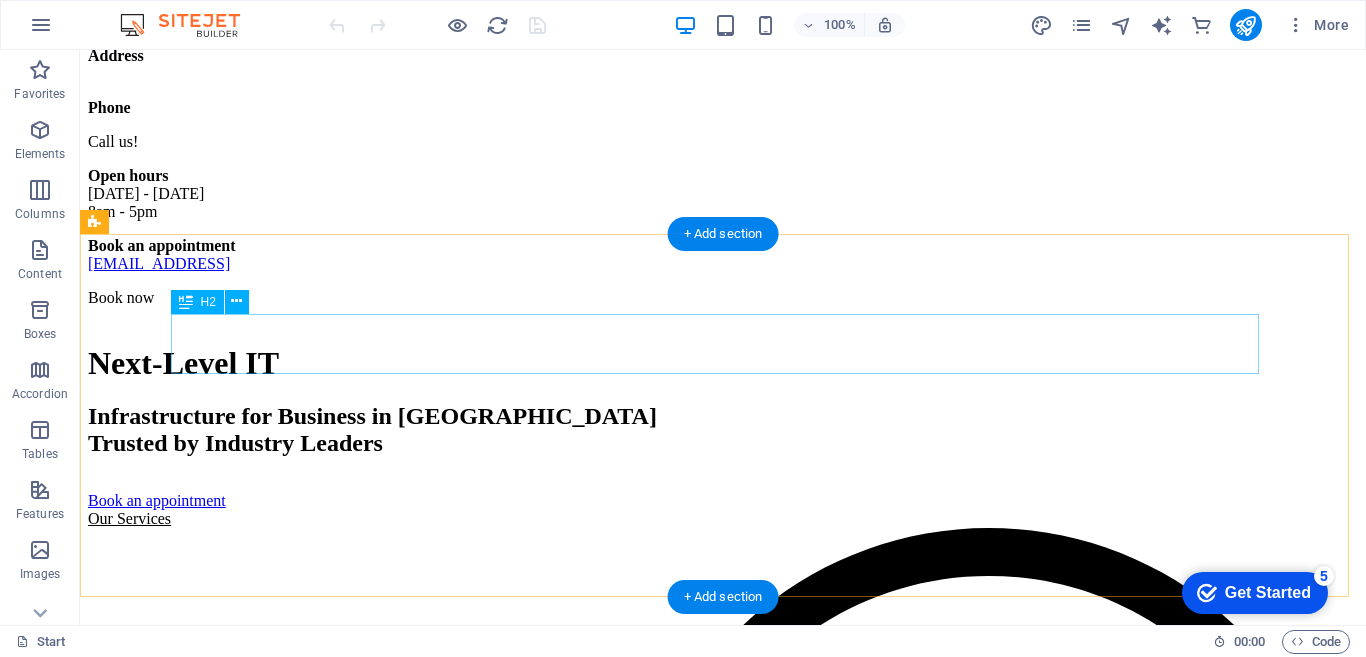 click on "Appointments" at bounding box center [723, 7695] 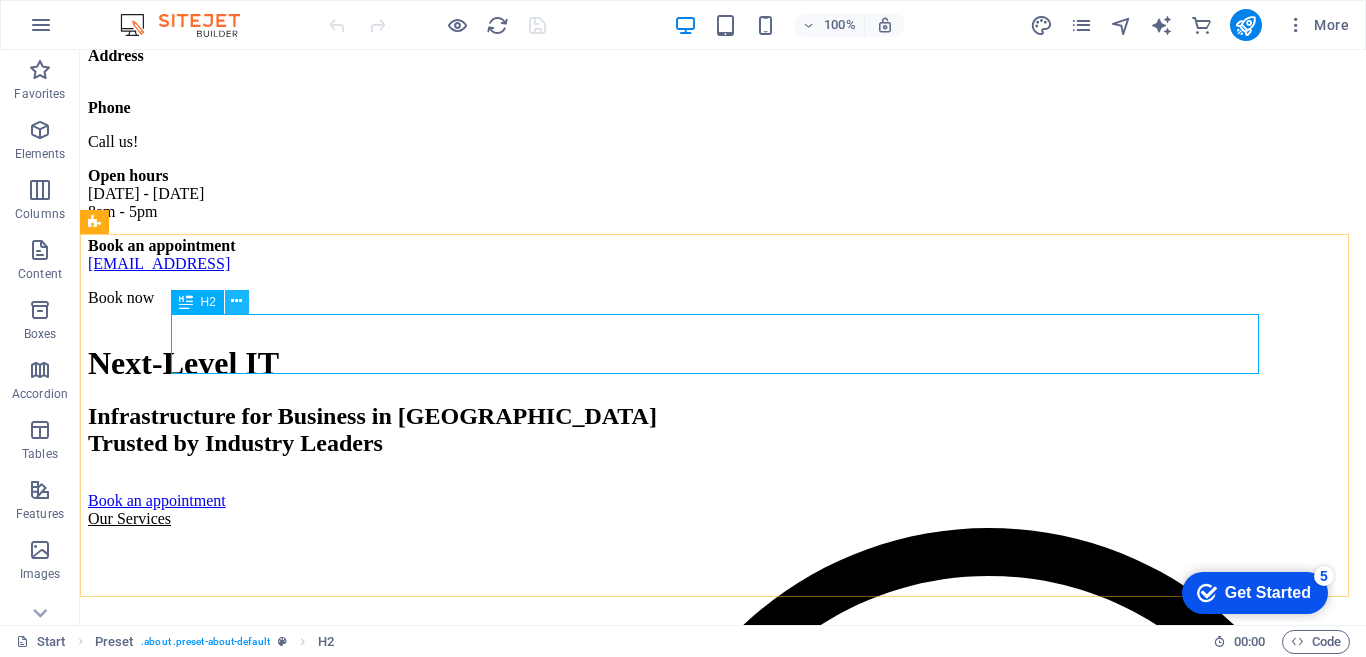 click at bounding box center (236, 301) 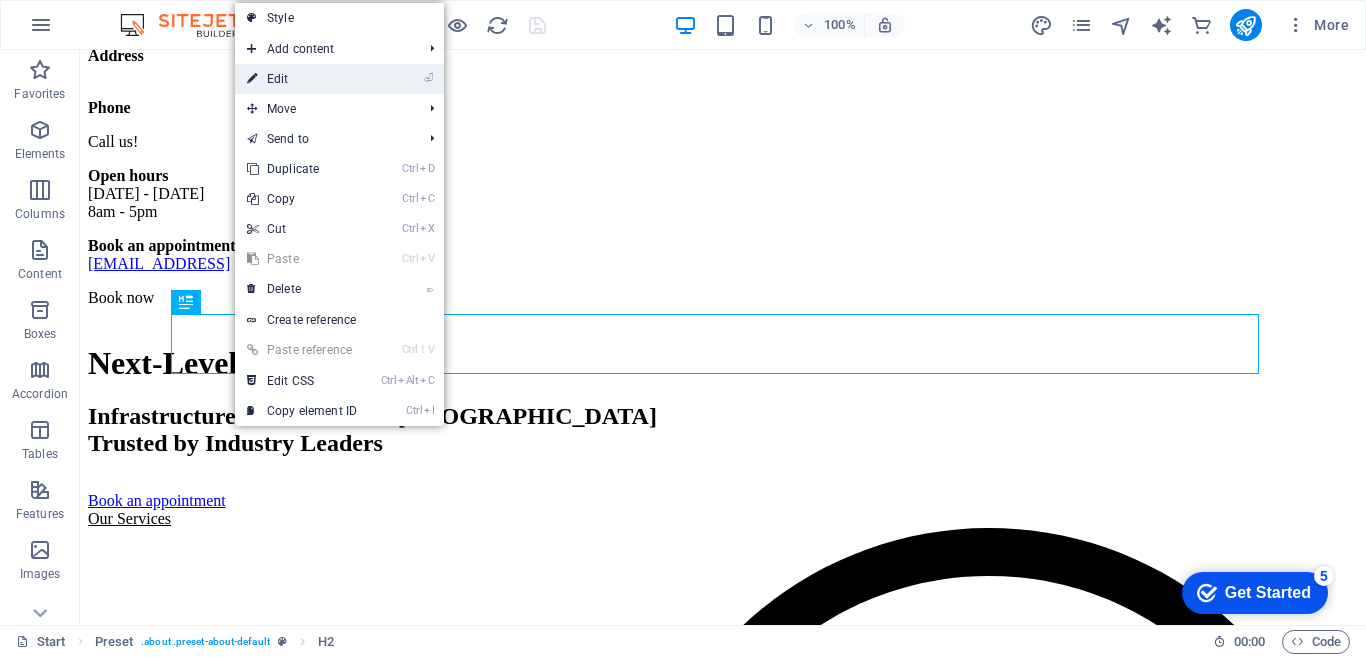 click on "⏎  Edit" at bounding box center [302, 79] 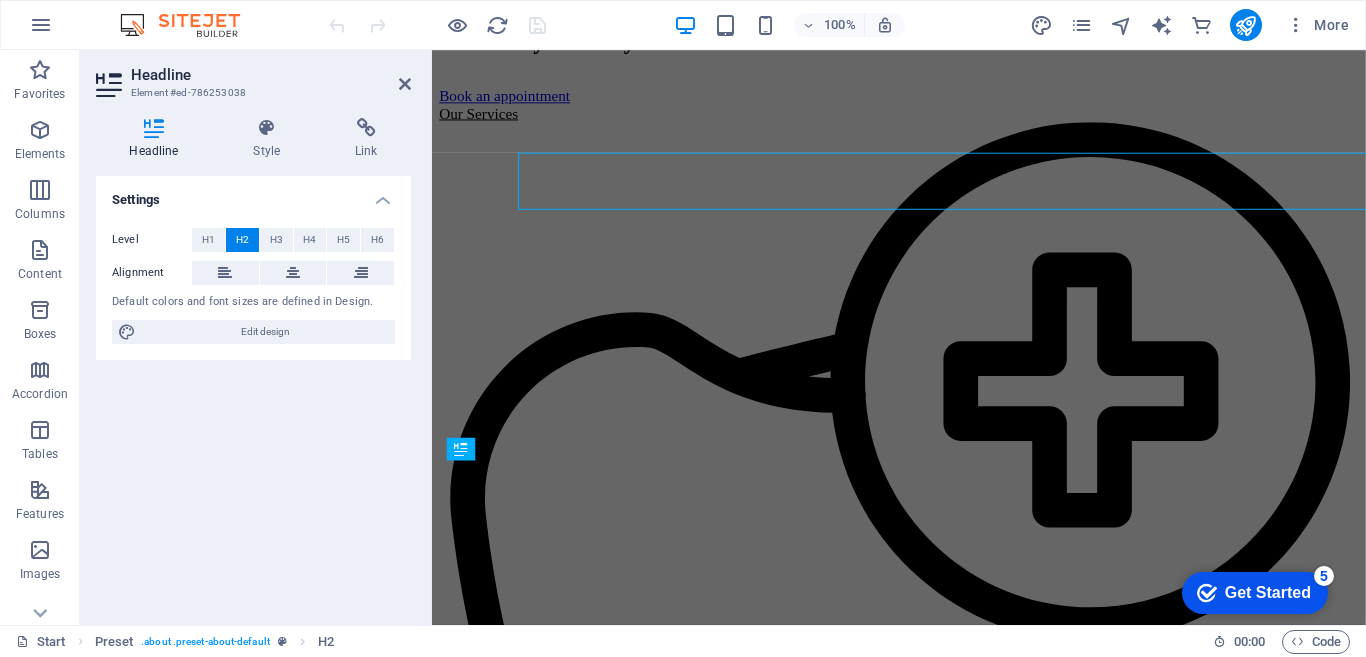 scroll, scrollTop: 2678, scrollLeft: 0, axis: vertical 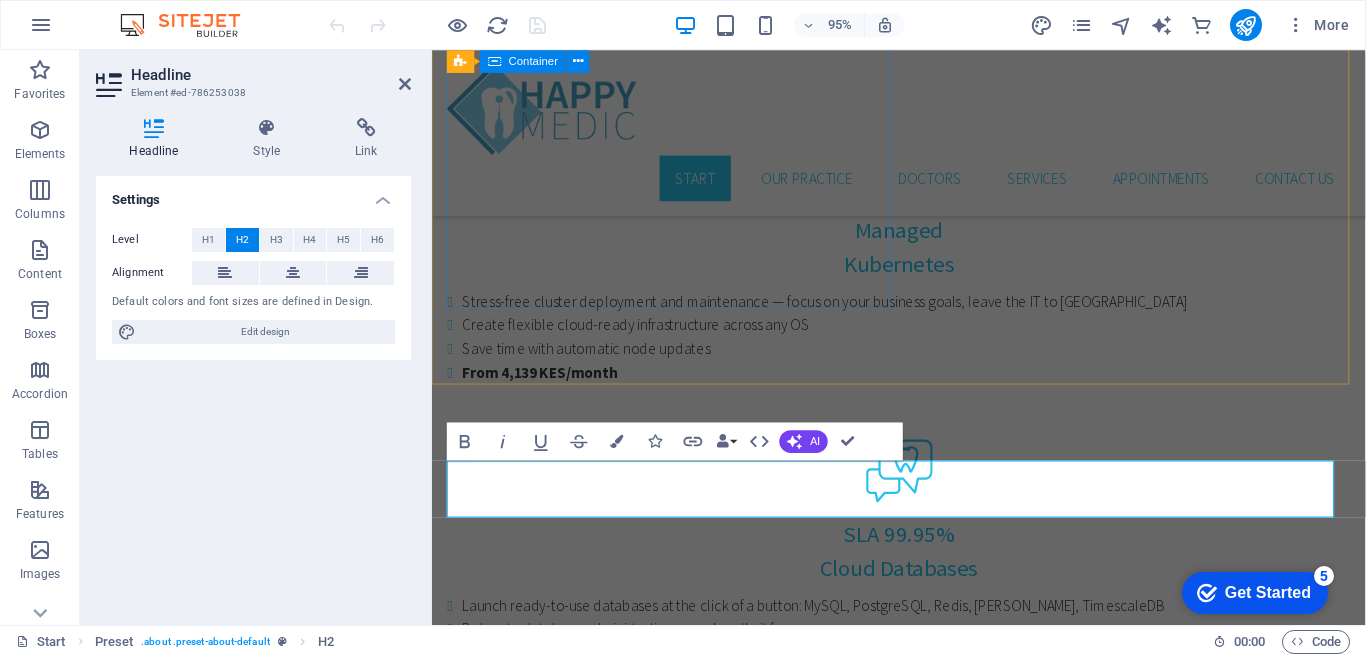 click on "Online Servers  for Businesses FileCloud’s cloud server for small business provides secure, scalable storage solutions, enabling easy file sharing, remote access and data management. It ensures privacy, compliance and seamless collaboration for growing companies. FileCloud’s small business servers provide the best cloud backup solution for small businesses with the latest security and encryption features to offer comprehensive data security. Along with the world-class cloud server, FileCloud also serves as a hyper-secure platform for real-time collaboration. Advantages include: Automatic backups : FileCloud carries out automatic backups regularly, so users are provided with updated files and documents. Offline Access : in case of interrupted or unstable internet connectivity, FileCloud can be accessed offline through local data storage devices and FileCloud’s Sync application. File Sharing and Storage Security Audit trails and logging information Unlimited, free client accounts" at bounding box center [923, 1365] 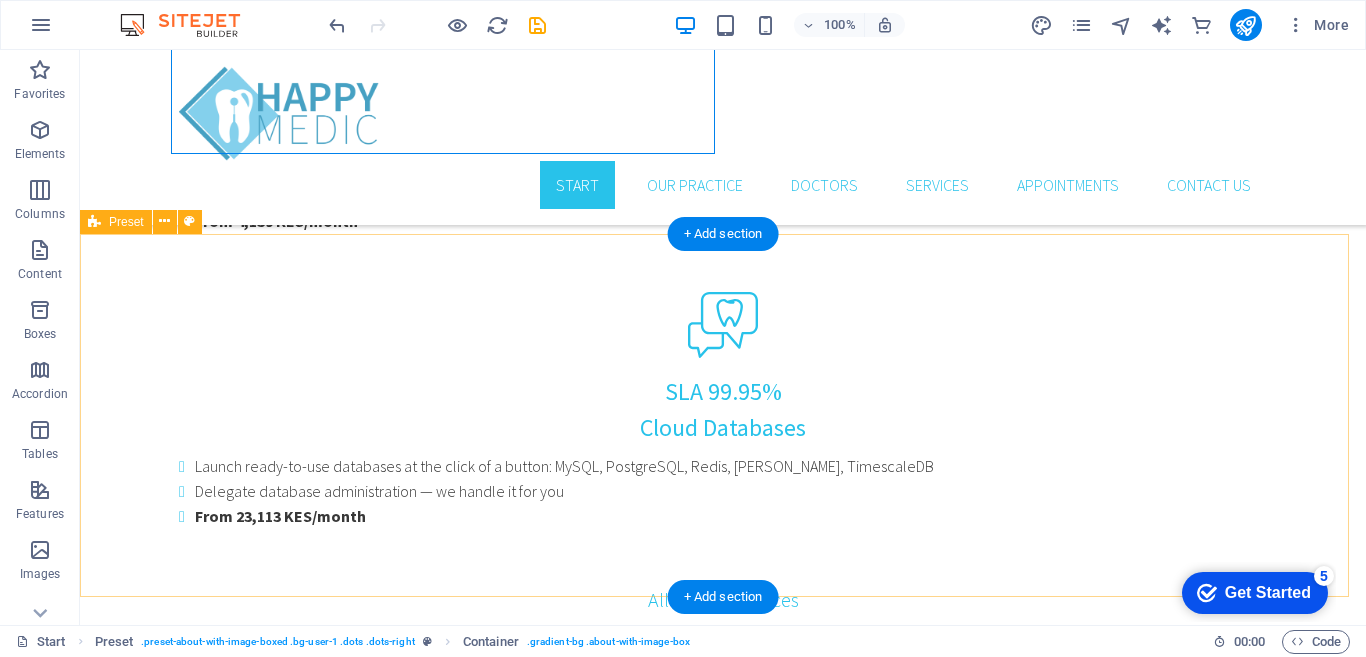 scroll, scrollTop: 2522, scrollLeft: 0, axis: vertical 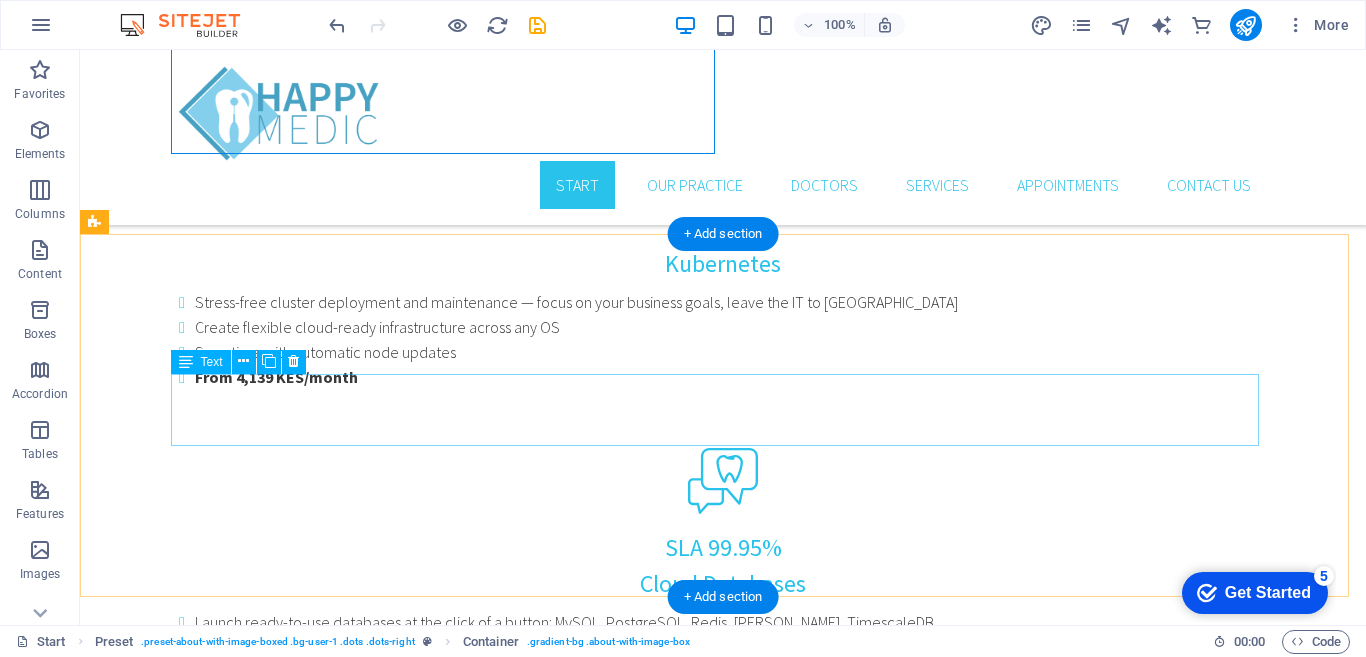 click on "Lorem ipsum dolor sit amet, consectetur adipisicing elit. Libero, assumenda, dolore, cum vel modi asperiores consequatur suscipit quidem ducimus eveniet iure expedita consectetur odio voluptatum similique fugit voluptates rem accusamus quae quas dolorem tenetur facere tempora maiores adipisci reiciendis accusantium voluptatibus id voluptate tempore dolor harum nisi amet! Nobis, eaque." at bounding box center [723, 2100] 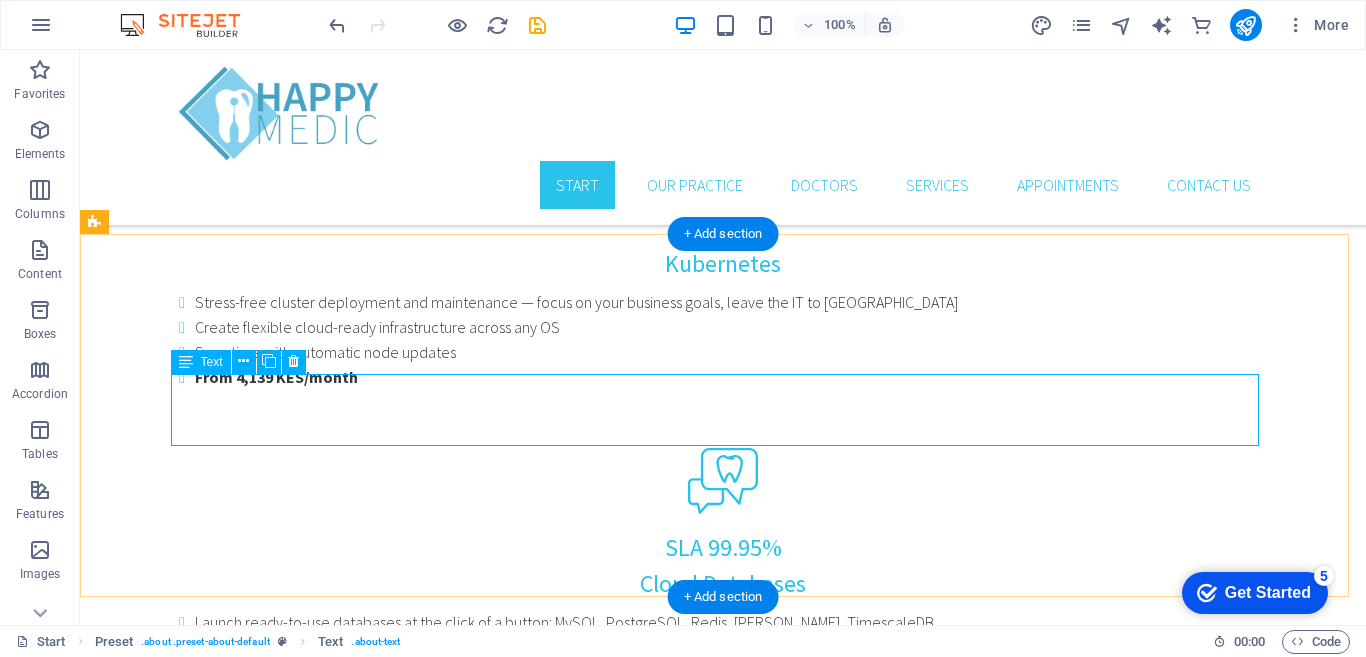click on "Lorem ipsum dolor sit amet, consectetur adipisicing elit. Libero, assumenda, dolore, cum vel modi asperiores consequatur suscipit quidem ducimus eveniet iure expedita consectetur odio voluptatum similique fugit voluptates rem accusamus quae quas dolorem tenetur facere tempora maiores adipisci reiciendis accusantium voluptatibus id voluptate tempore dolor harum nisi amet! Nobis, eaque." at bounding box center [723, 2100] 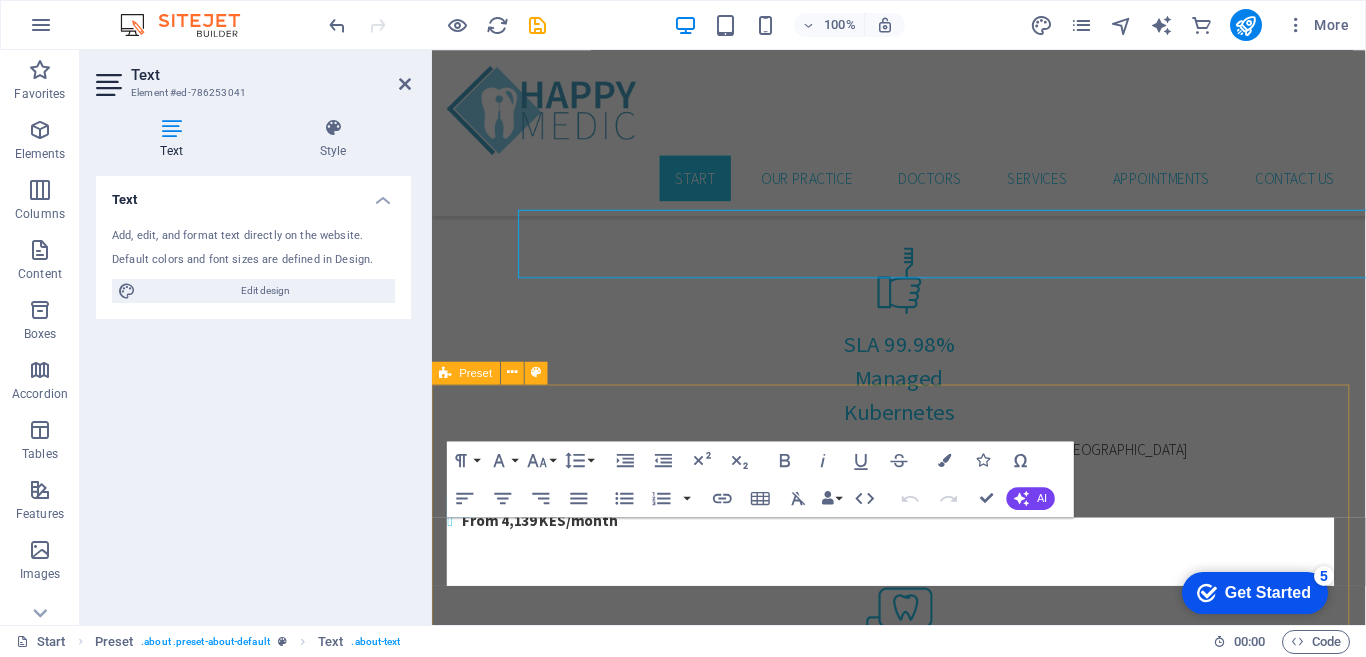 scroll, scrollTop: 2678, scrollLeft: 0, axis: vertical 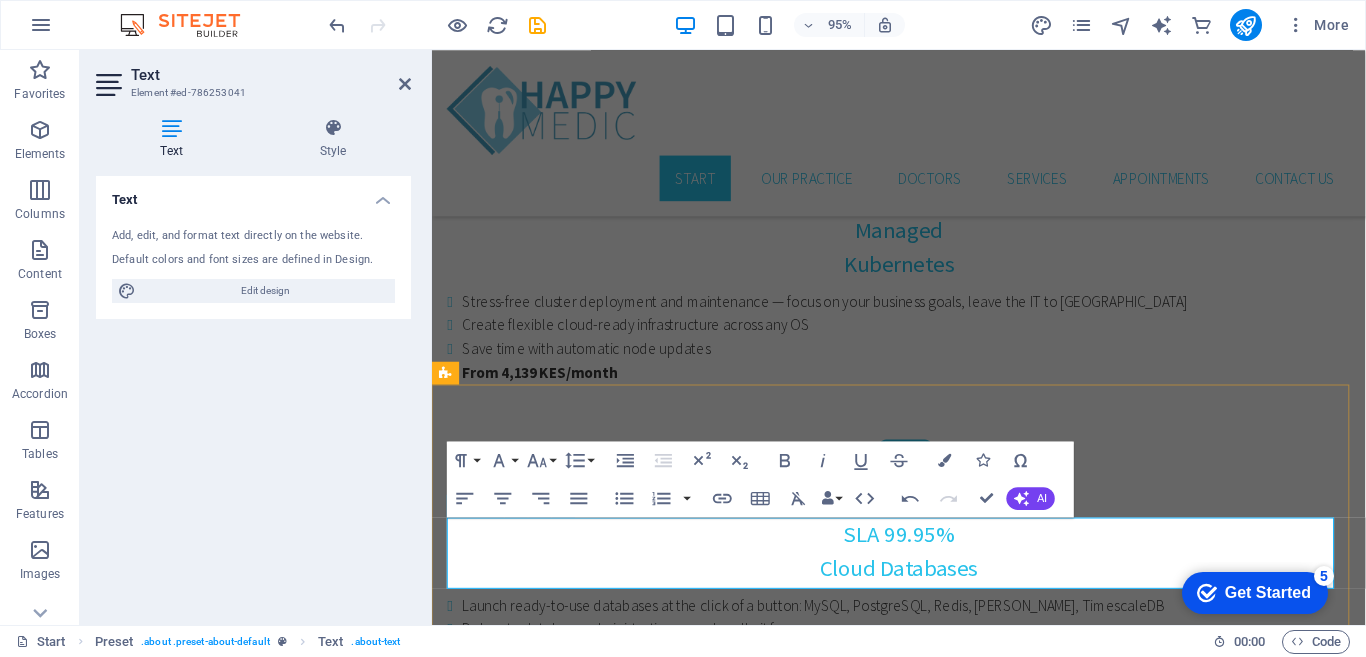 click on "Best cloud based server eliminate the need for expensive on-premise infrastructure, allowing businesses to pay only for the resources they use. Whether for hosting applications, managing databases or running enterprise operations, a cloud-based server delivers performance and efficiency tailored to modern business demands." at bounding box center (923, 2137) 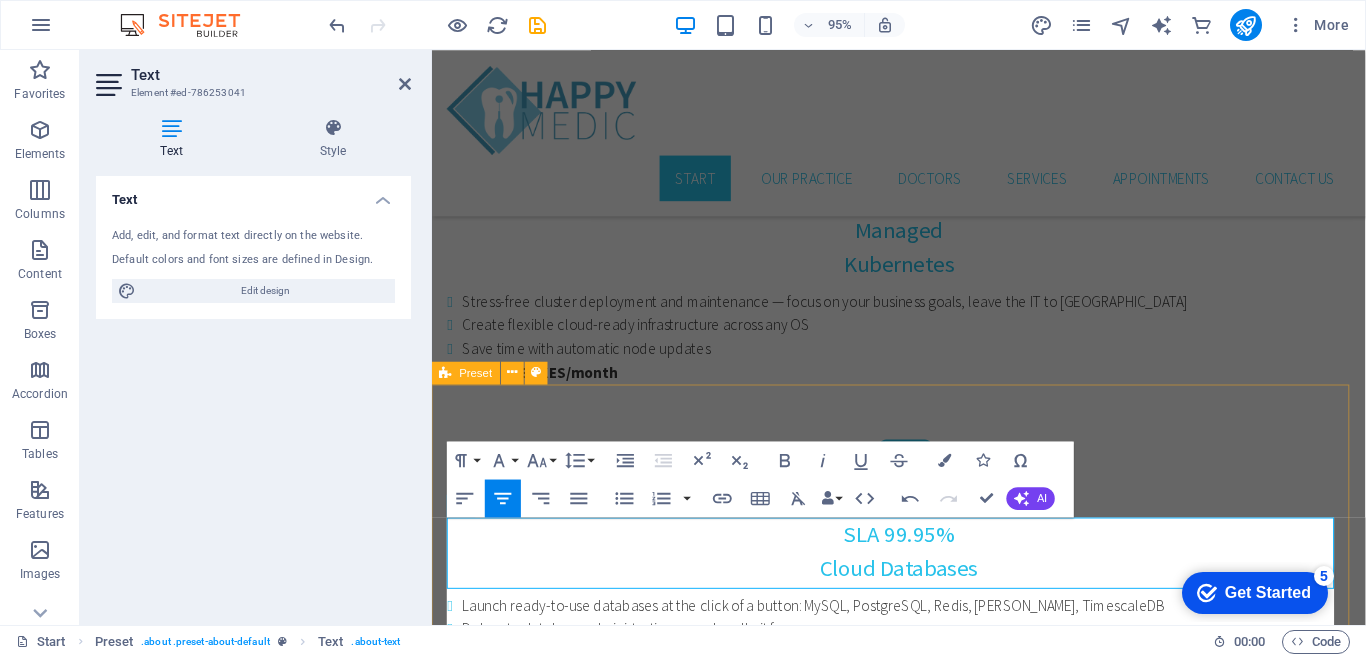 scroll, scrollTop: 2215, scrollLeft: 2, axis: both 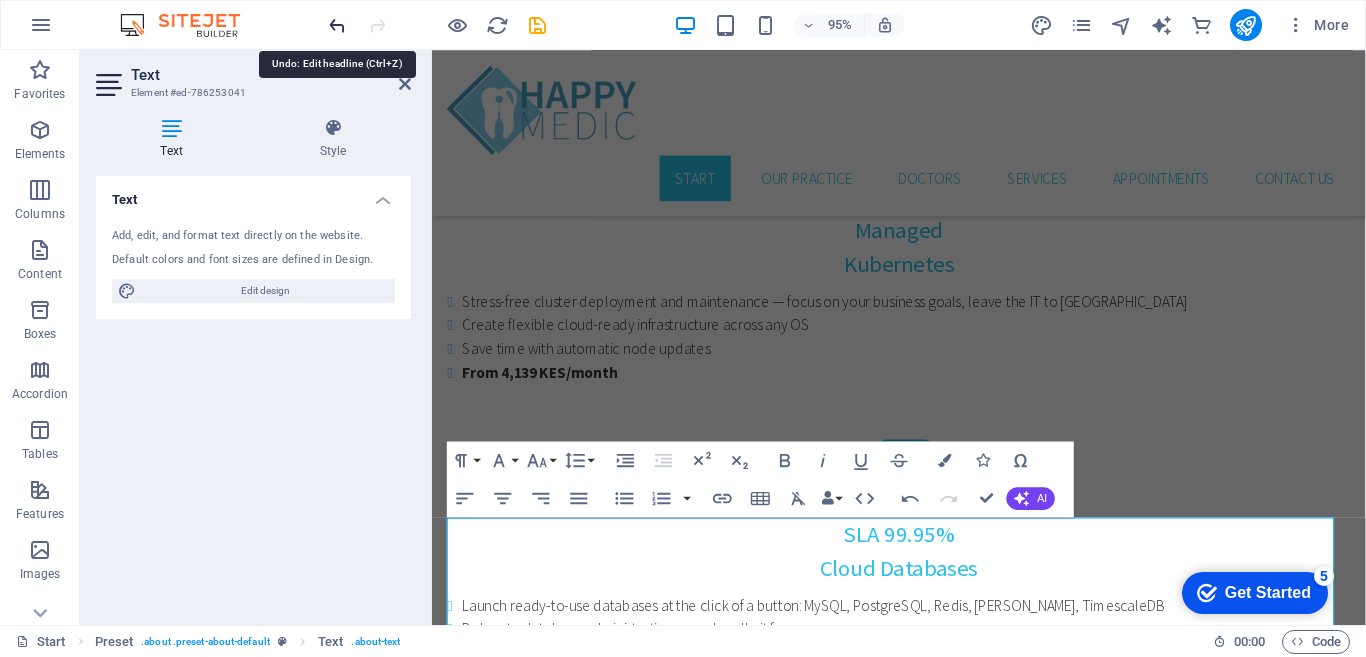 click at bounding box center [337, 25] 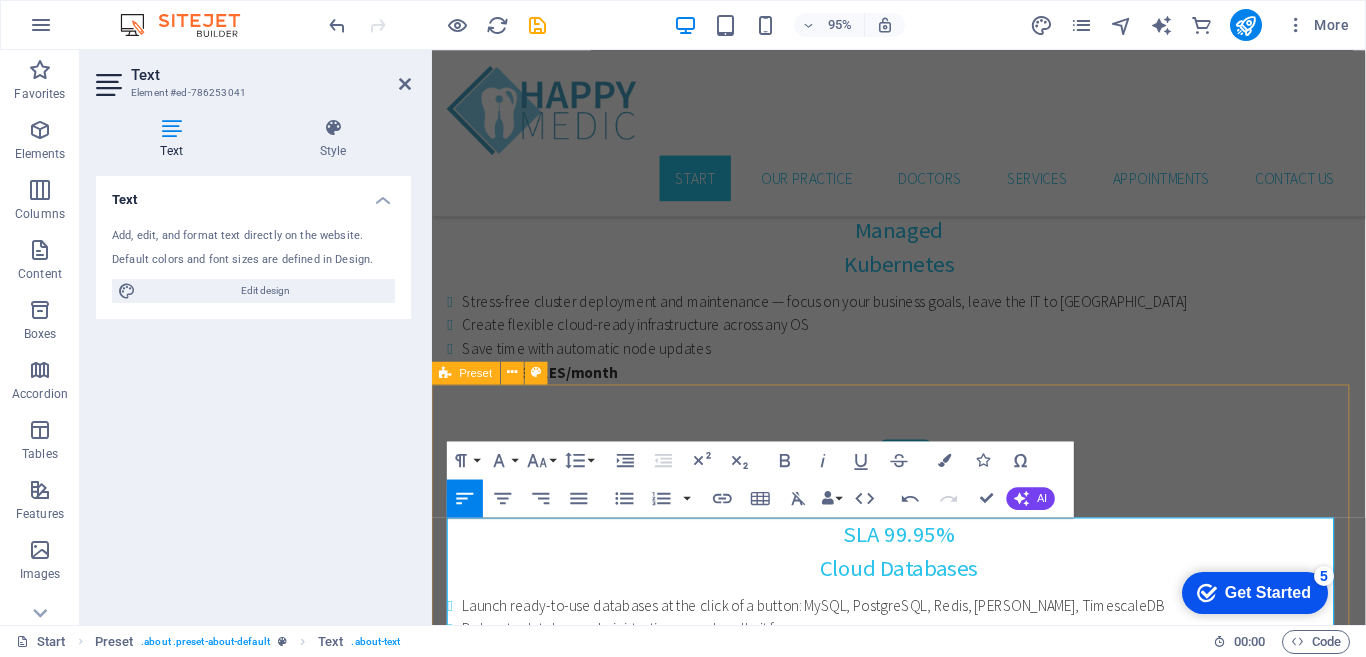 drag, startPoint x: 928, startPoint y: 631, endPoint x: 445, endPoint y: 604, distance: 483.75406 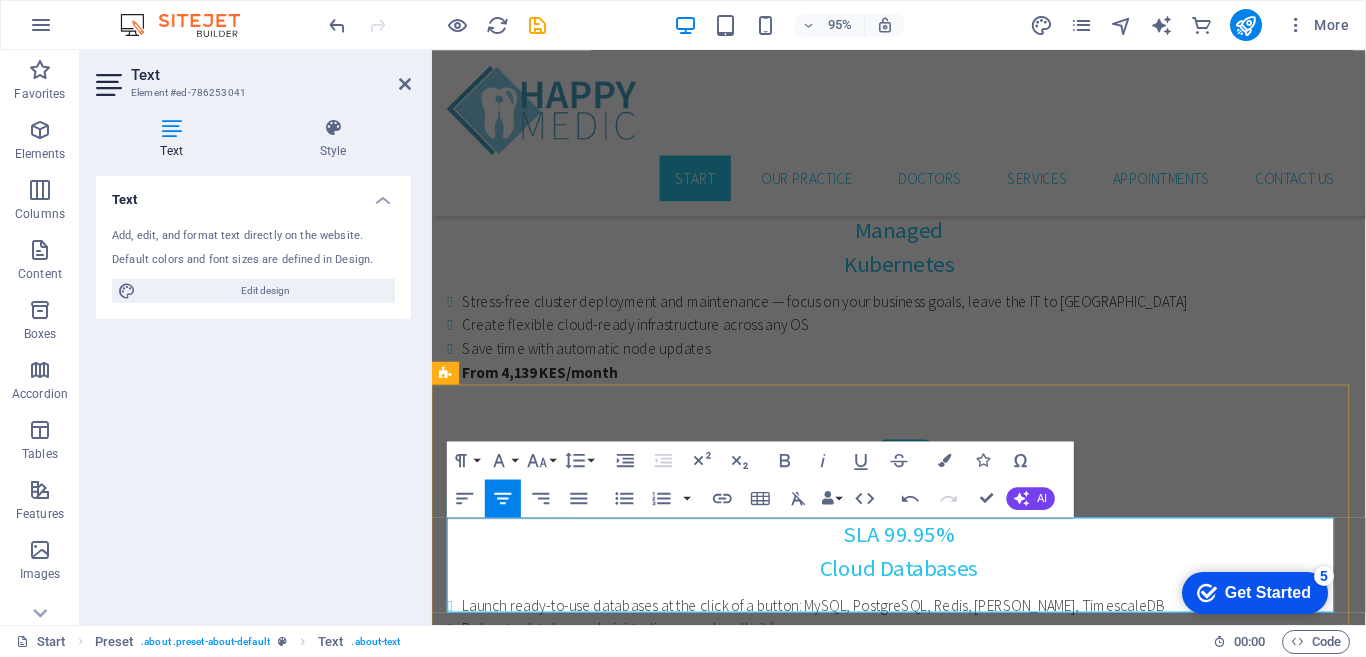 click on "Whether for hosting applications, managing databases or running enterprise operations, a cloud-based server delivers performance and efficiency tailored to modern business demands." at bounding box center (923, 2125) 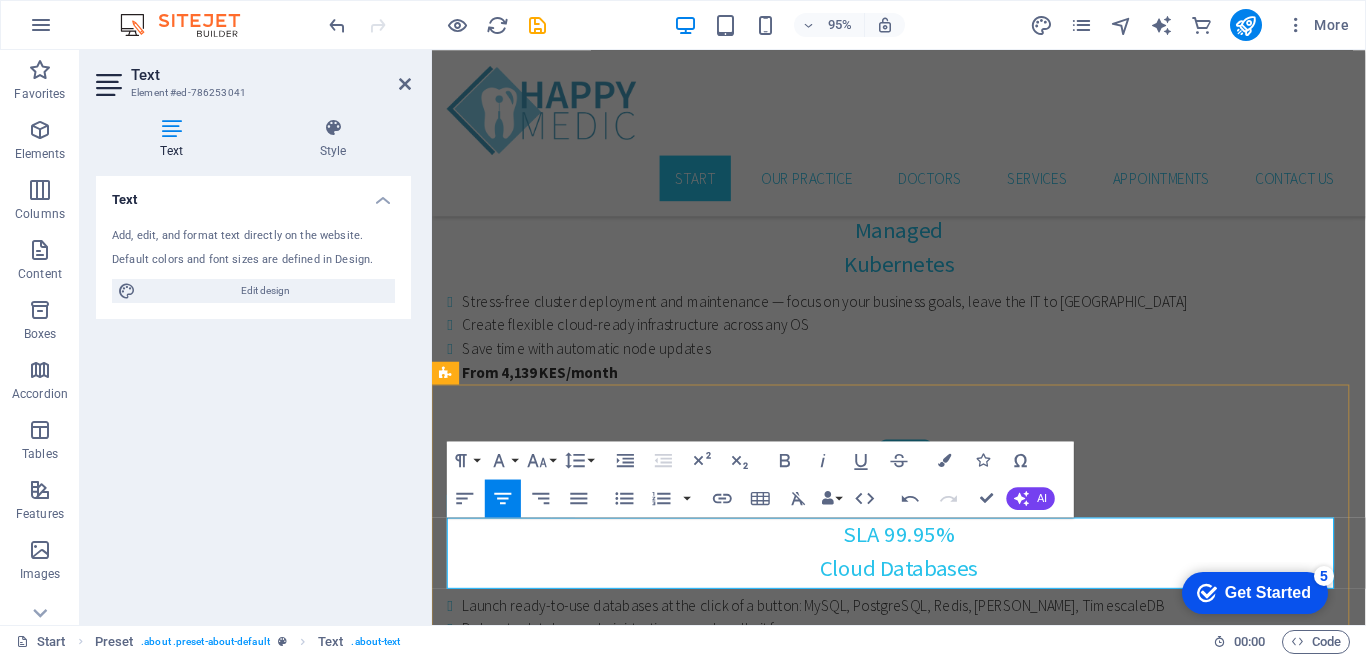 click on "Best cloud based server eliminate the need for expensive on-premise infrastructure, allowing businesses to pay only for the resources they use.  Whether for hosting applications, managing databases or running enterprise operations, a cloud-based server delivers performance and efficiency tailored to modern business demands." at bounding box center [923, 2137] 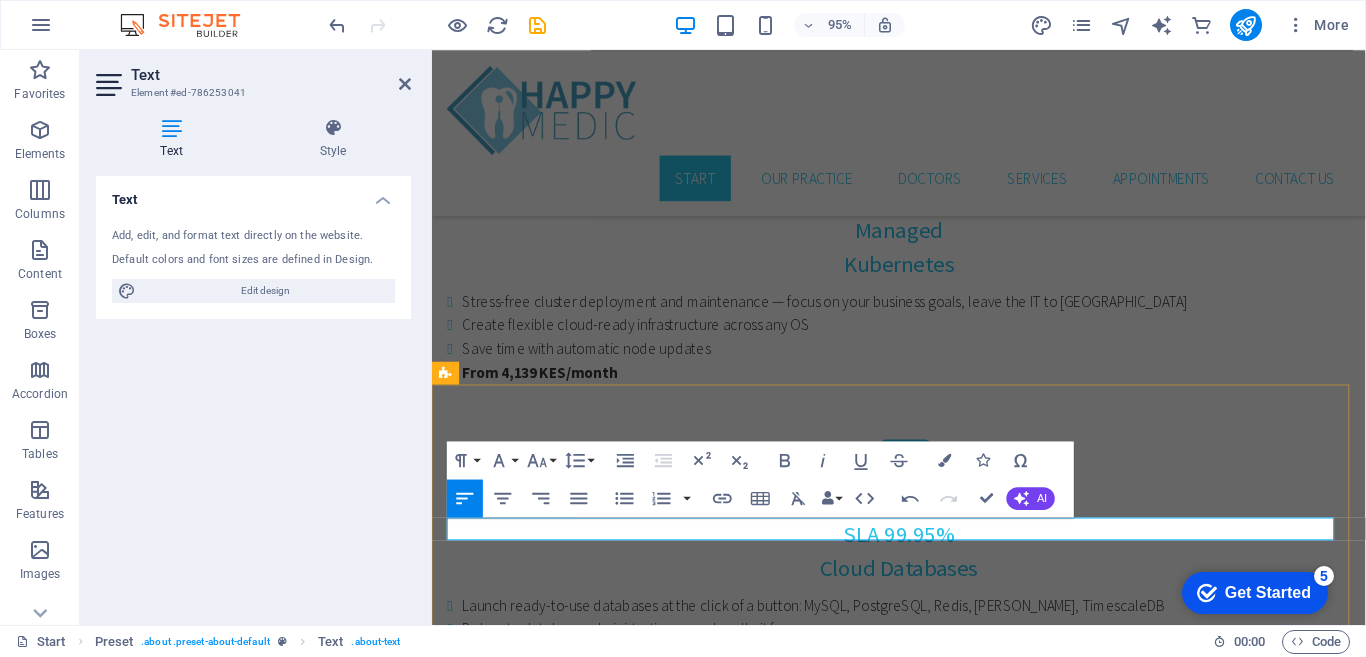 click at bounding box center (923, 2112) 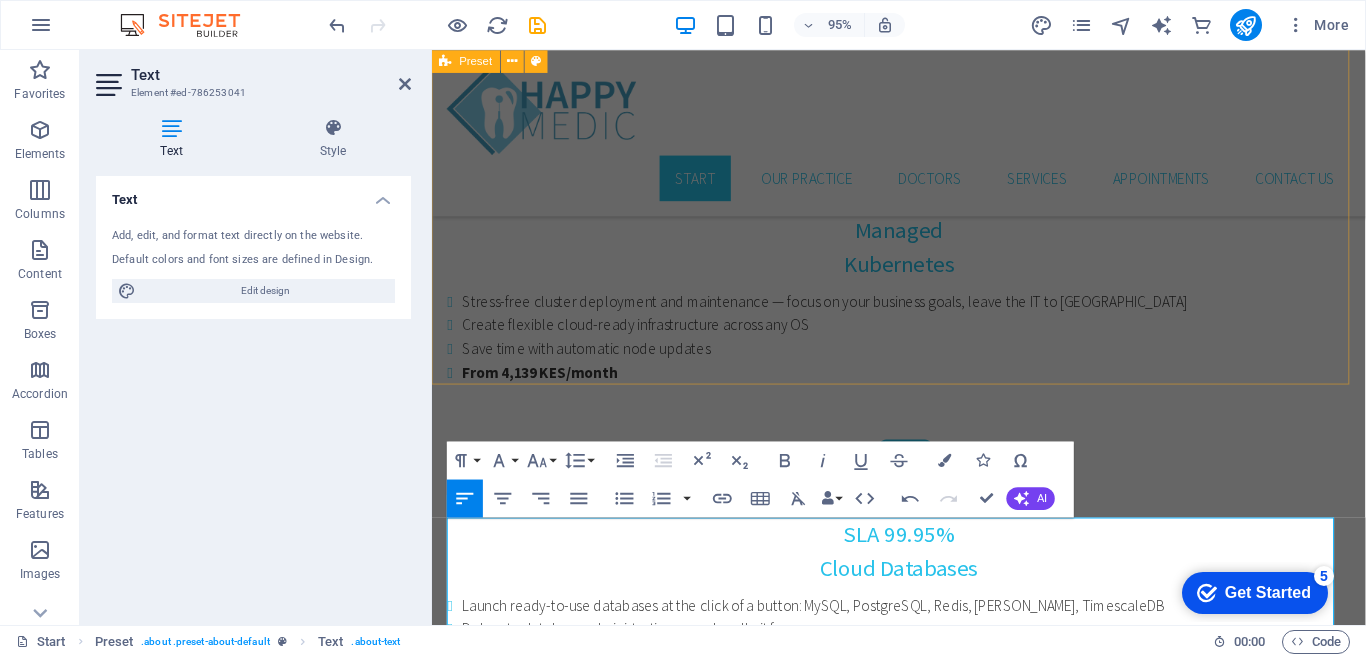 scroll, scrollTop: 8529, scrollLeft: 2, axis: both 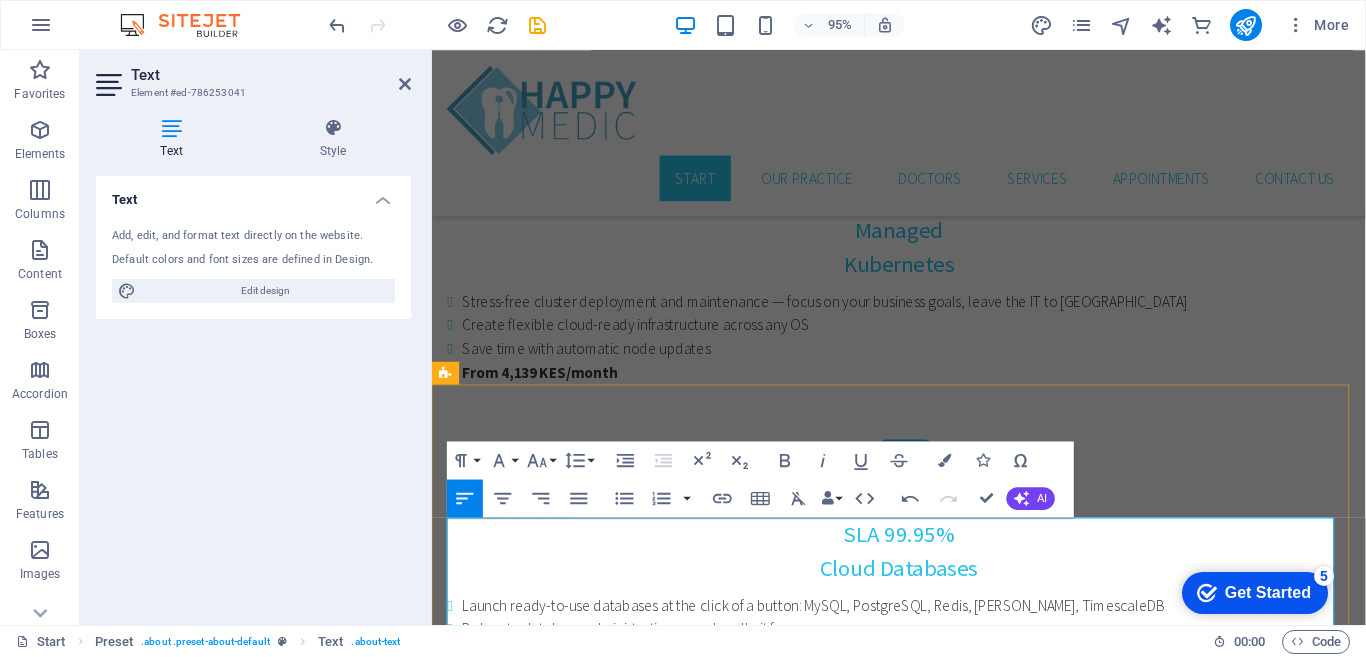 click on "n" at bounding box center (923, 2112) 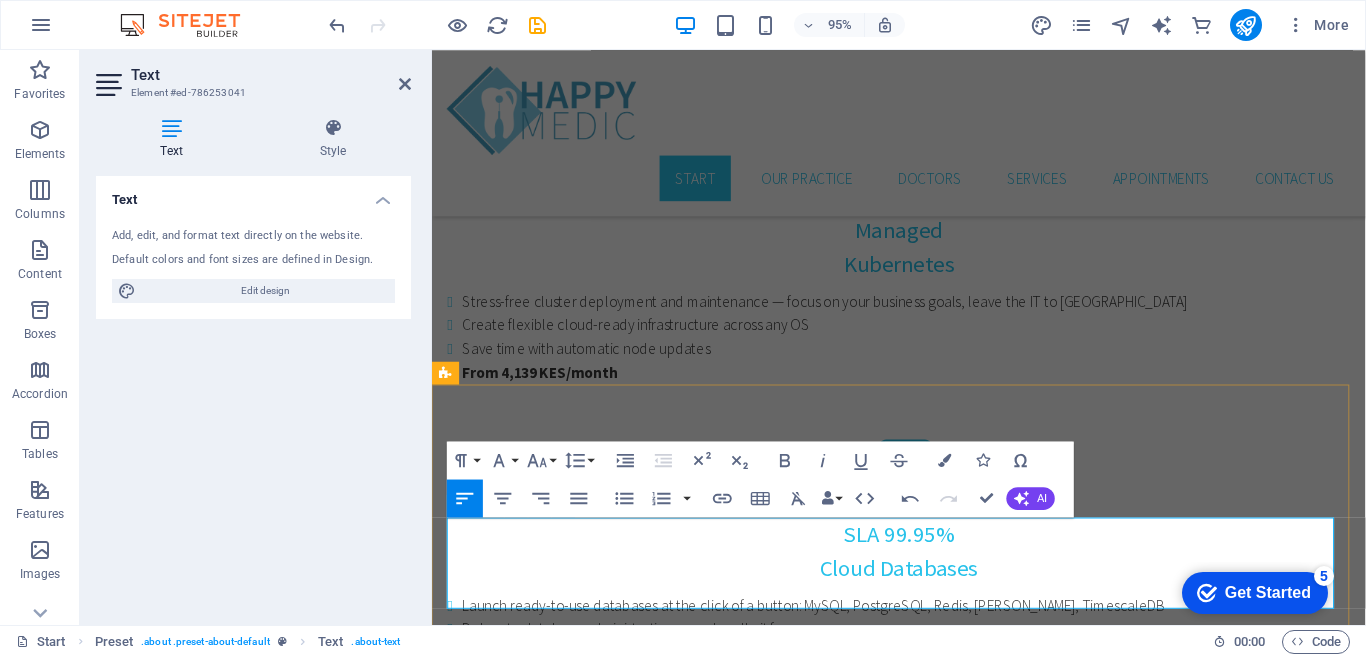 click on "Access your systems anytime, anywhere with a cloud-native infrastructure." at bounding box center (923, 2184) 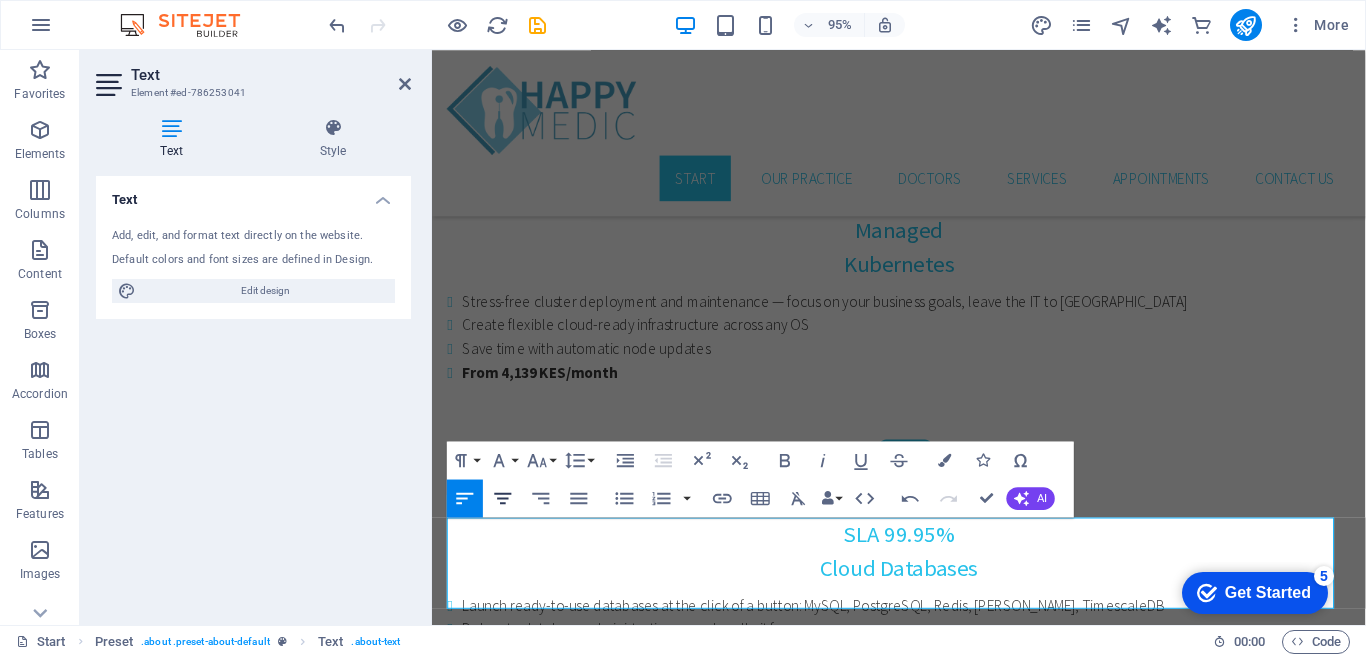 click 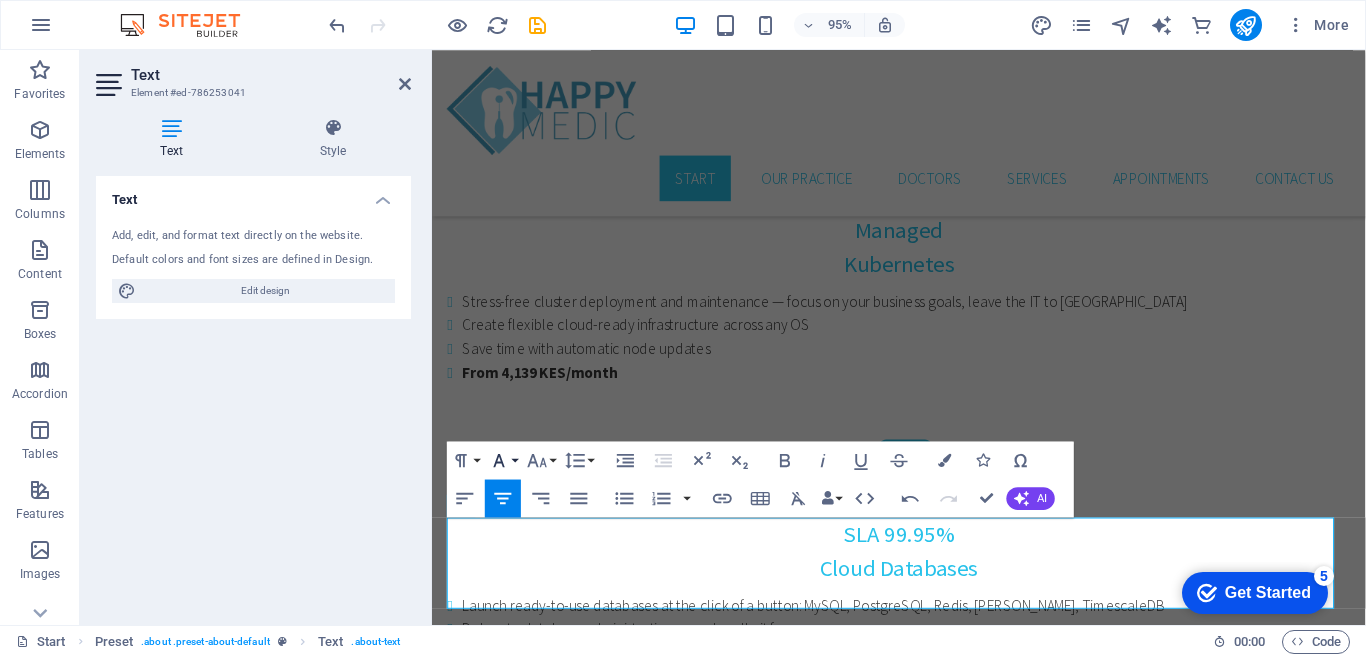 click on "Font Family" at bounding box center (503, 460) 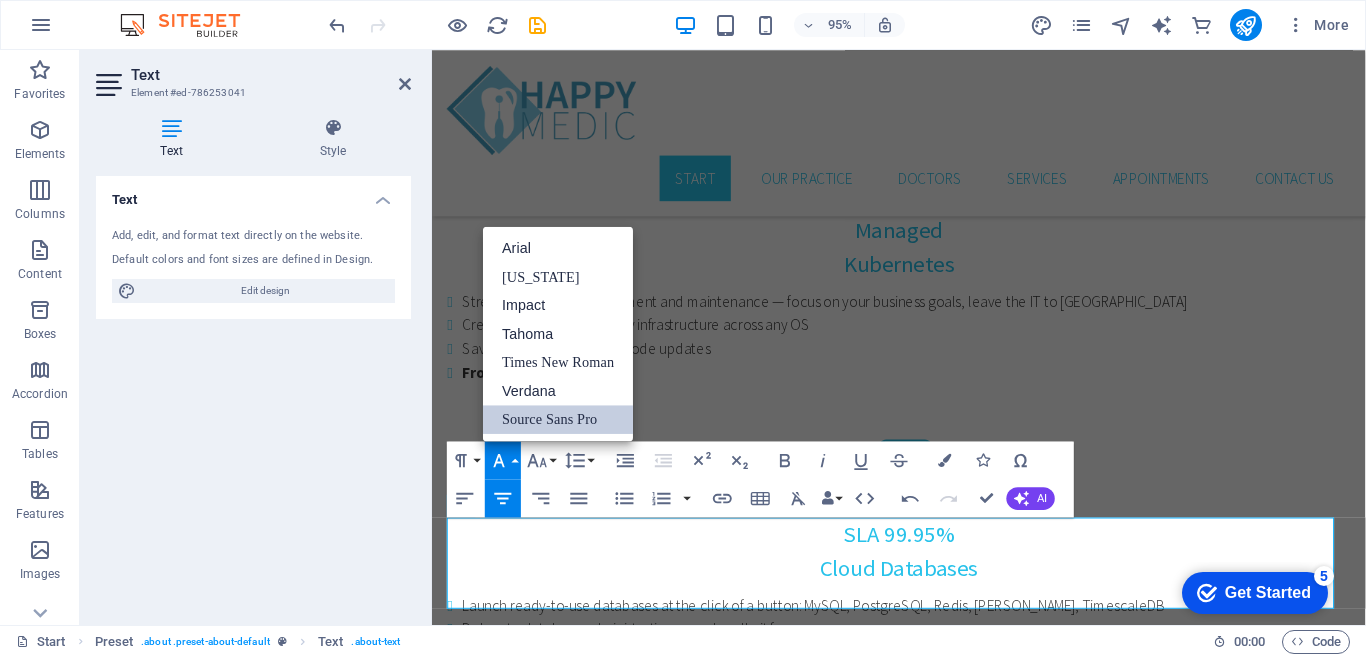 scroll, scrollTop: 0, scrollLeft: 0, axis: both 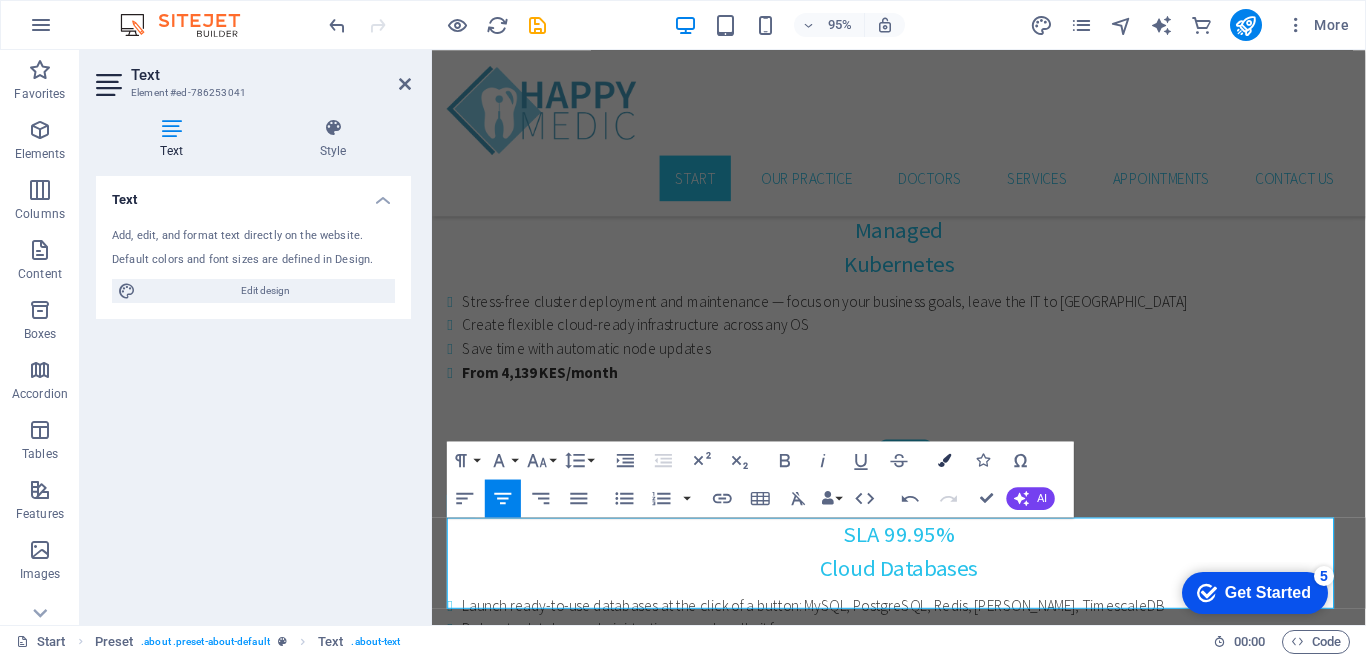 click on "Colors" at bounding box center (945, 460) 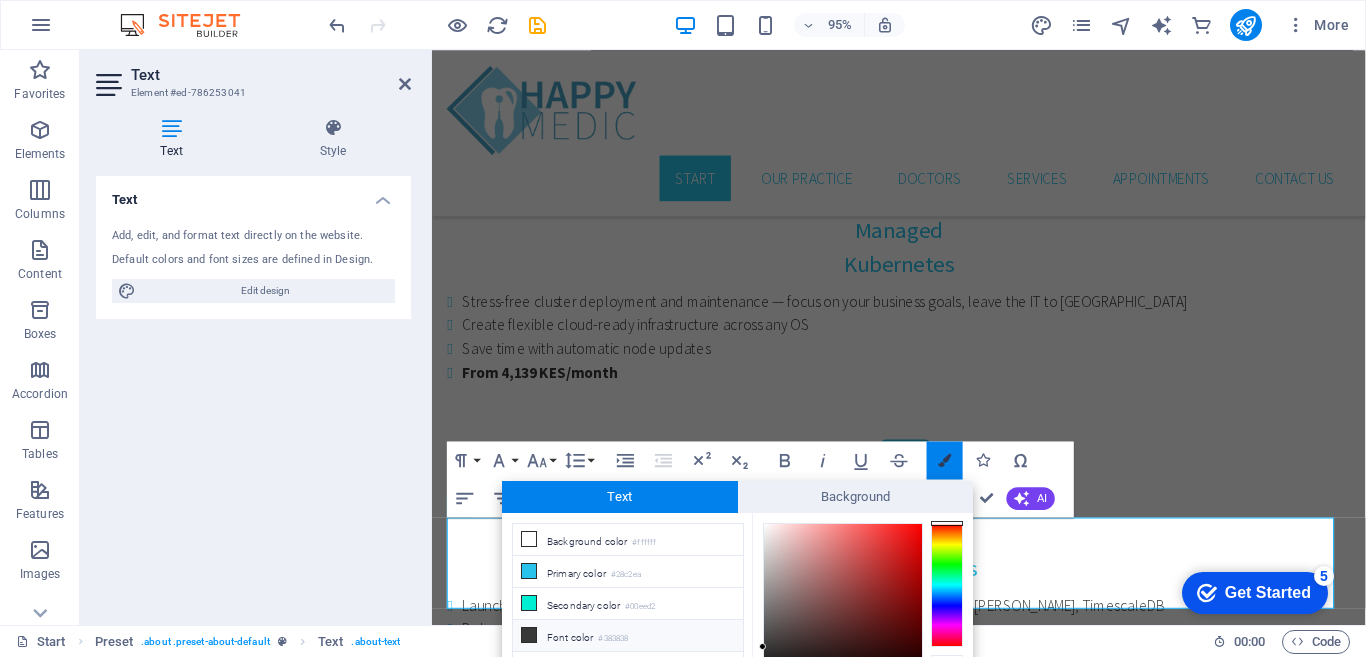 scroll, scrollTop: 104, scrollLeft: 0, axis: vertical 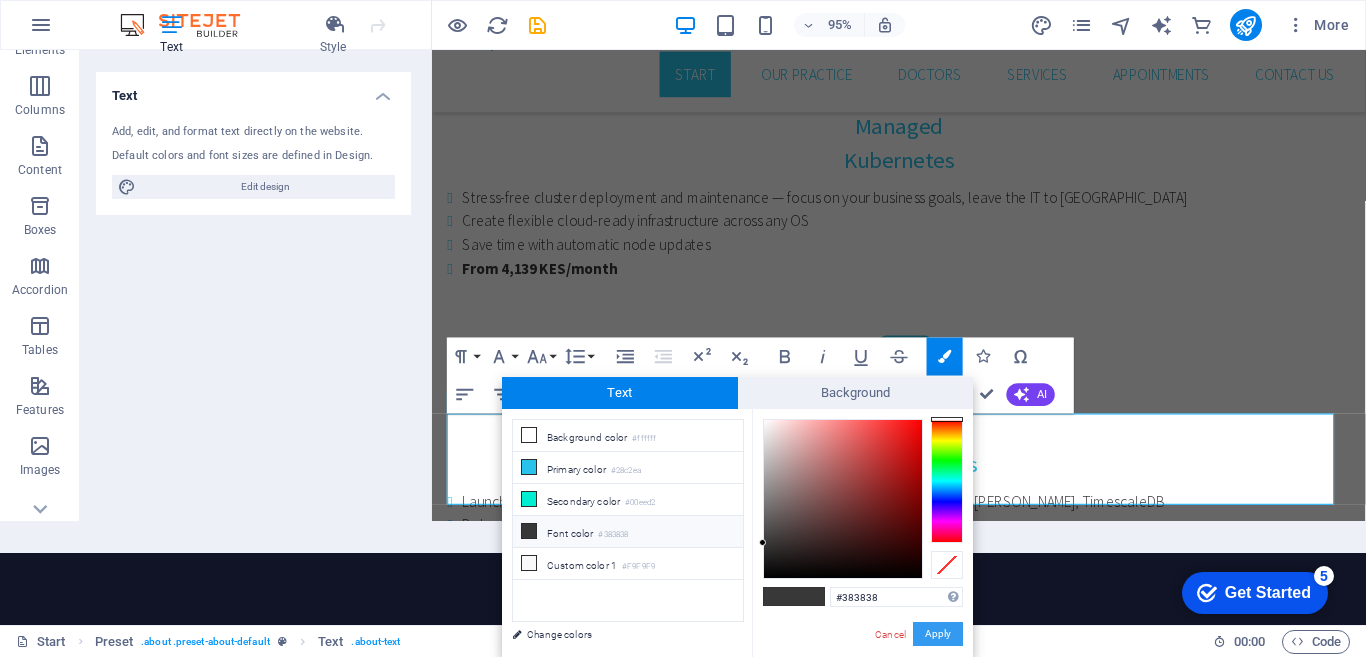click on "Apply" at bounding box center [938, 634] 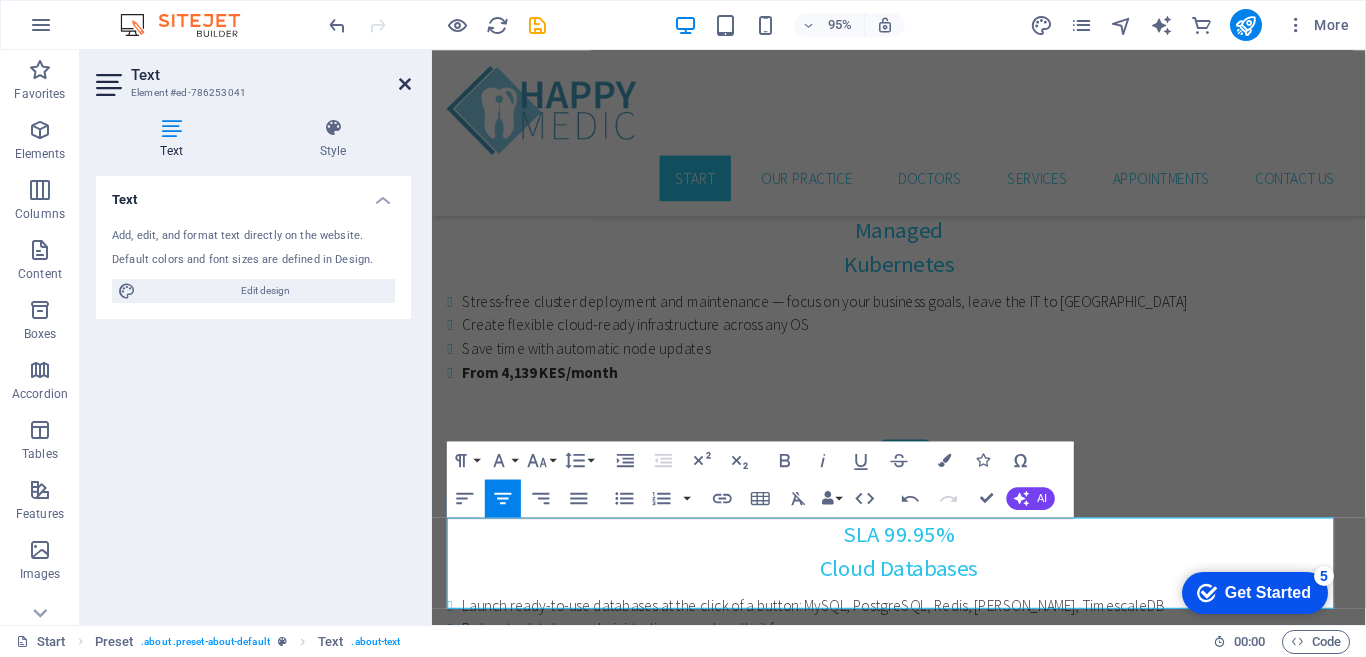 click at bounding box center [405, 84] 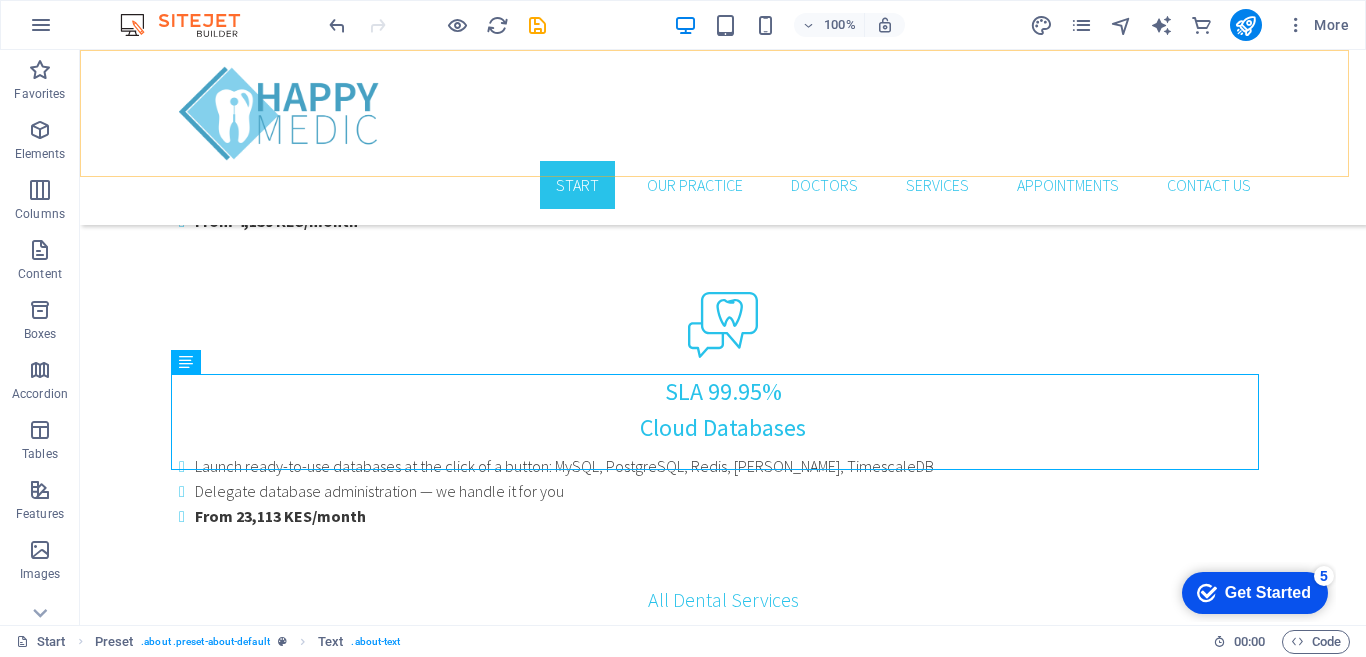 scroll, scrollTop: 2522, scrollLeft: 0, axis: vertical 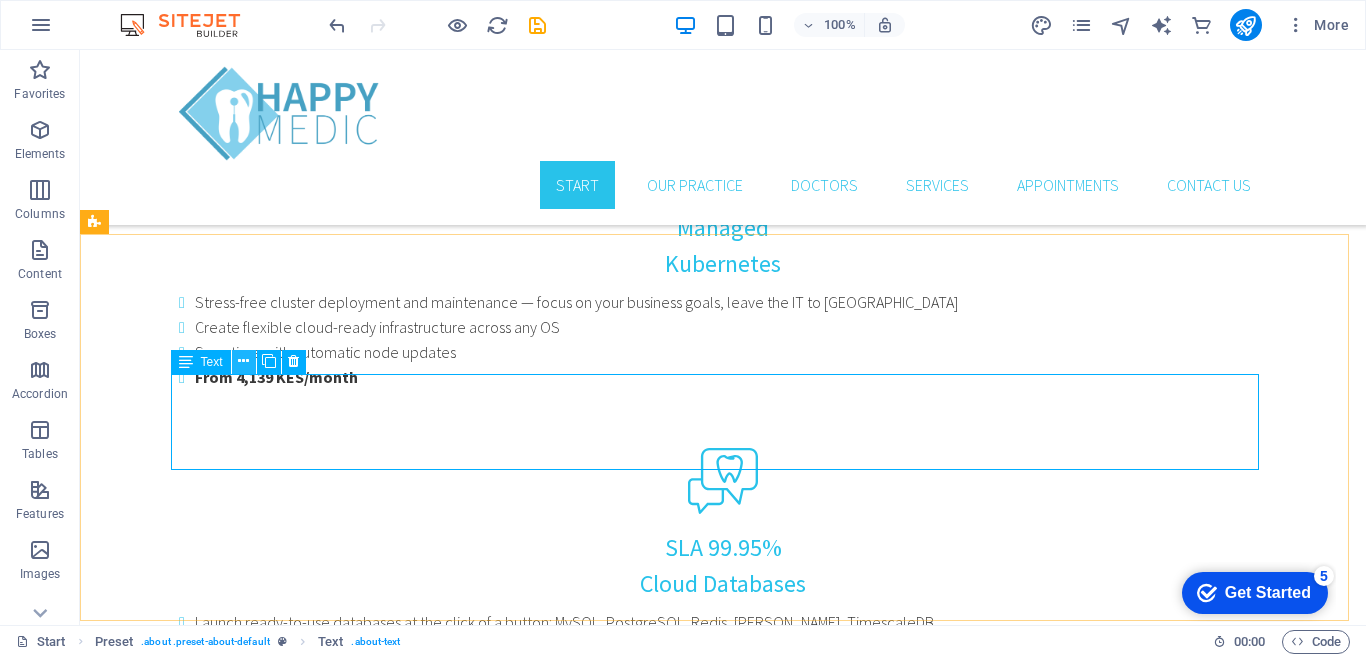click at bounding box center [243, 361] 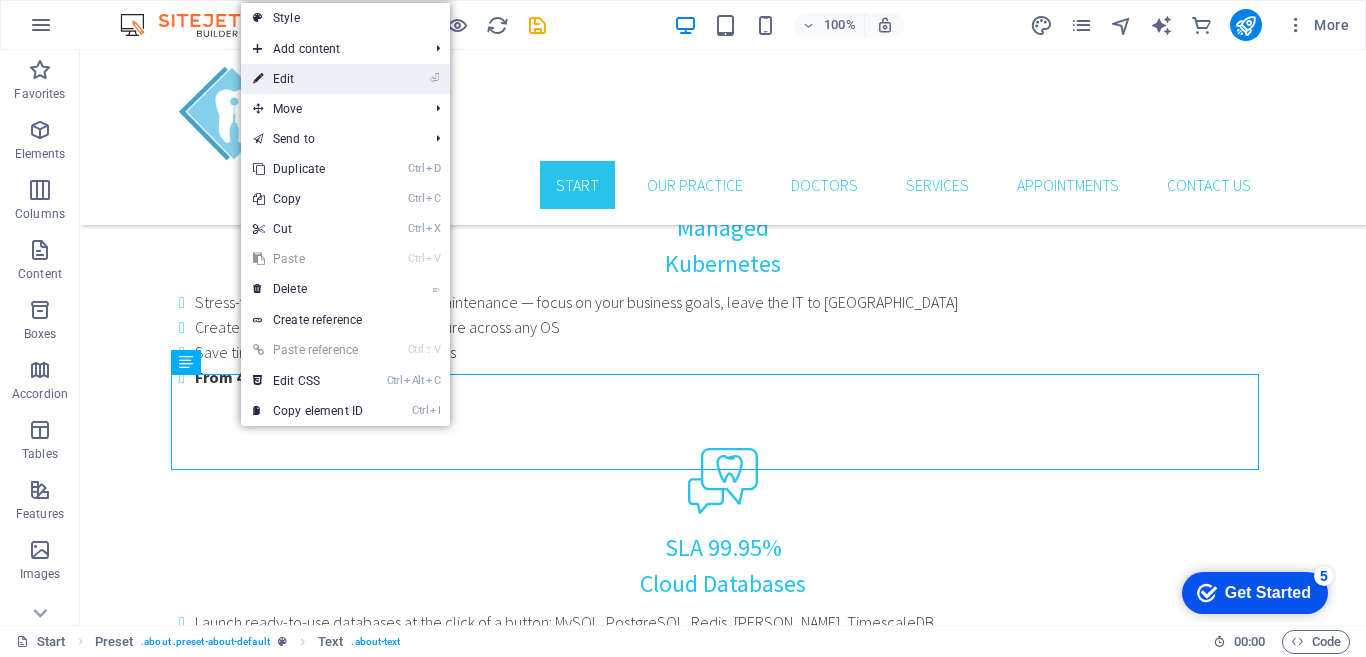 click on "⏎  Edit" at bounding box center (308, 79) 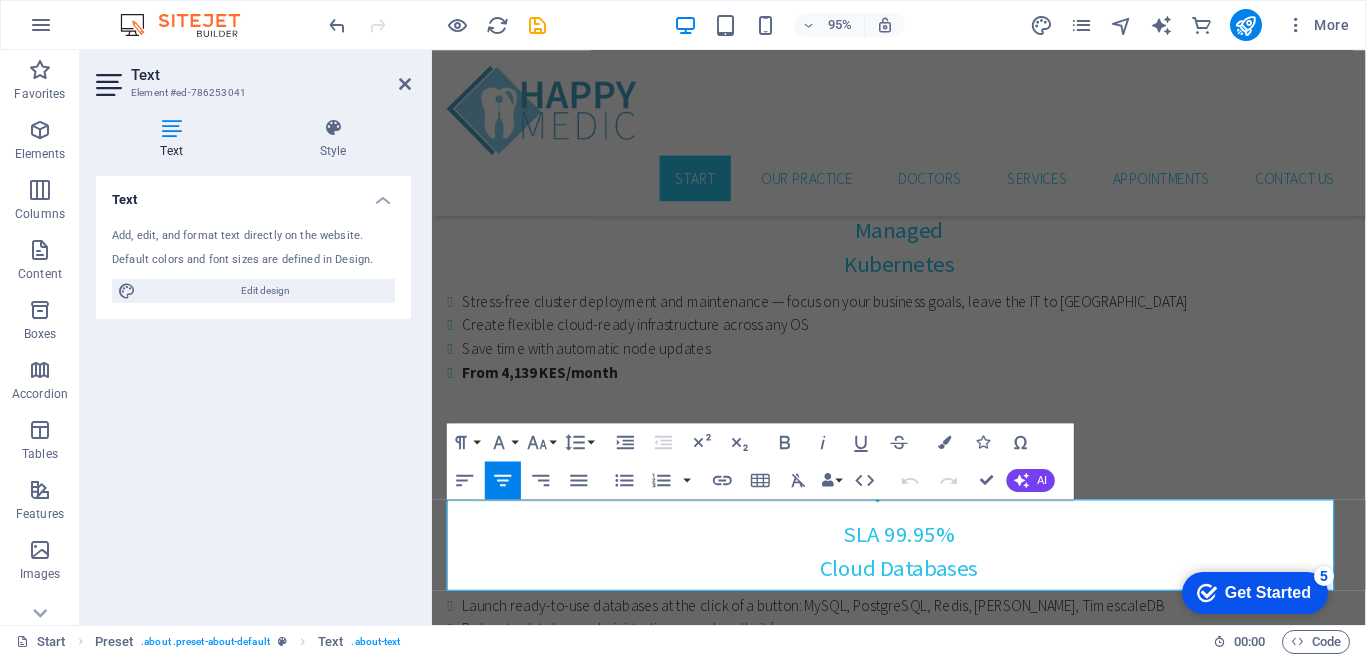 scroll, scrollTop: 2704, scrollLeft: 0, axis: vertical 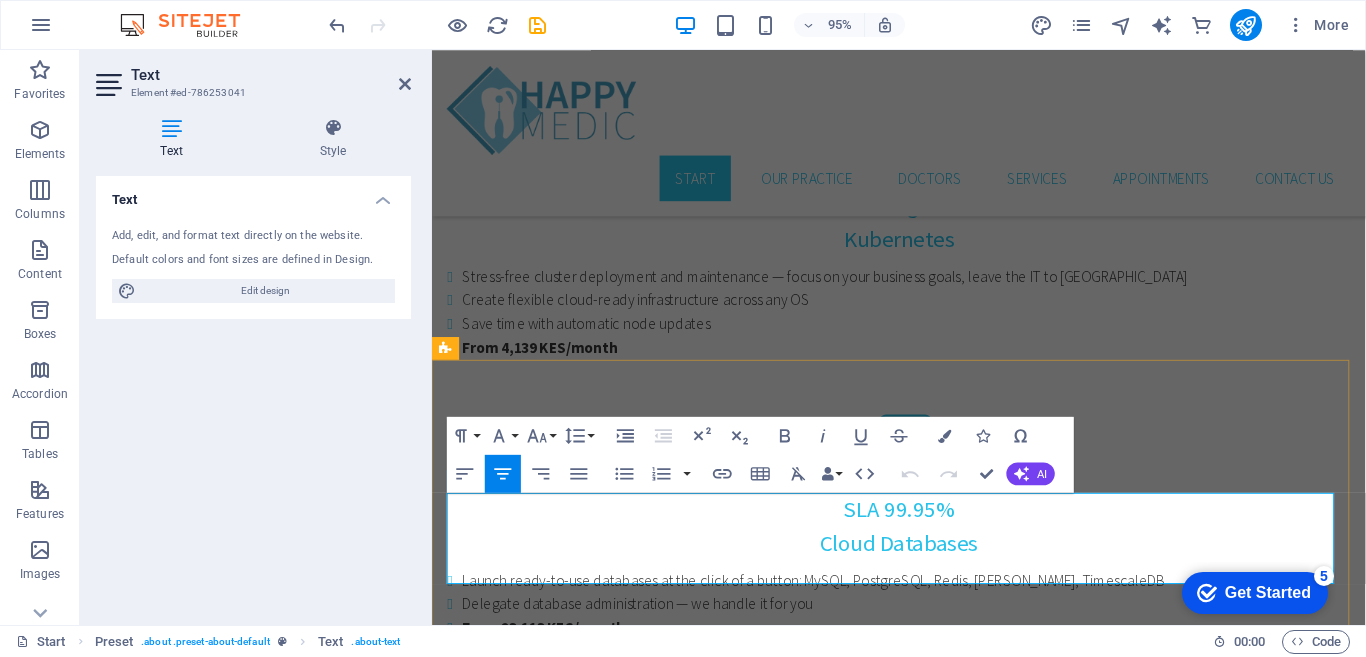 drag, startPoint x: 673, startPoint y: 627, endPoint x: 1164, endPoint y: 607, distance: 491.40717 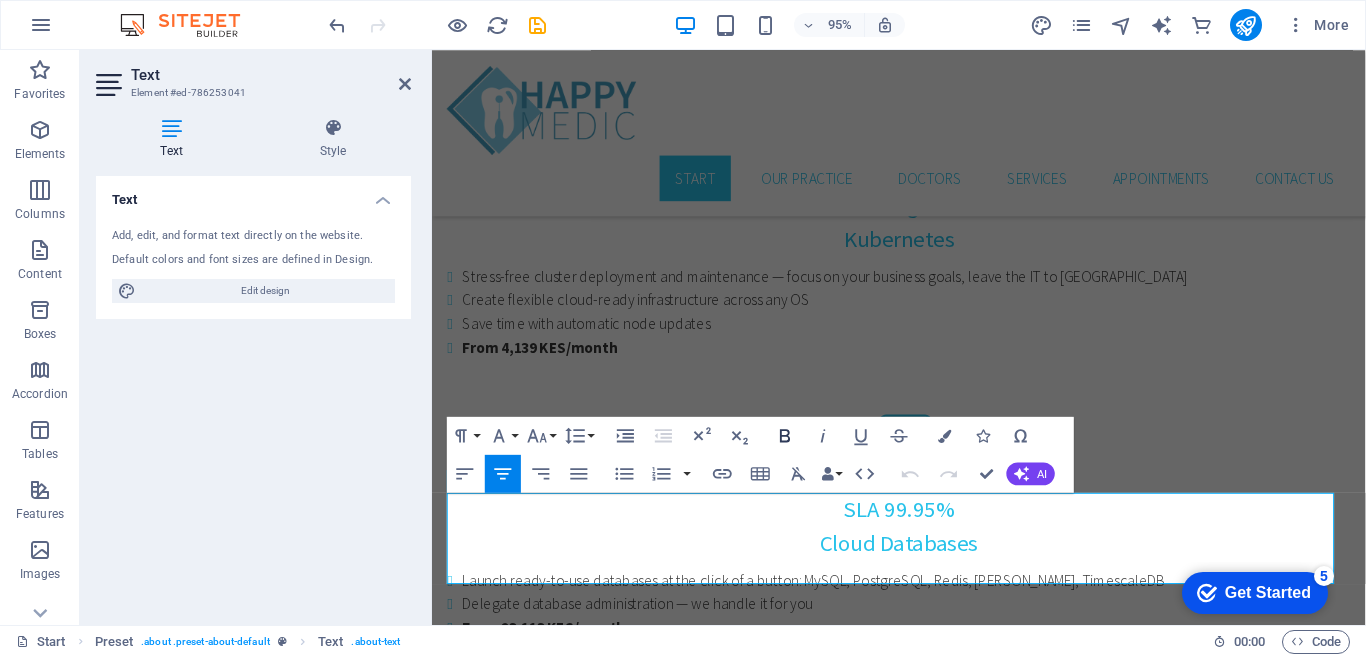 click 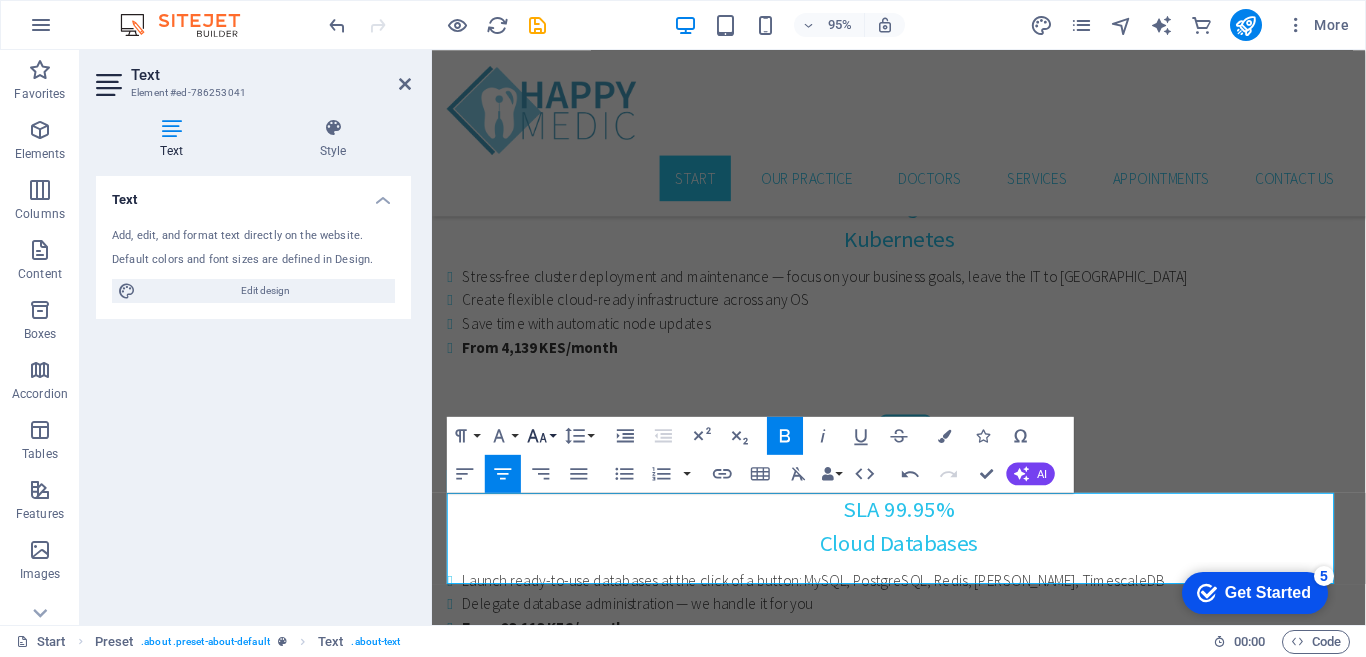 click on "Font Size" at bounding box center (541, 436) 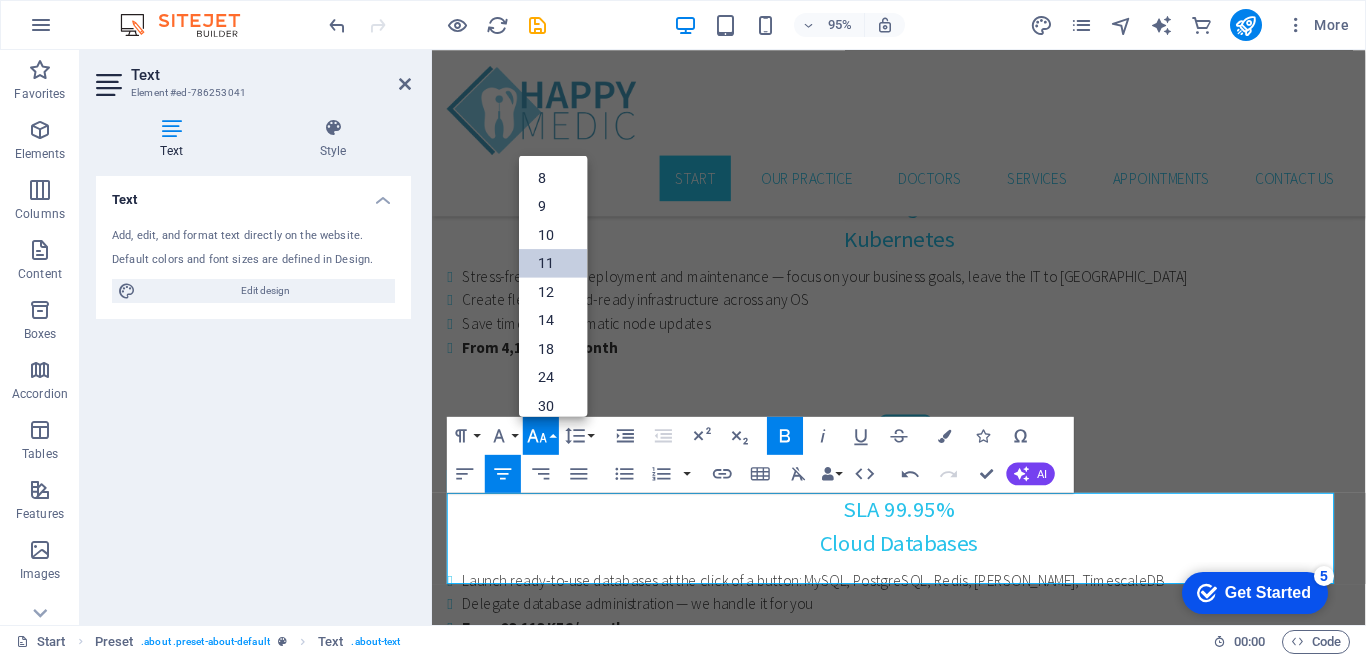 click on "11" at bounding box center (553, 262) 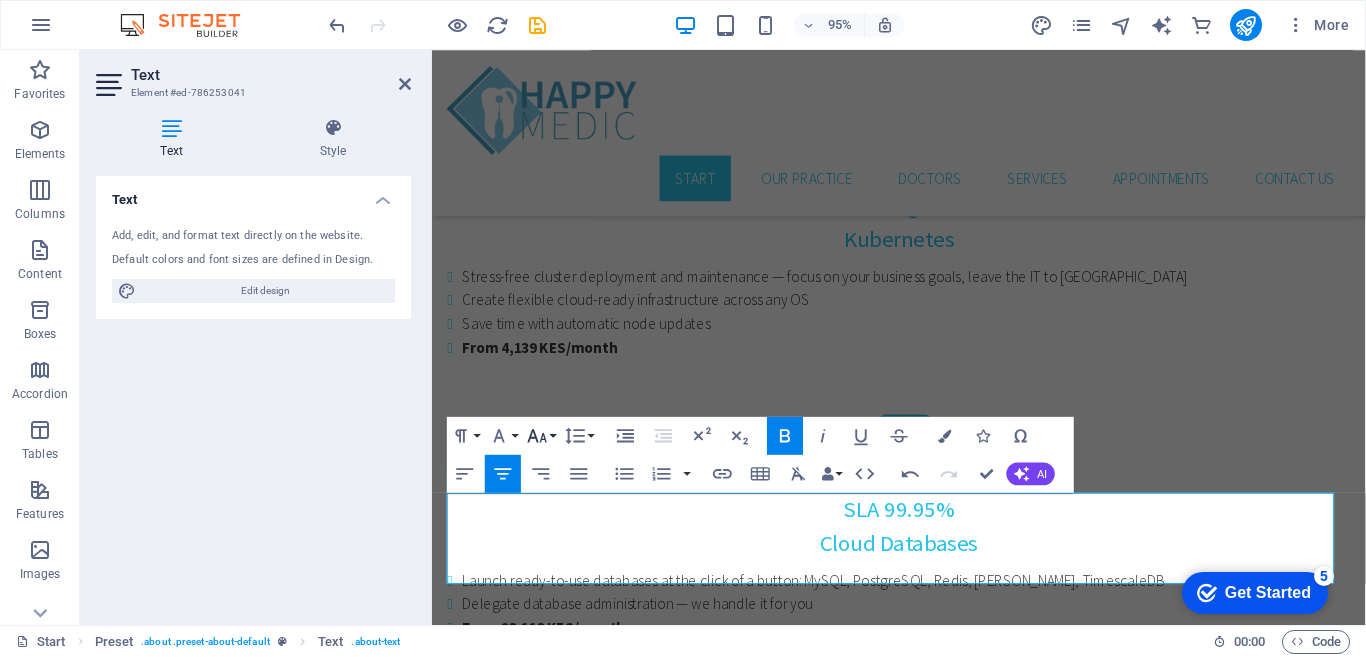 click on "Font Size" at bounding box center (541, 436) 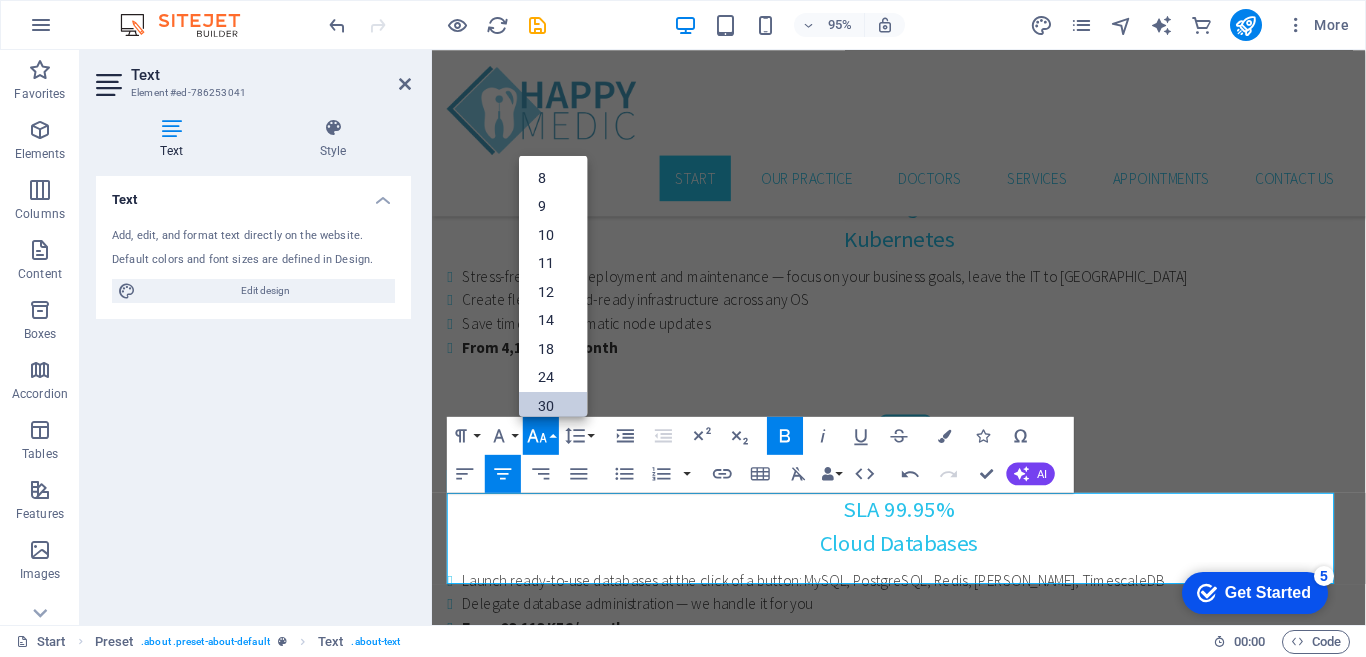 click on "30" at bounding box center (553, 405) 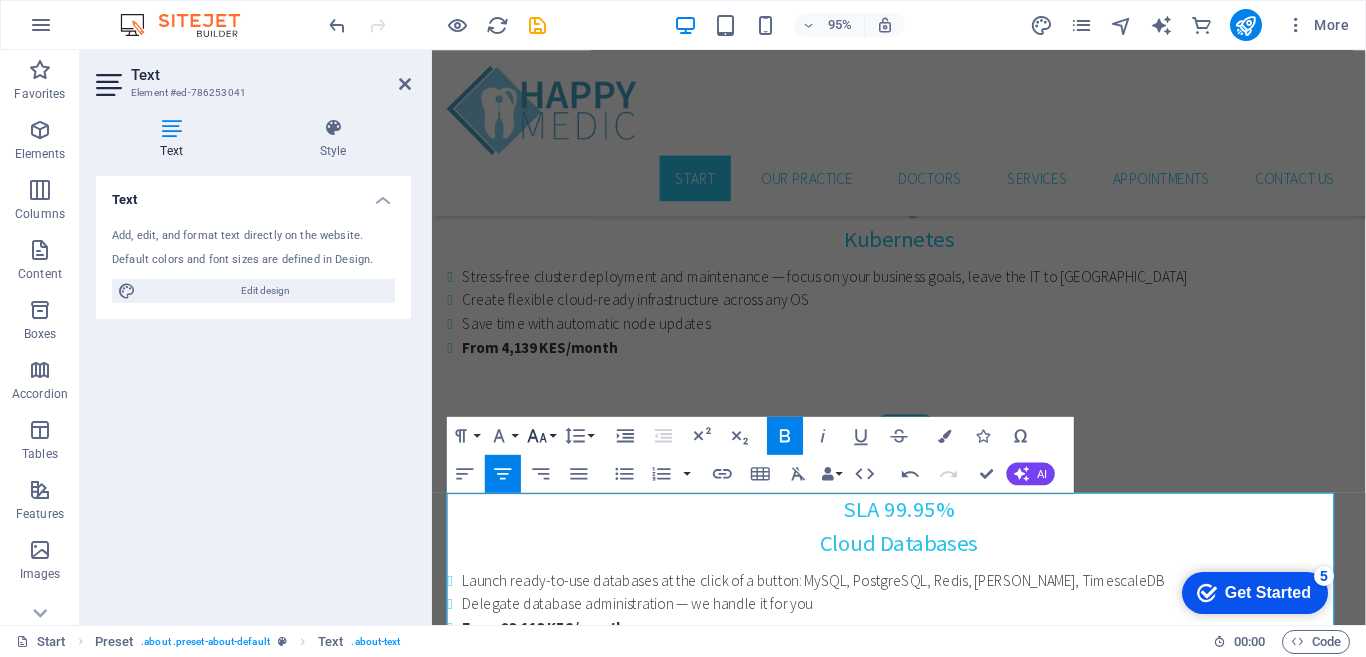 click on "Font Size" at bounding box center [541, 436] 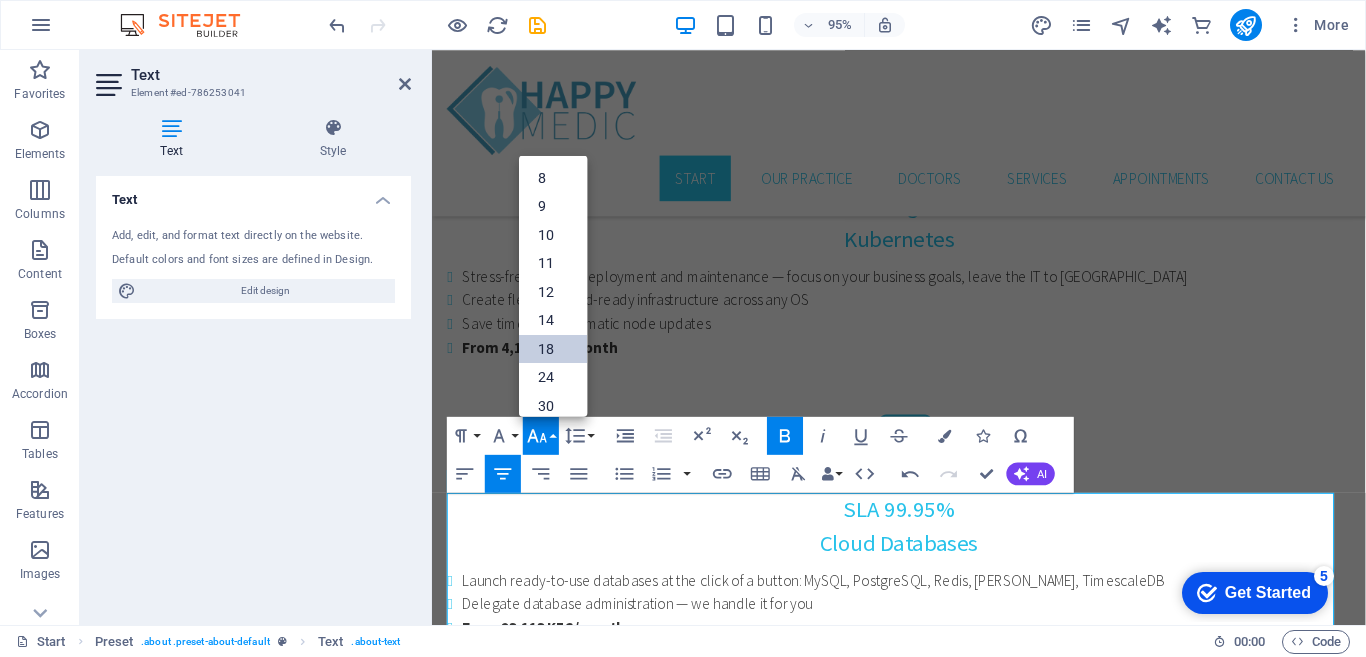 click on "18" at bounding box center (553, 348) 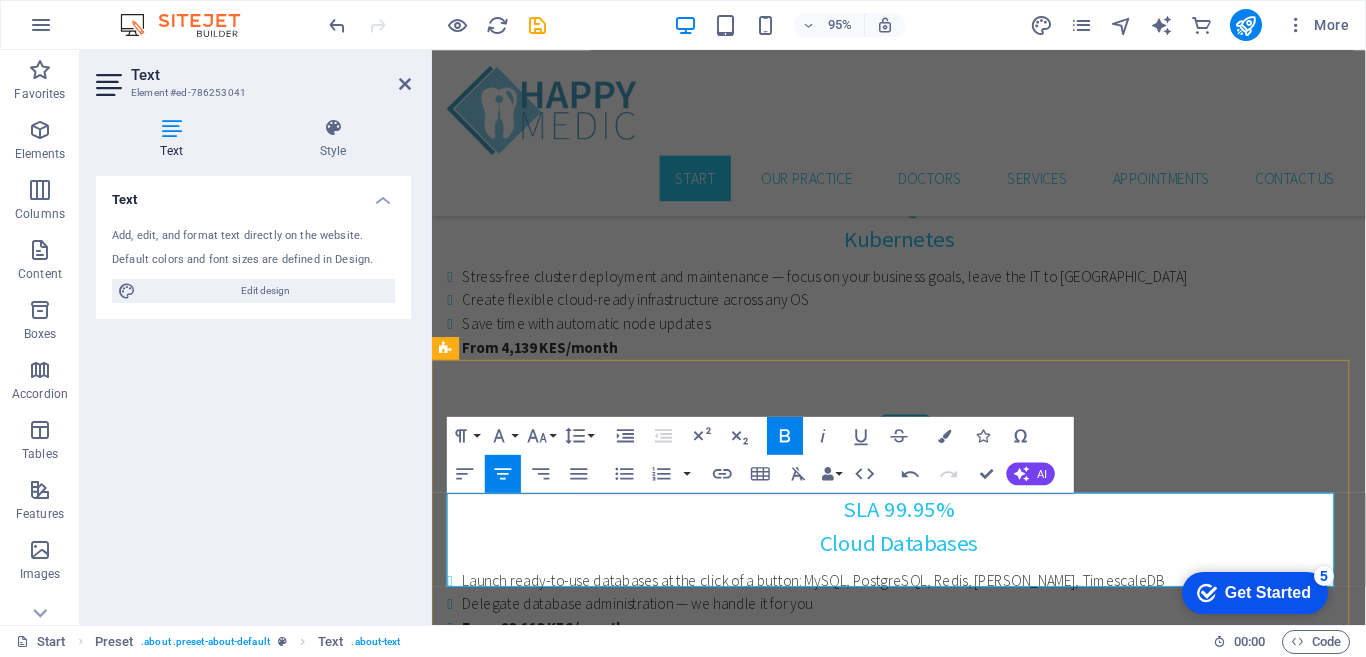 click on "Control your entire network from an intuitive, cloud-based dashboard.Best cloud based server eliminate the need for expensive on-premise infrastructure, allowing businesses to pay only for the resources they use. Whether for hosting applications, managing databases or running enterprise operations, a cloud-based server delivers performance and efficiency tailored to modern business demands." at bounding box center [924, 2110] 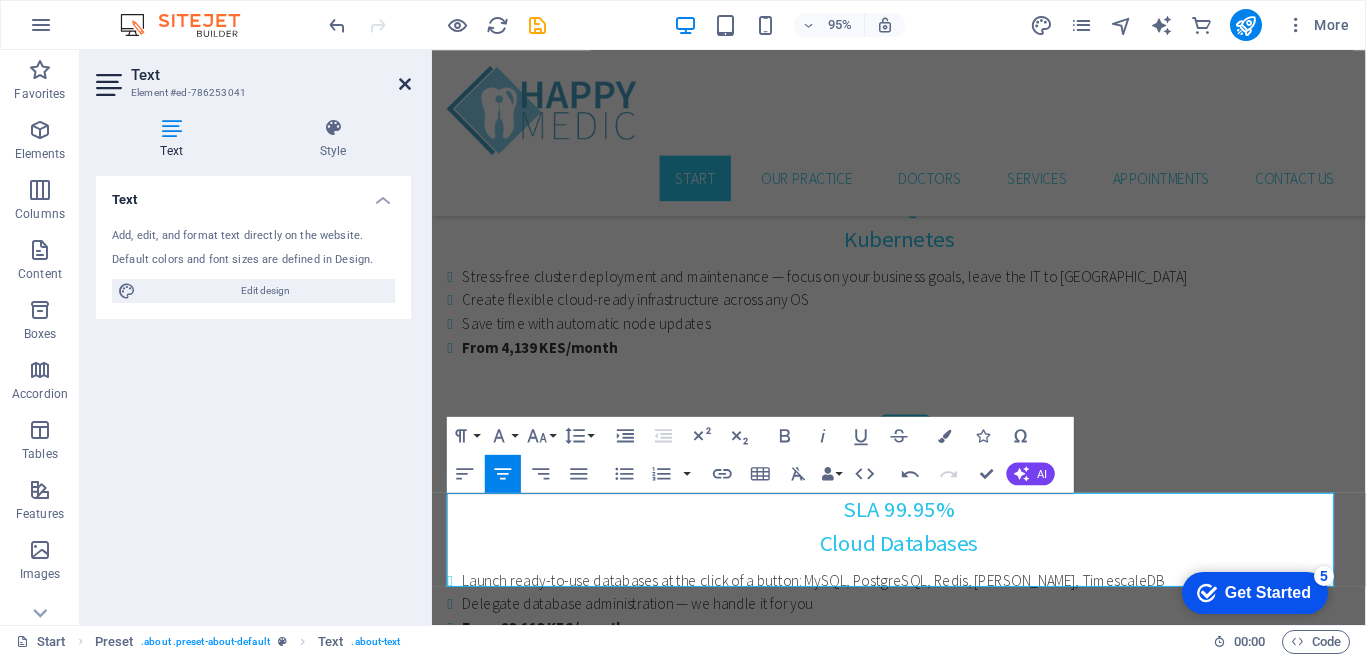 click at bounding box center (405, 84) 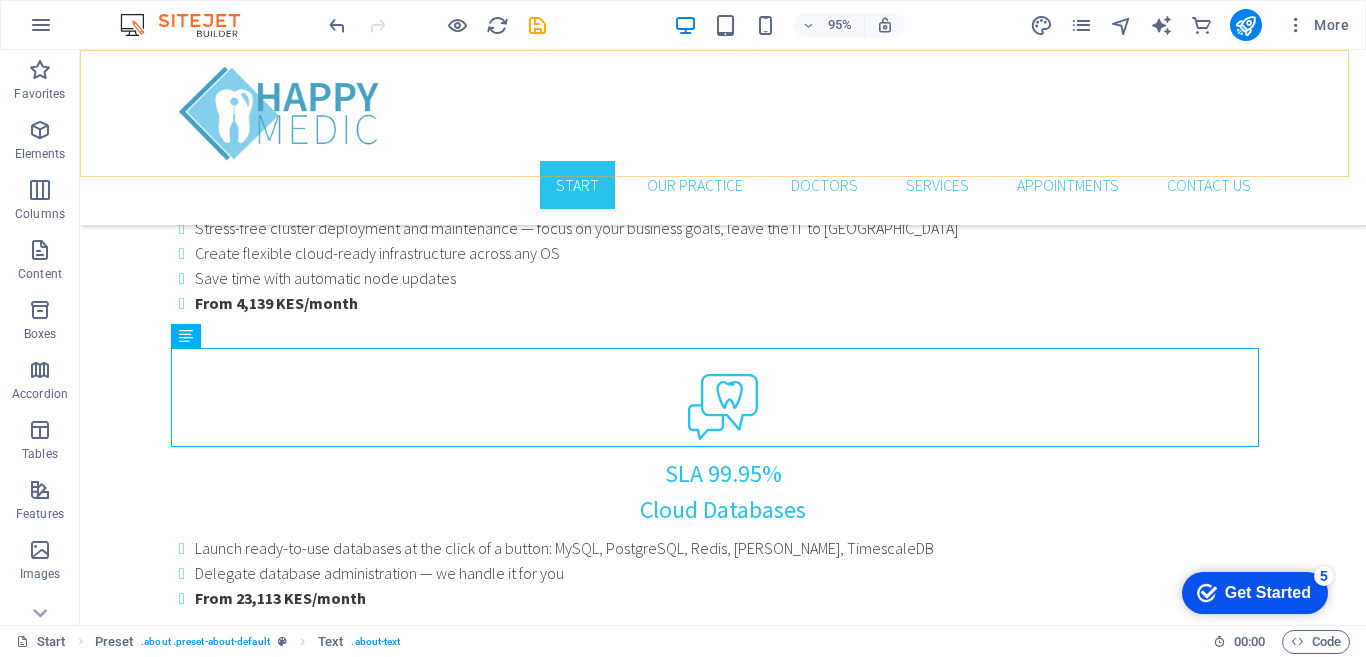 scroll, scrollTop: 2548, scrollLeft: 0, axis: vertical 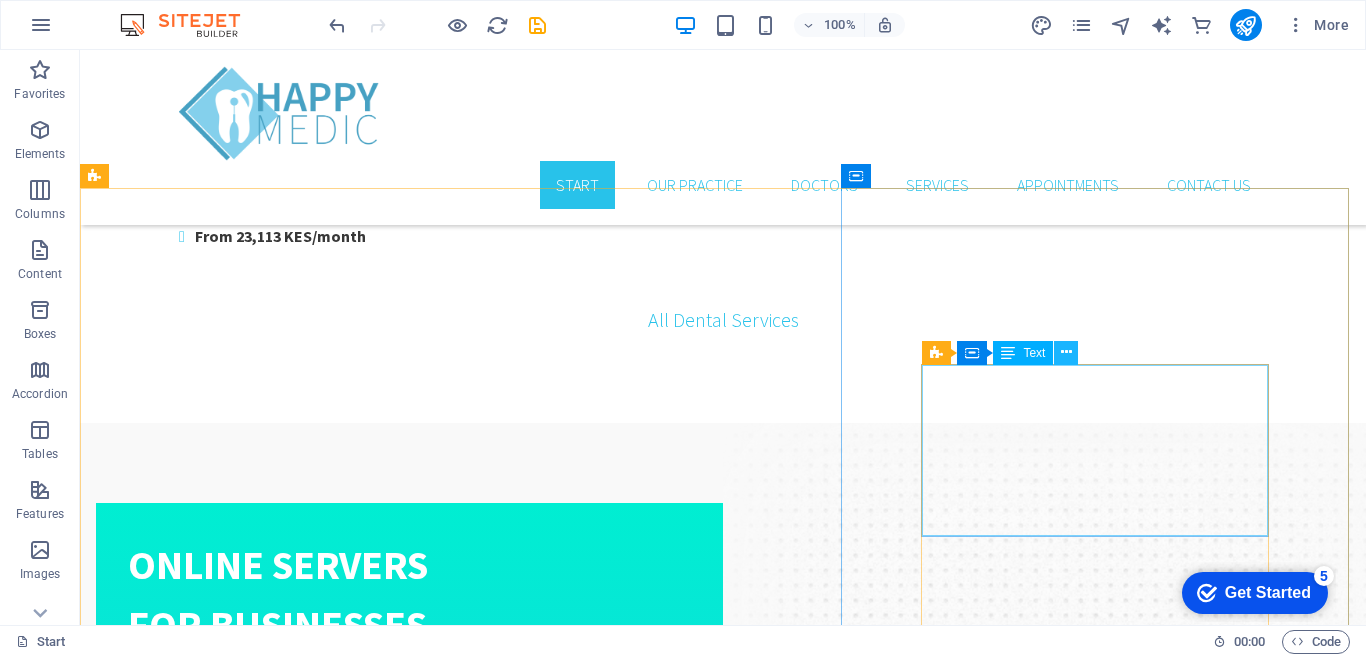 click at bounding box center (1066, 352) 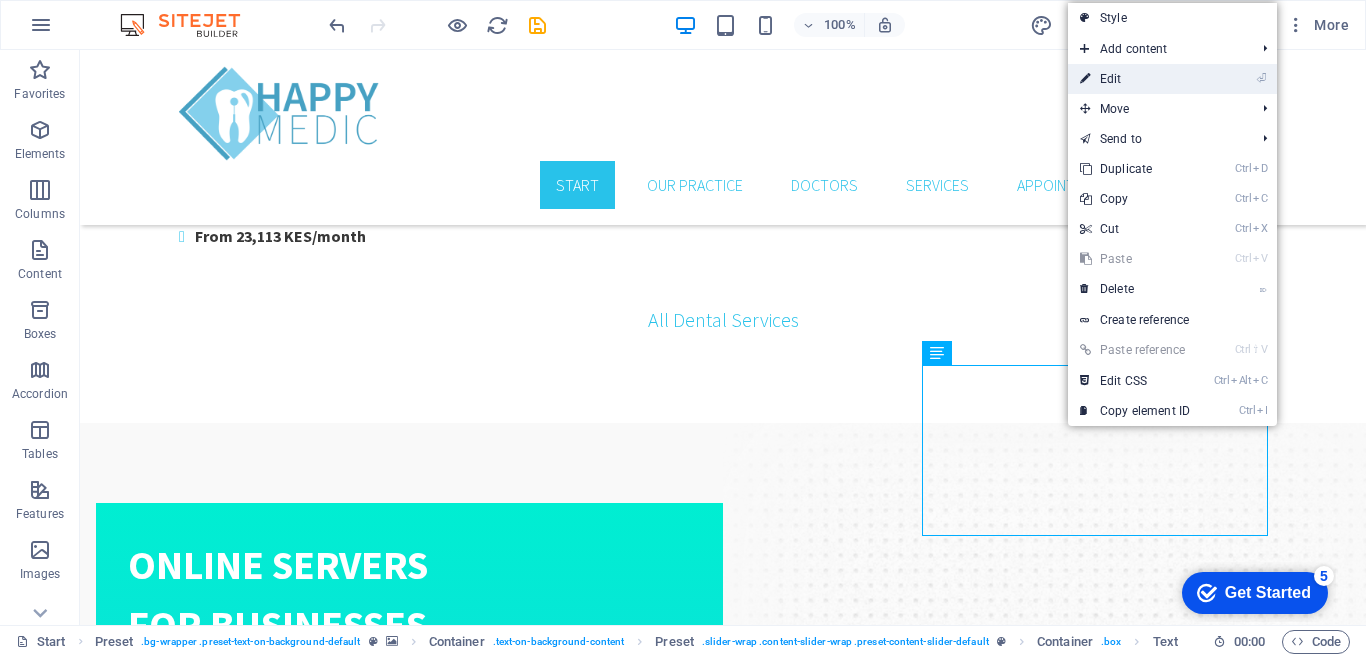 click on "⏎  Edit" at bounding box center [1135, 79] 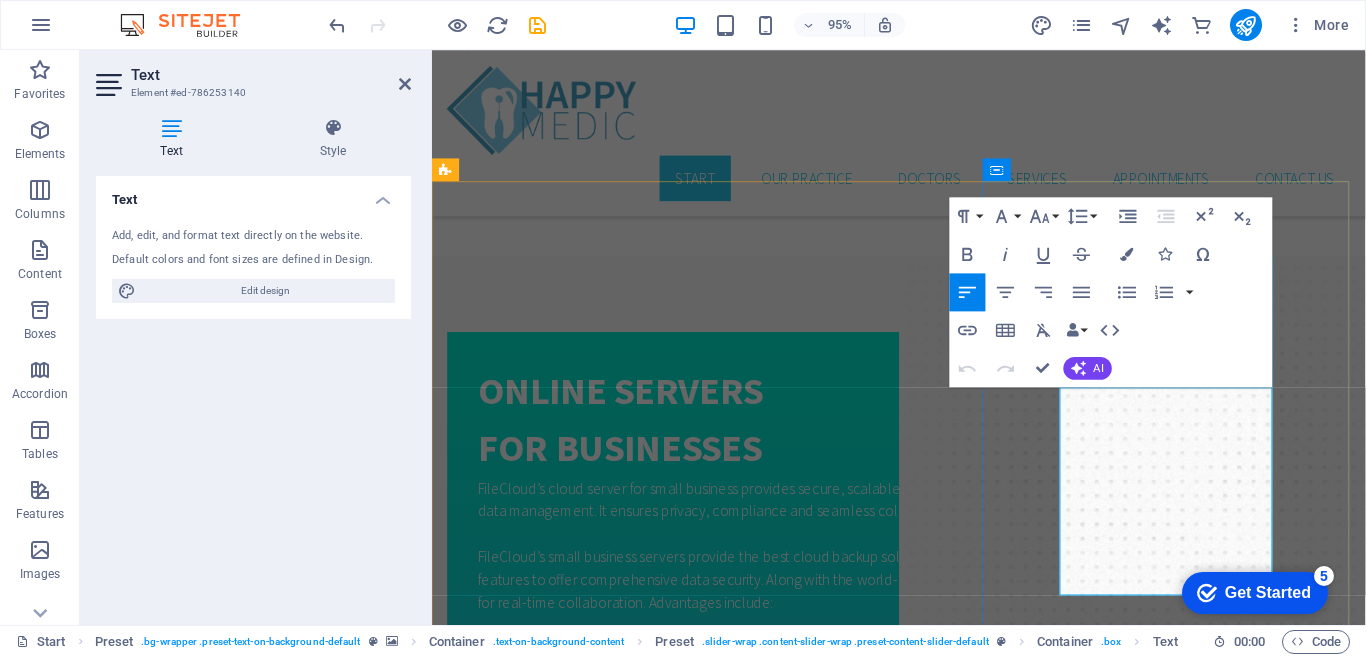 drag, startPoint x: 1155, startPoint y: 540, endPoint x: 1493, endPoint y: 429, distance: 355.75977 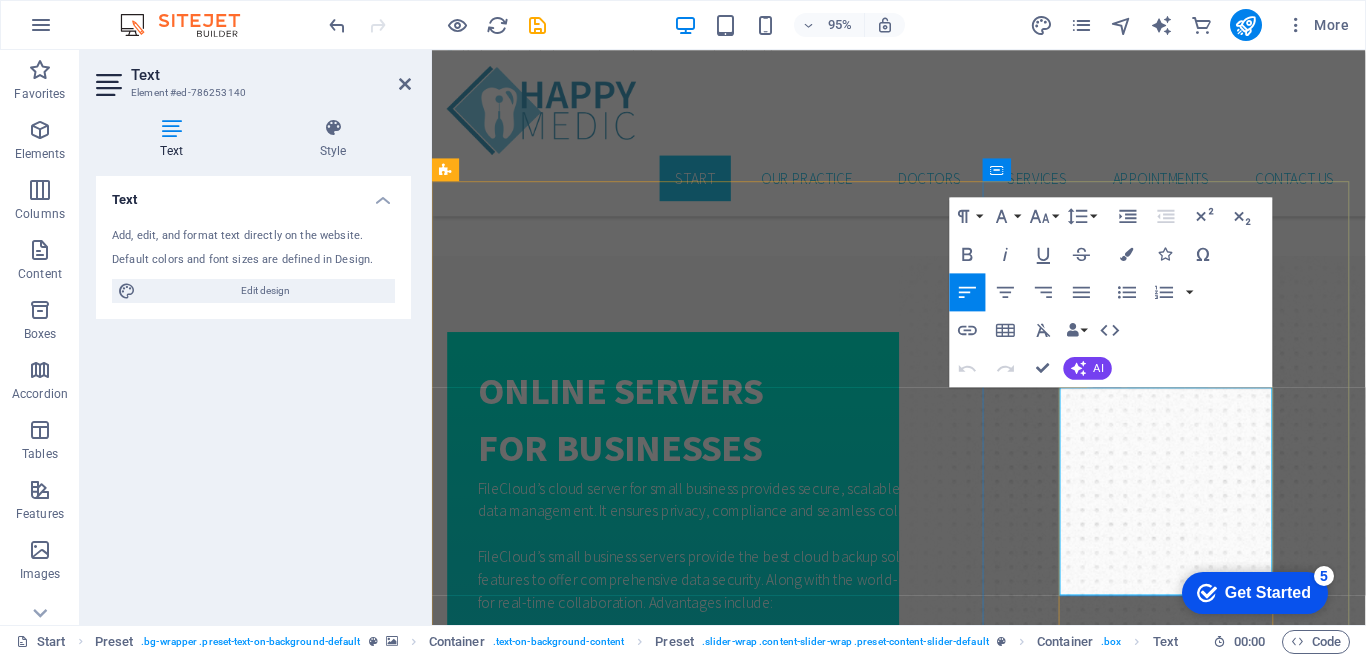 click on "Lorem ipsum dolor sit amet, consetetur sadipscing elitr, sed diam nonumy eirmod tempor invidunt ut labore et dolore magna aliquyam erat, sed diam voluptua." at bounding box center (923, 3146) 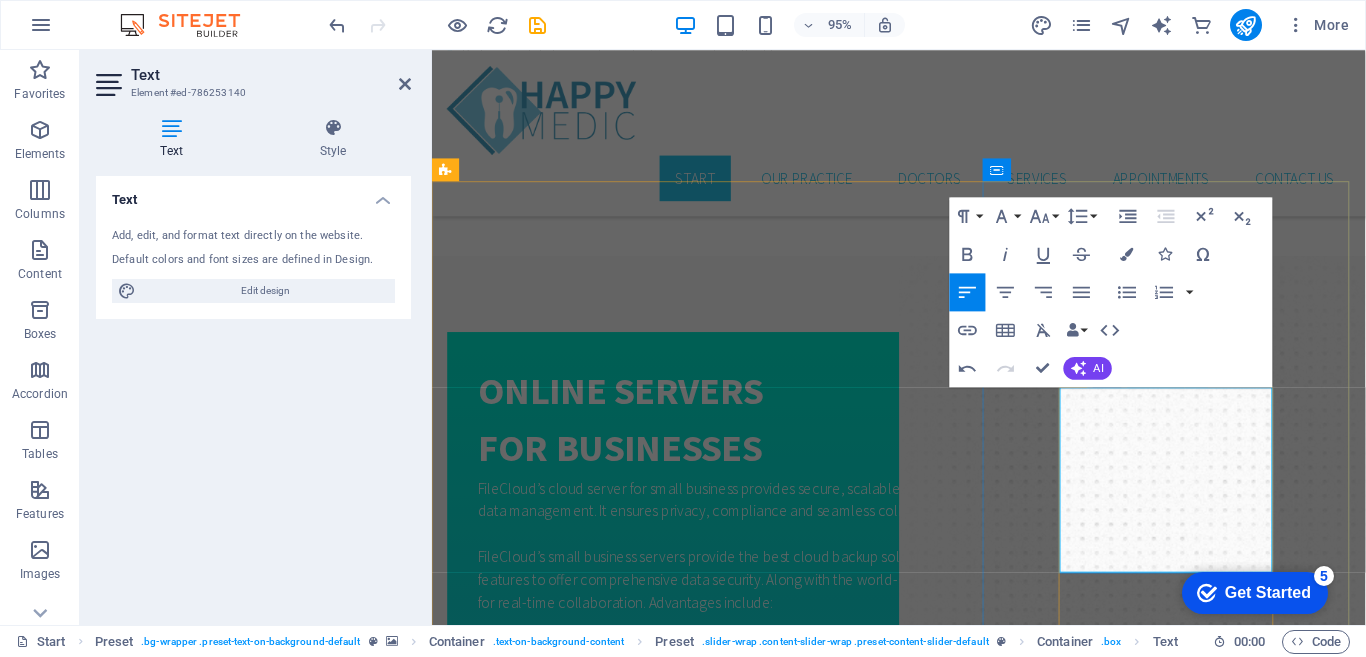 click on "Lorem ipsum dolor sit amet, consetetur sadipscing elitr, sed diam nonumy eirmod tempor invidunt ut labore et dolore magna aliquyam erat, sed di" at bounding box center [923, 3230] 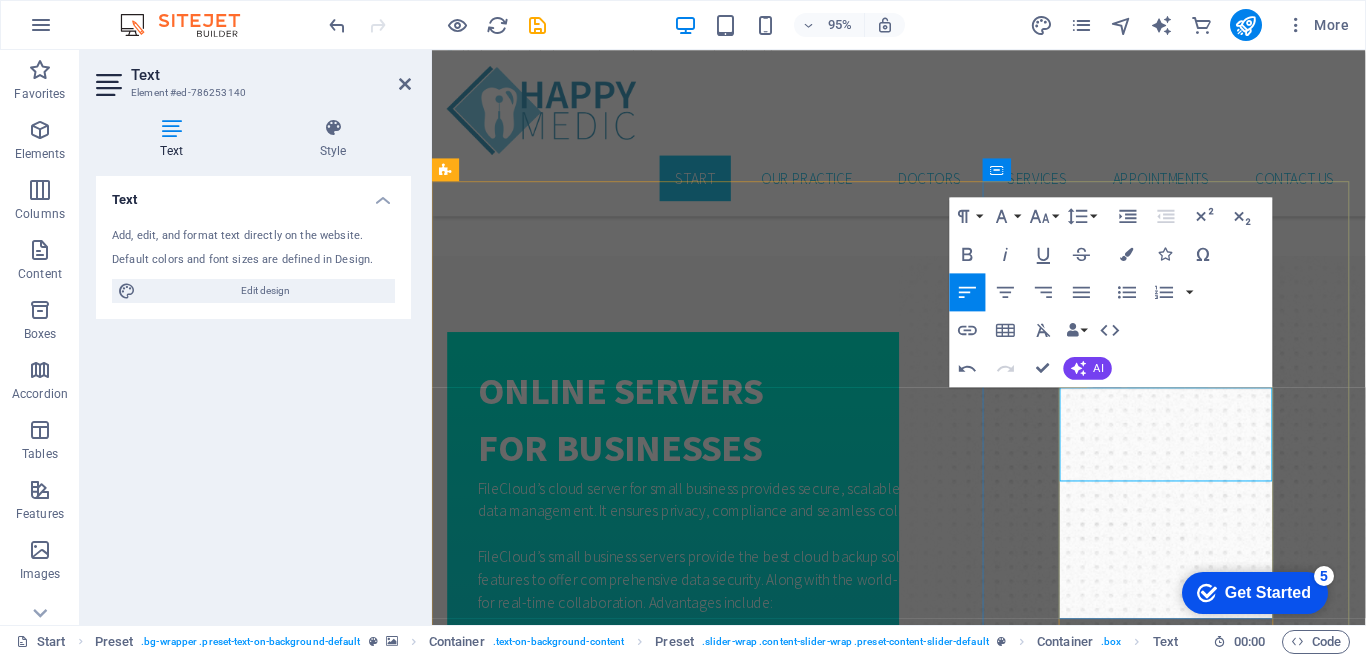 scroll, scrollTop: 3201, scrollLeft: 5, axis: both 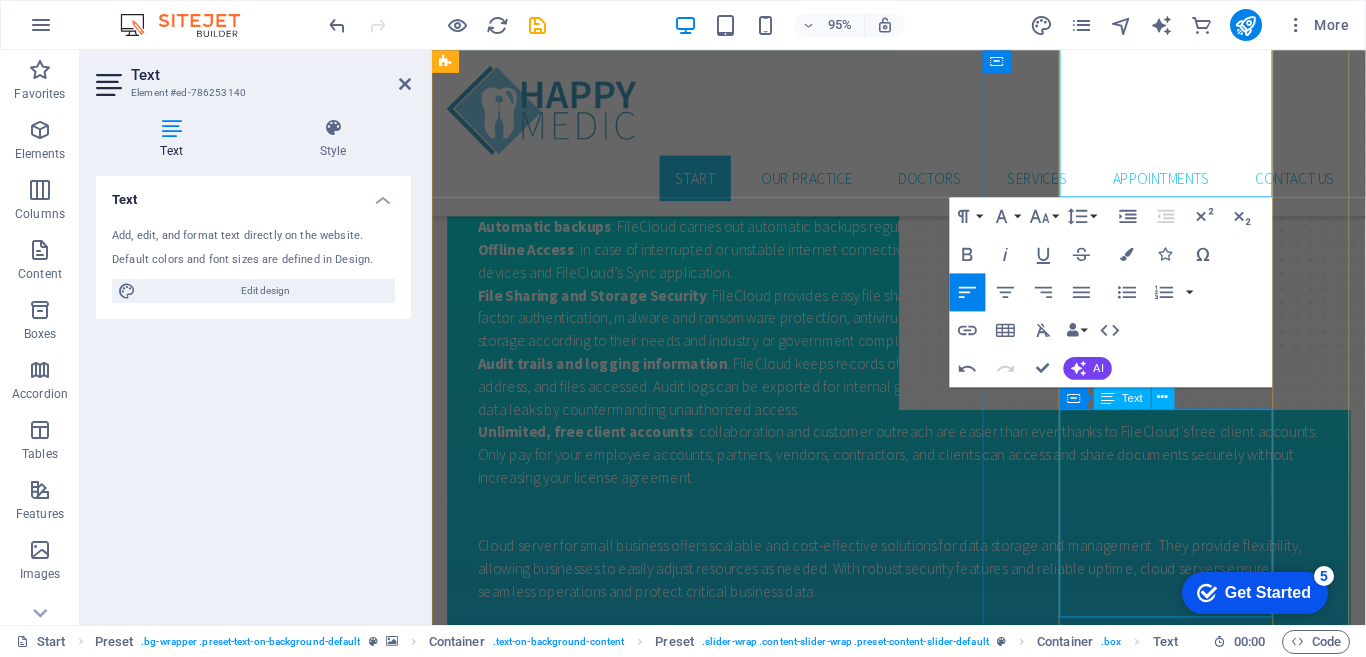 click on "Lorem ipsum dolor sit amet, consetetur sadipscing elitr, sed diam nonumy eirmod tempor invidunt ut labore et dolore magna aliquyam erat, sed diam voluptua. Chelsea" at bounding box center (923, 3122) 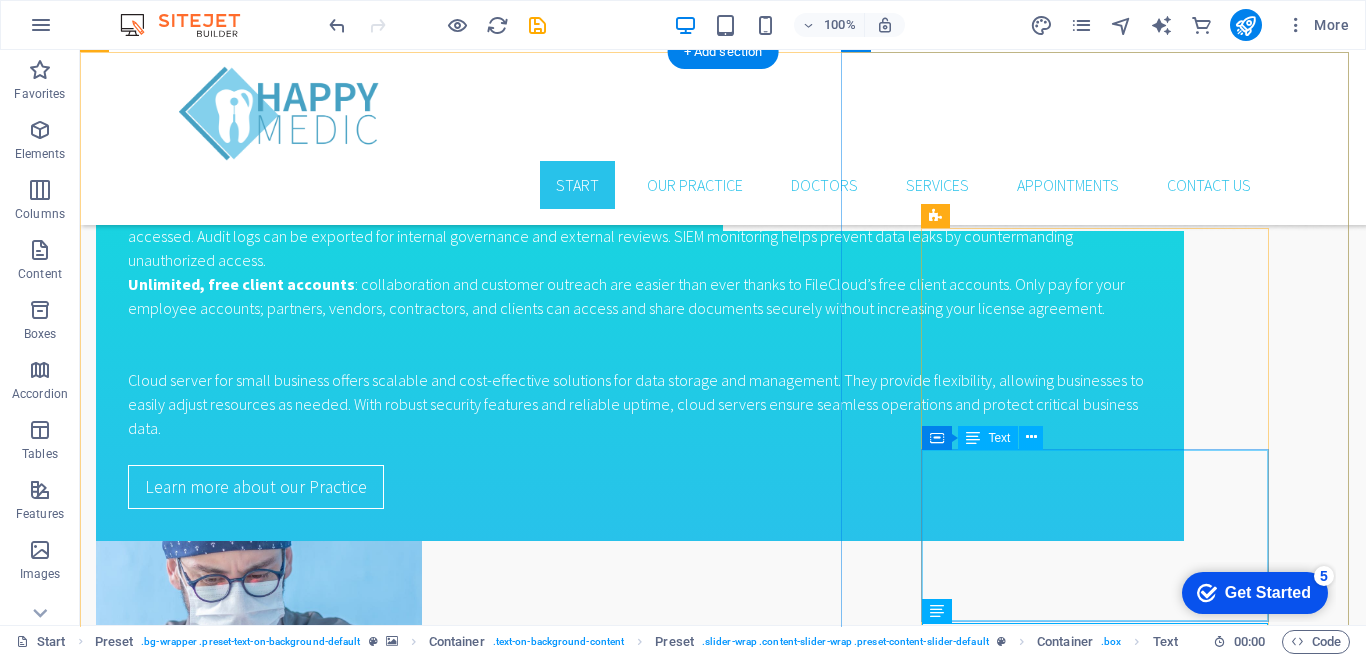 scroll, scrollTop: 3094, scrollLeft: 0, axis: vertical 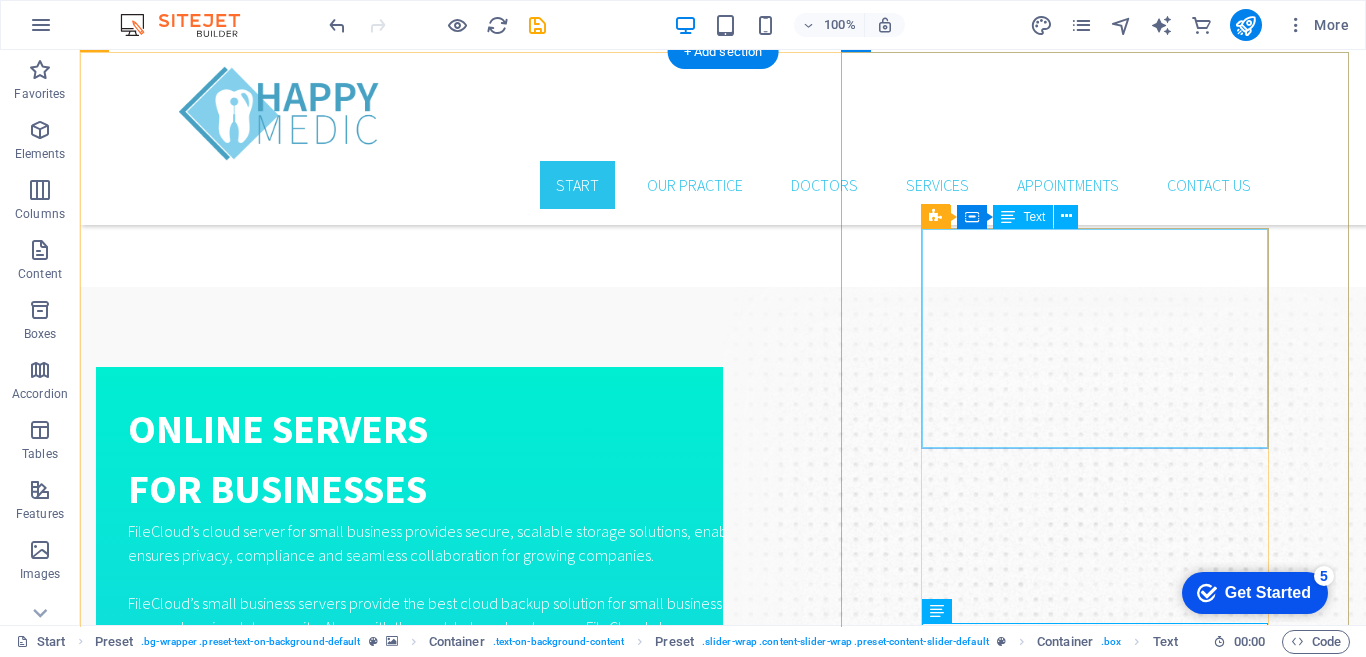 click on "Minimize downtime, forecast costs, and migrate efficiently Modernization, Containerization, serverless, and microservices Leverage data analytics and machine learning to elevate your business George" at bounding box center (723, 3084) 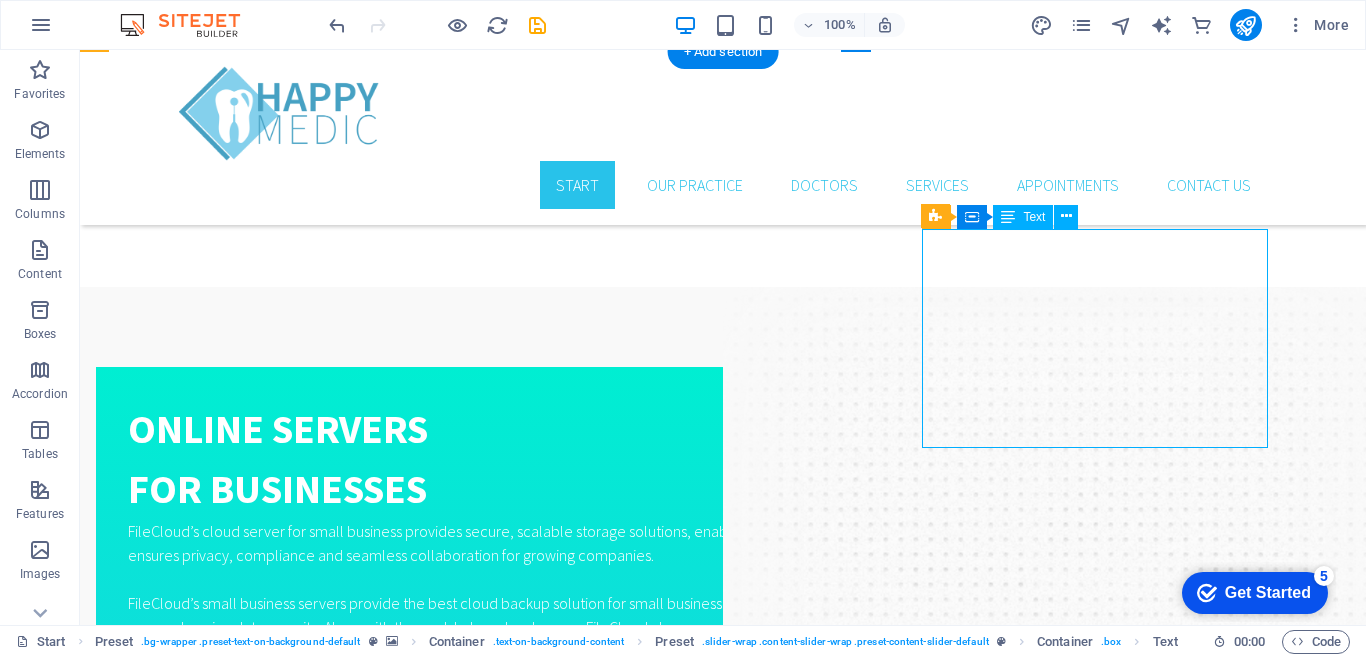 click on "Minimize downtime, forecast costs, and migrate efficiently Modernization, Containerization, serverless, and microservices Leverage data analytics and machine learning to elevate your business George" at bounding box center [723, 3084] 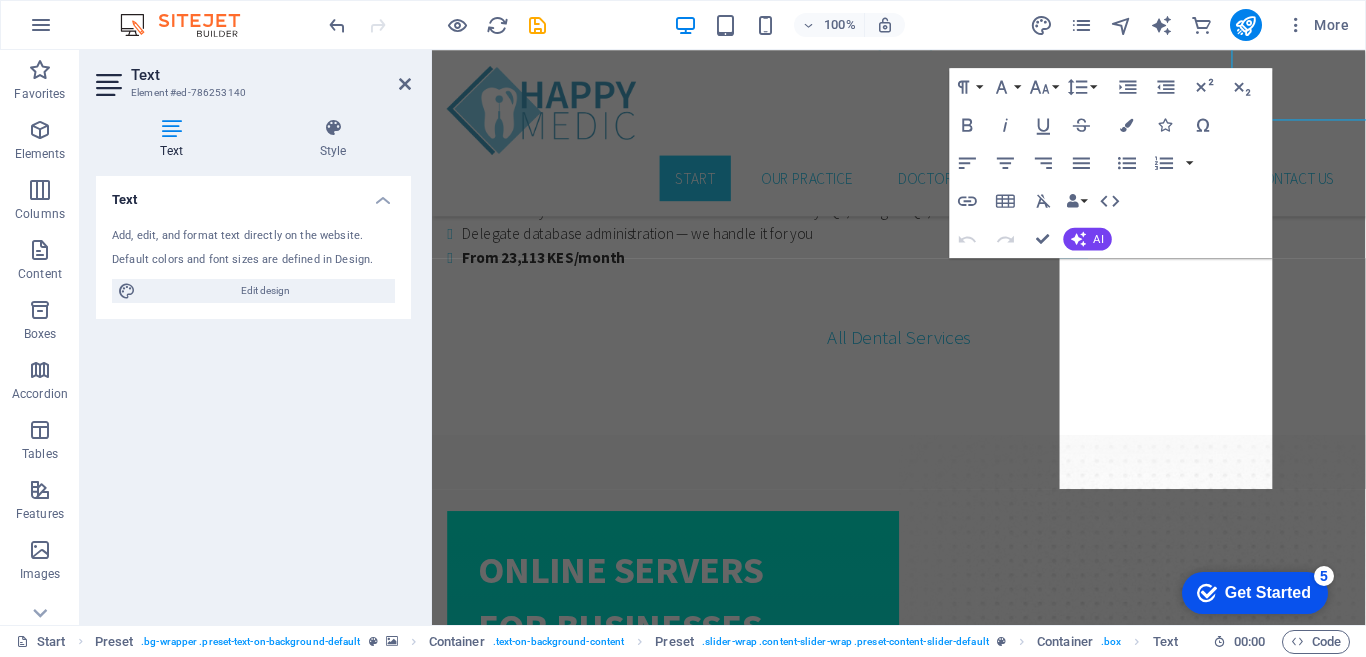 scroll, scrollTop: 3418, scrollLeft: 0, axis: vertical 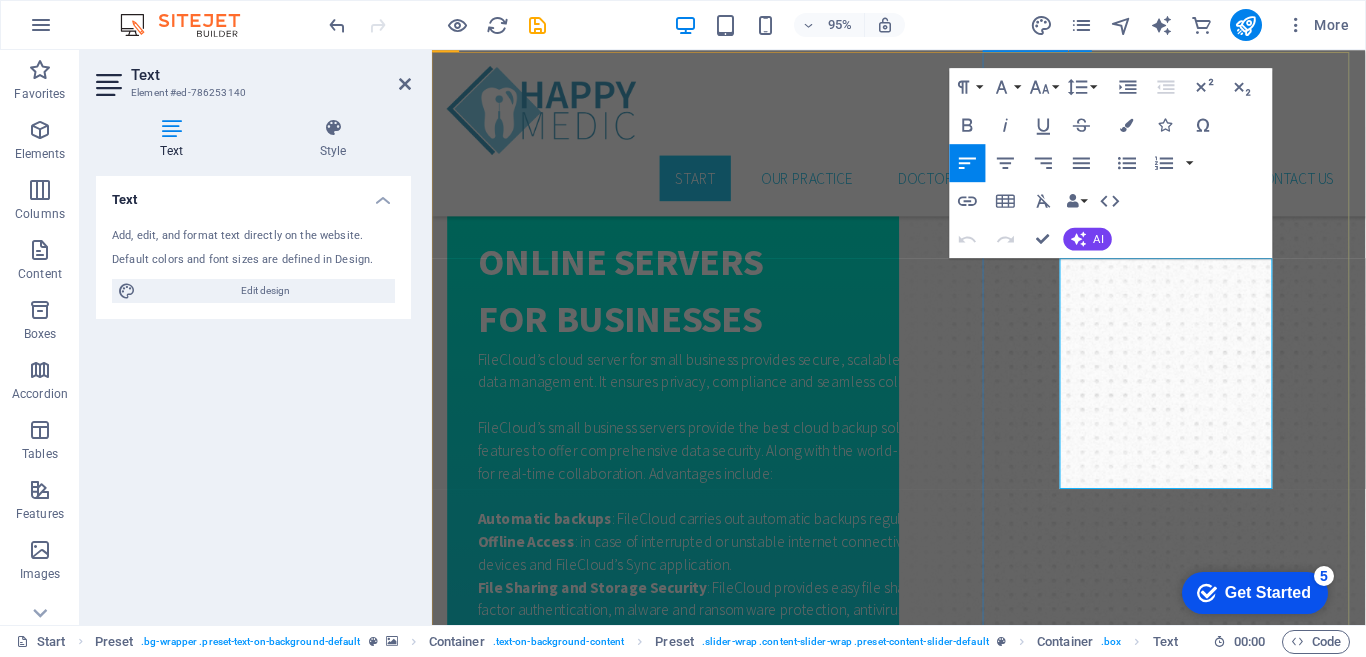 click on "What our Patients say Minimize downtime, forecast costs, and migrate efficiently Modernization, Containerization, serverless, and microservices Leverage data analytics and machine learning to elevate your business George  Lorem ipsum dolor sit amet, consetetur sadipscing elitr, sed diam nonumy eirmod tempor invidunt ut labore et dolore magna aliquyam erat, sed diam voluptua. Bill Lorem ipsum dolor sit amet, consetetur sadipscing elitr, sed diam nonumy eirmod tempor invidunt ut labore et dolore magna aliquyam erat, sed diam voluptua. Chelsea Lorem ipsum dolor sit amet, consetetur sadipscing elitr, sed diam nonumy eirmod tempor invidunt ut labore et dolore magna aliquyam erat, sed diam voluptua. Jane Lorem ipsum dolor sit amet, consetetur sadipscing elitr, sed diam nonumy eirmod tempor invidunt ut labore et dolore magna aliquyam erat, sed diam voluptua. Ronald Donald Mike Dina" at bounding box center [923, 3469] 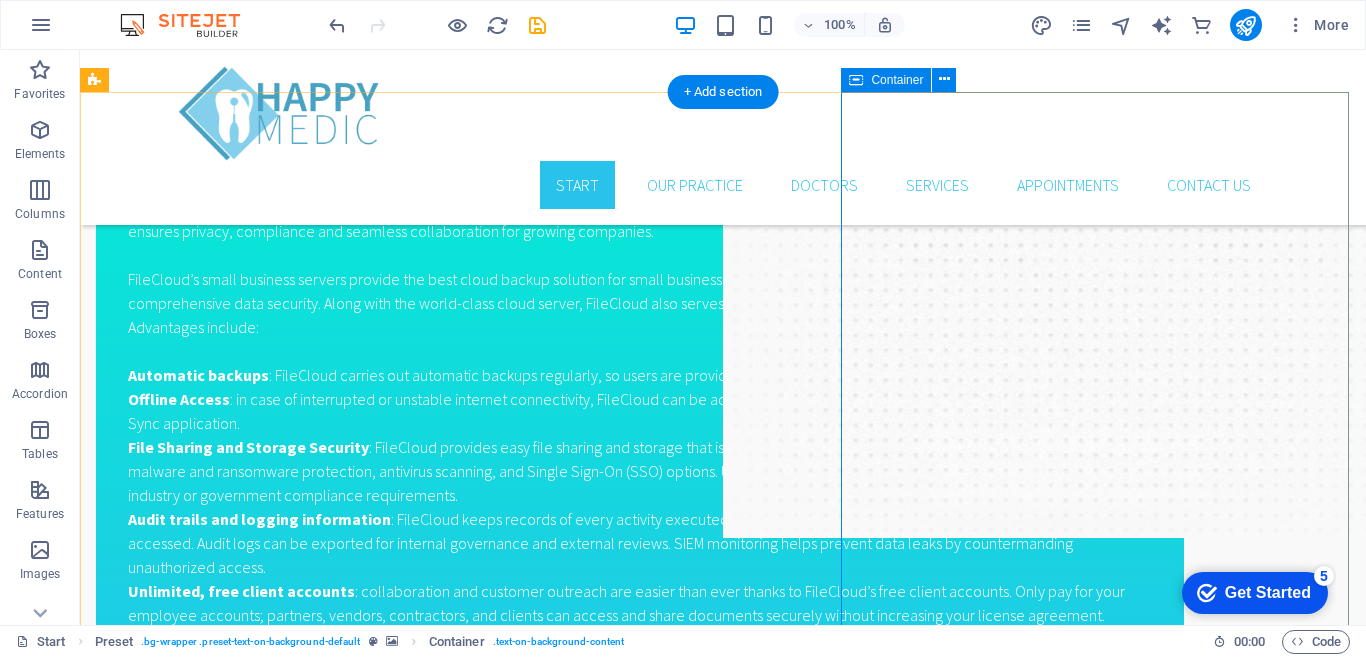 scroll, scrollTop: 3054, scrollLeft: 0, axis: vertical 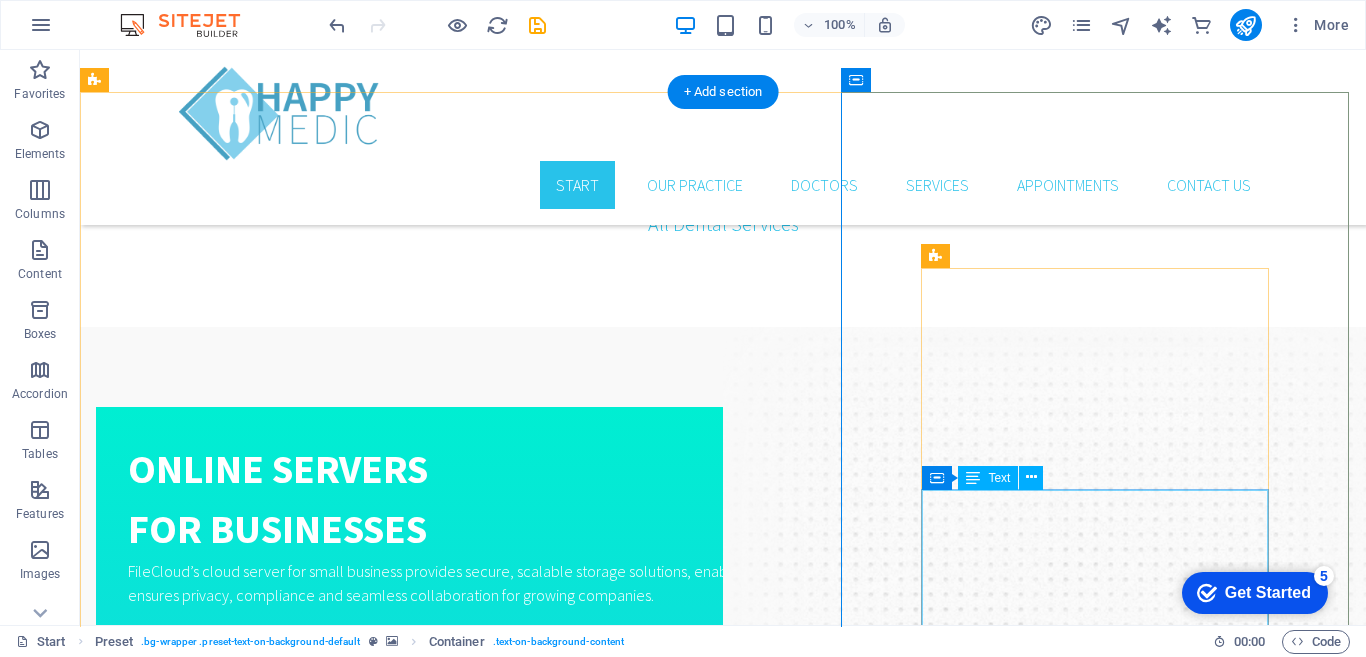 click on "Lorem ipsum dolor sit amet, consetetur sadipscing elitr, sed diam nonumy eirmod tempor invidunt ut labore et dolore magna aliquyam erat, sed diam voluptua. Bill" at bounding box center (723, 3249) 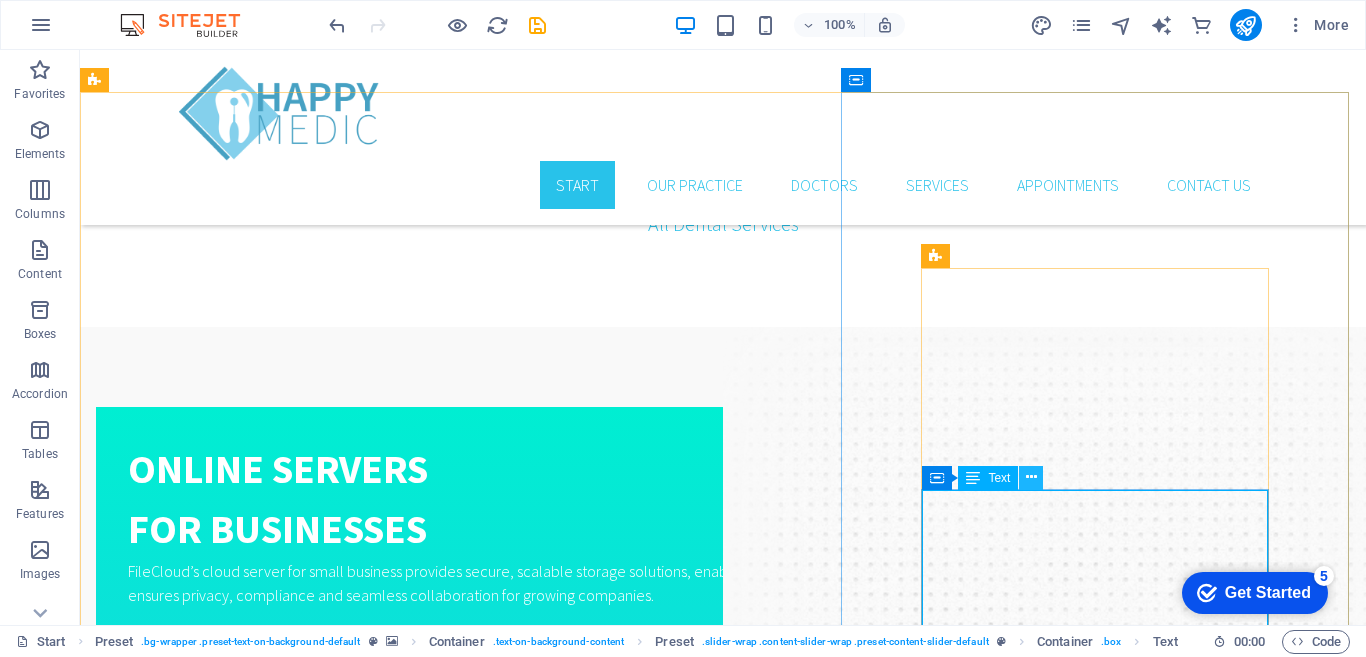 click at bounding box center [1031, 477] 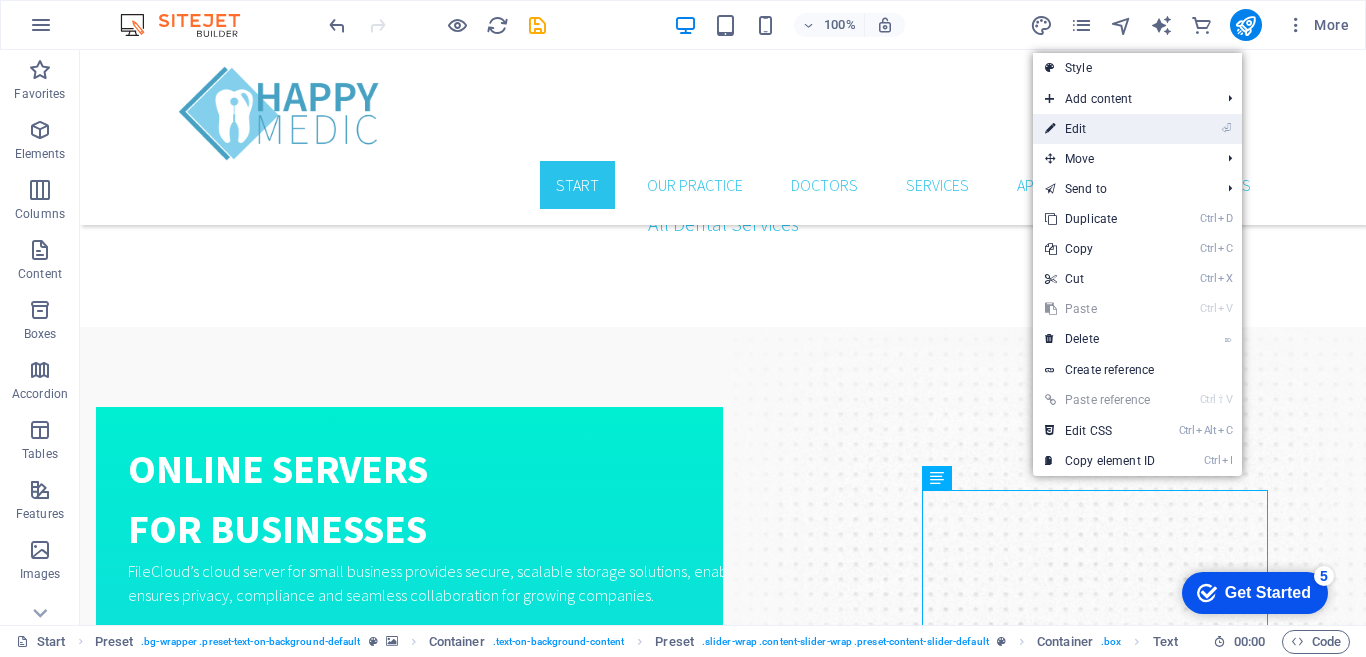 click on "⏎  Edit" at bounding box center (1100, 129) 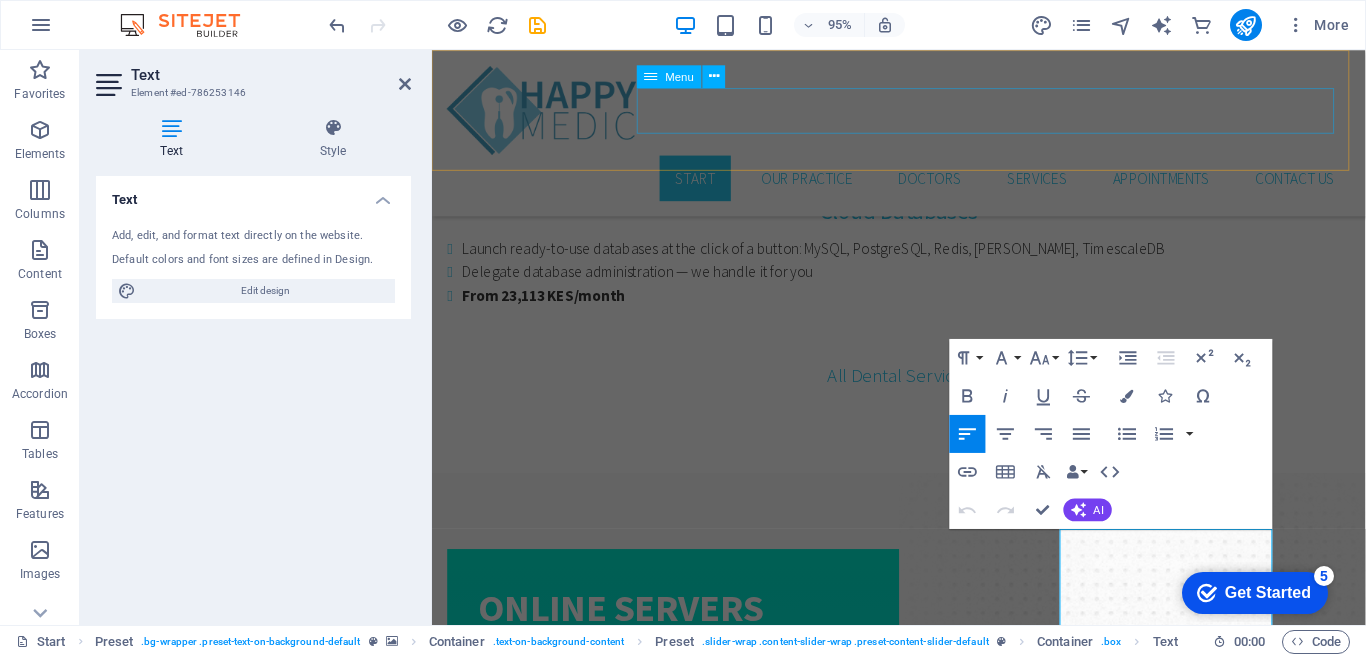 scroll, scrollTop: 3378, scrollLeft: 0, axis: vertical 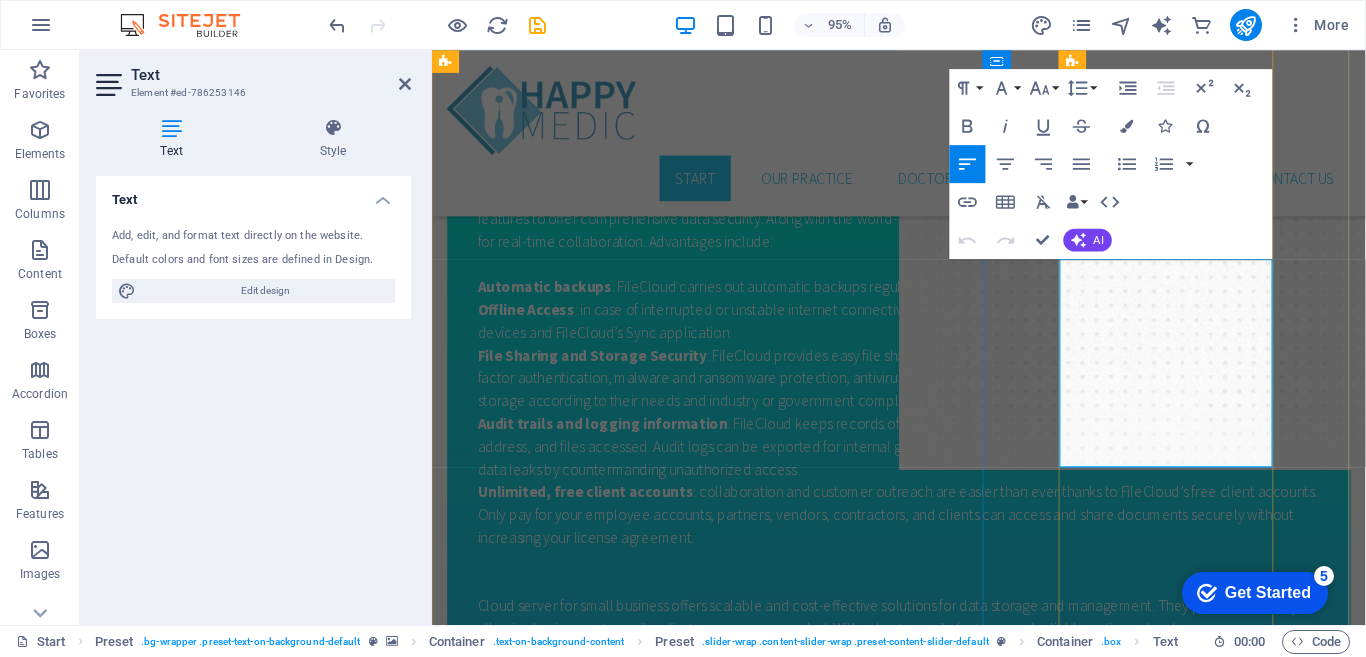 drag, startPoint x: 1119, startPoint y: 449, endPoint x: 1093, endPoint y: 285, distance: 166.04819 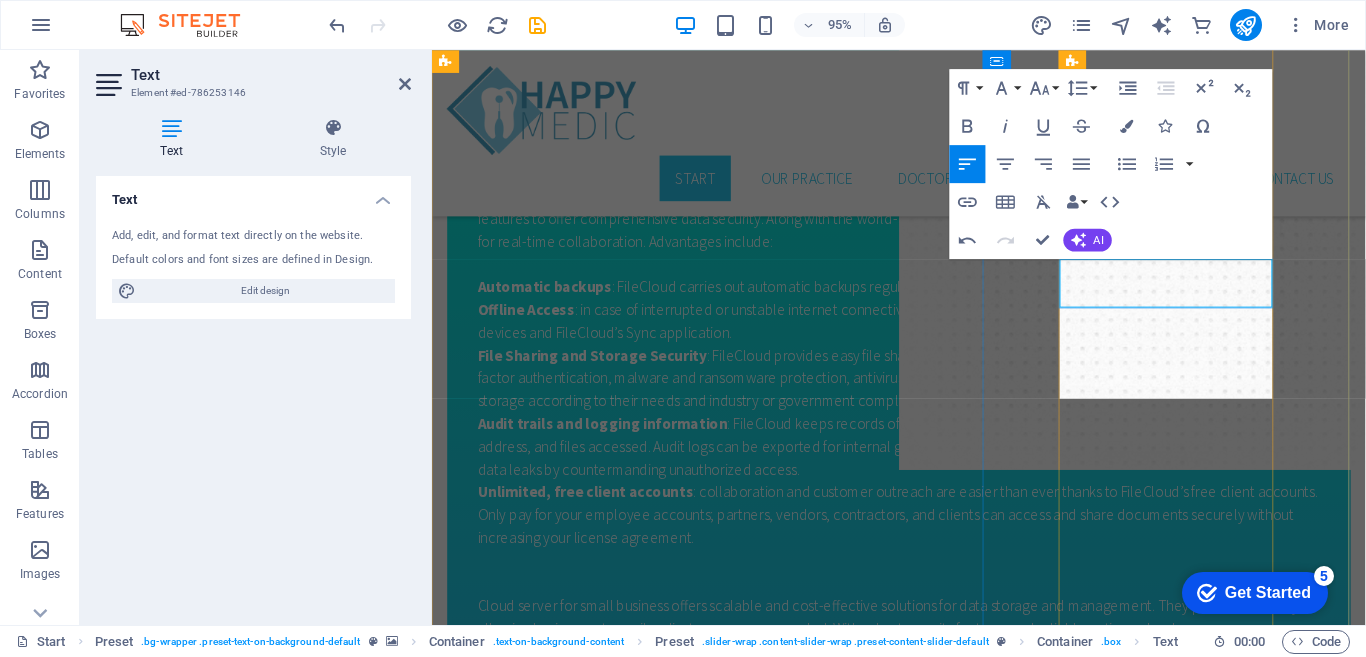 scroll, scrollTop: 1857, scrollLeft: 2, axis: both 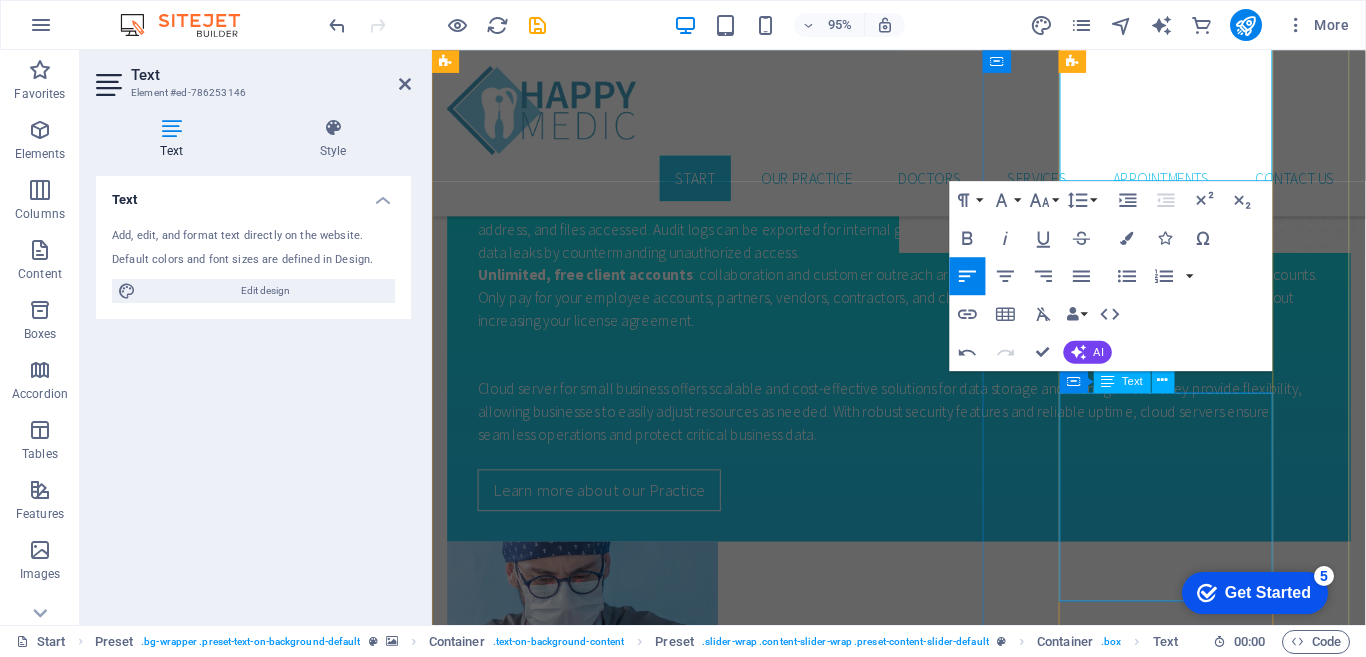 click on "Lorem ipsum dolor sit amet, consetetur sadipscing elitr, sed diam nonumy eirmod tempor invidunt ut labore et dolore magna aliquyam erat, sed diam voluptua. Jane" at bounding box center (923, 2997) 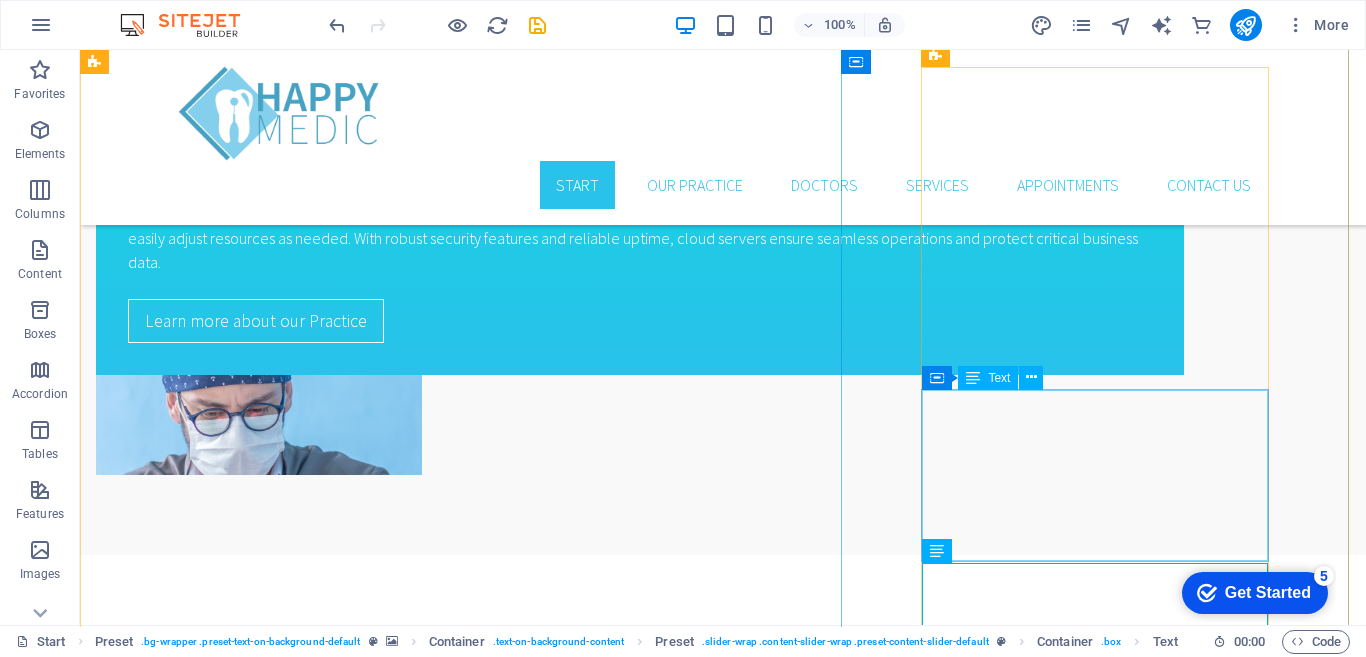 scroll, scrollTop: 3255, scrollLeft: 0, axis: vertical 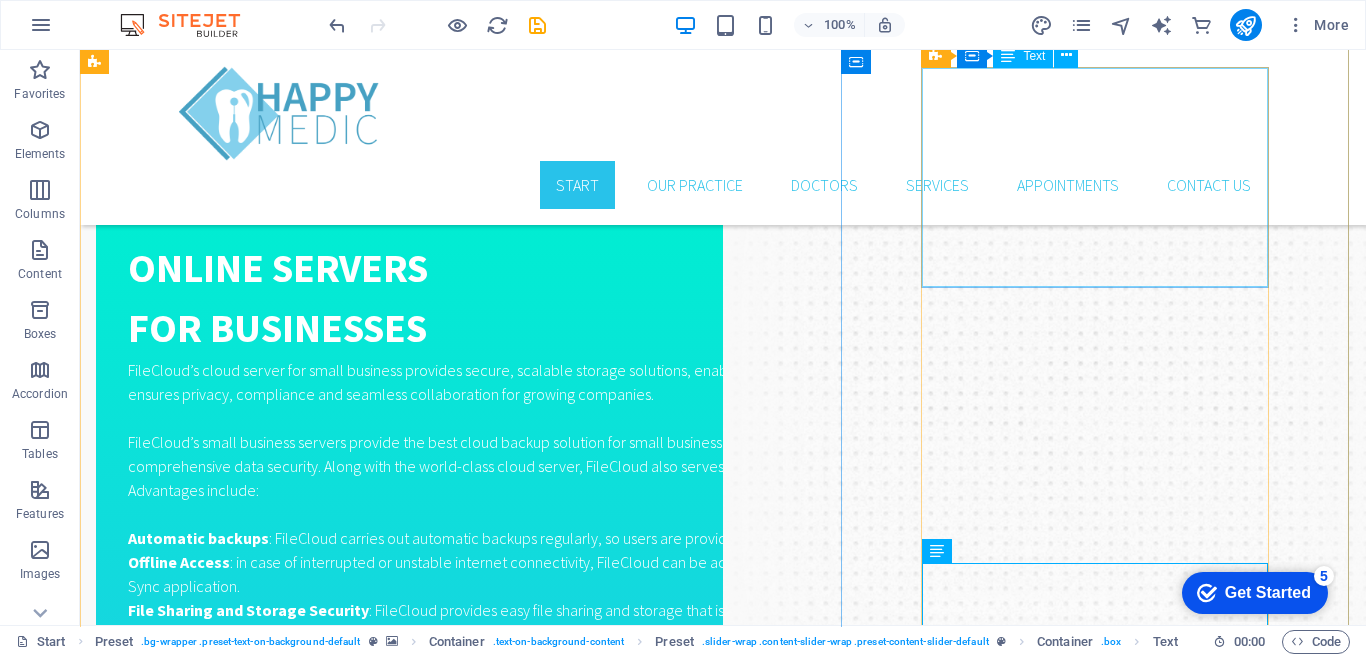 click on "Minimize downtime, forecast costs, and migrate efficiently Modernization, Containerization, serverless, and microservices Leverage data analytics and machine learning to elevate your business George" at bounding box center (723, 2887) 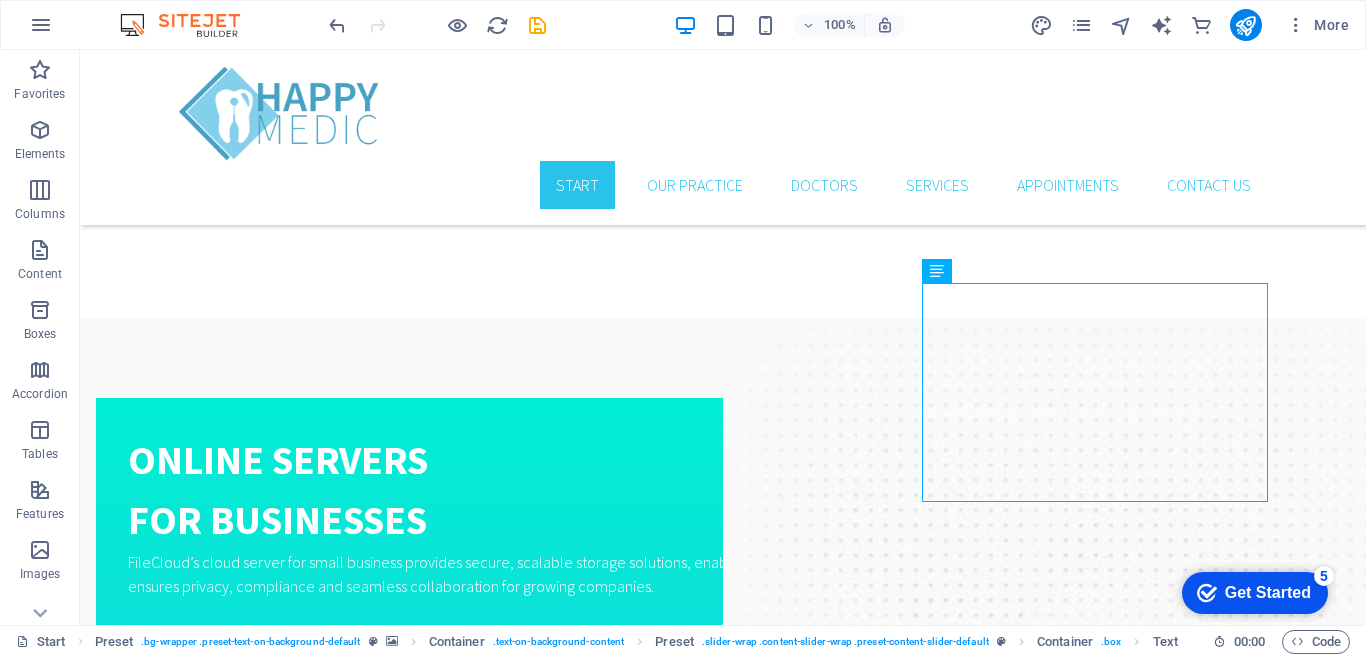 scroll, scrollTop: 3040, scrollLeft: 0, axis: vertical 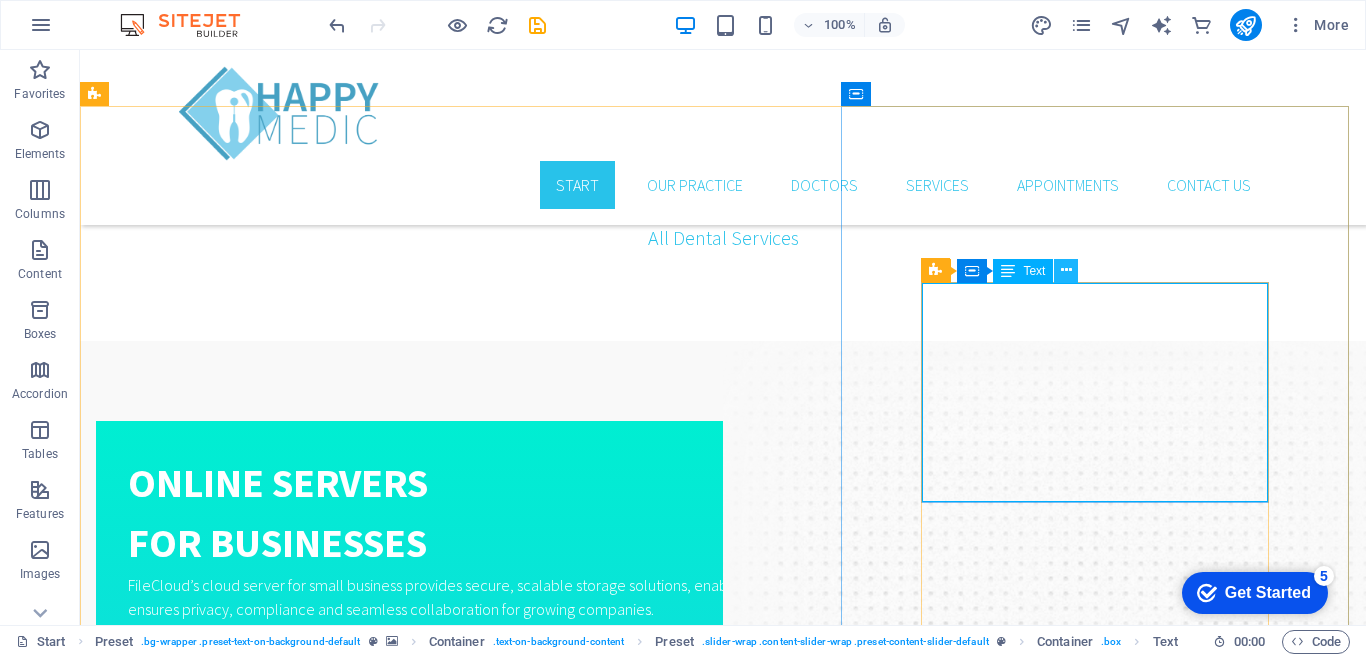 click at bounding box center [1066, 270] 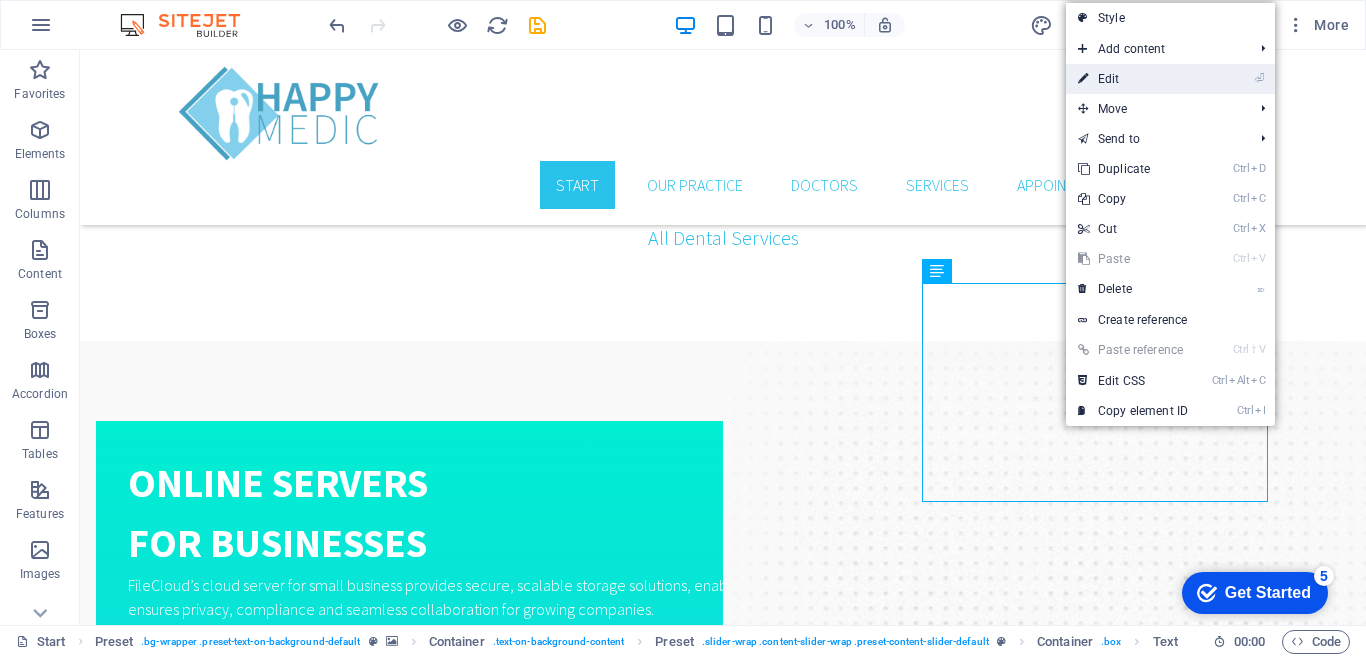 click on "⏎  Edit" at bounding box center (1133, 79) 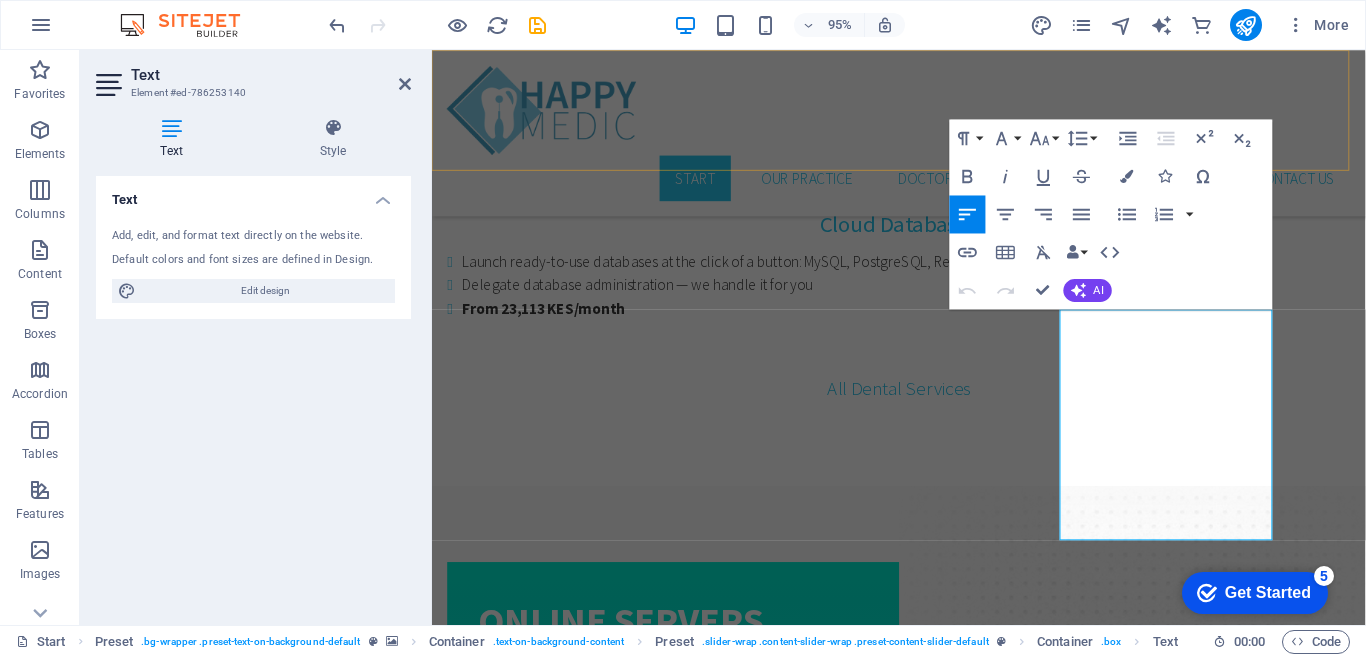 scroll, scrollTop: 3364, scrollLeft: 0, axis: vertical 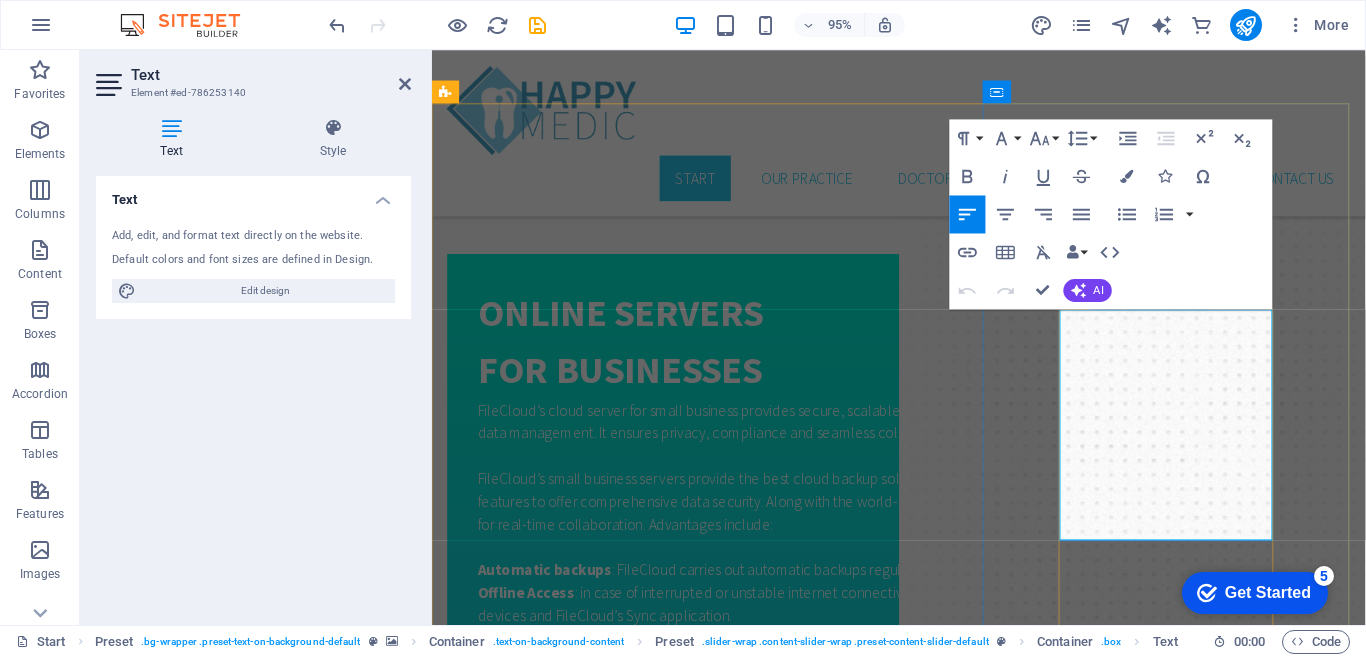 click on "[PERSON_NAME]" at bounding box center (923, 3112) 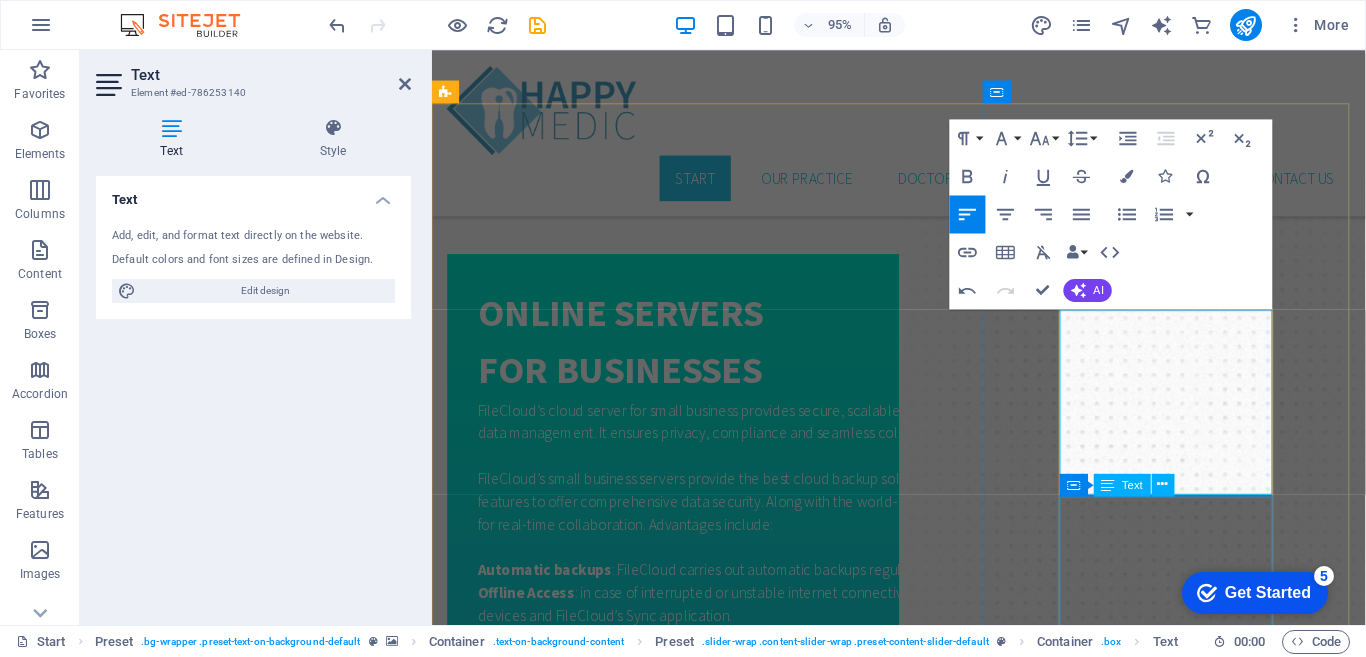 type 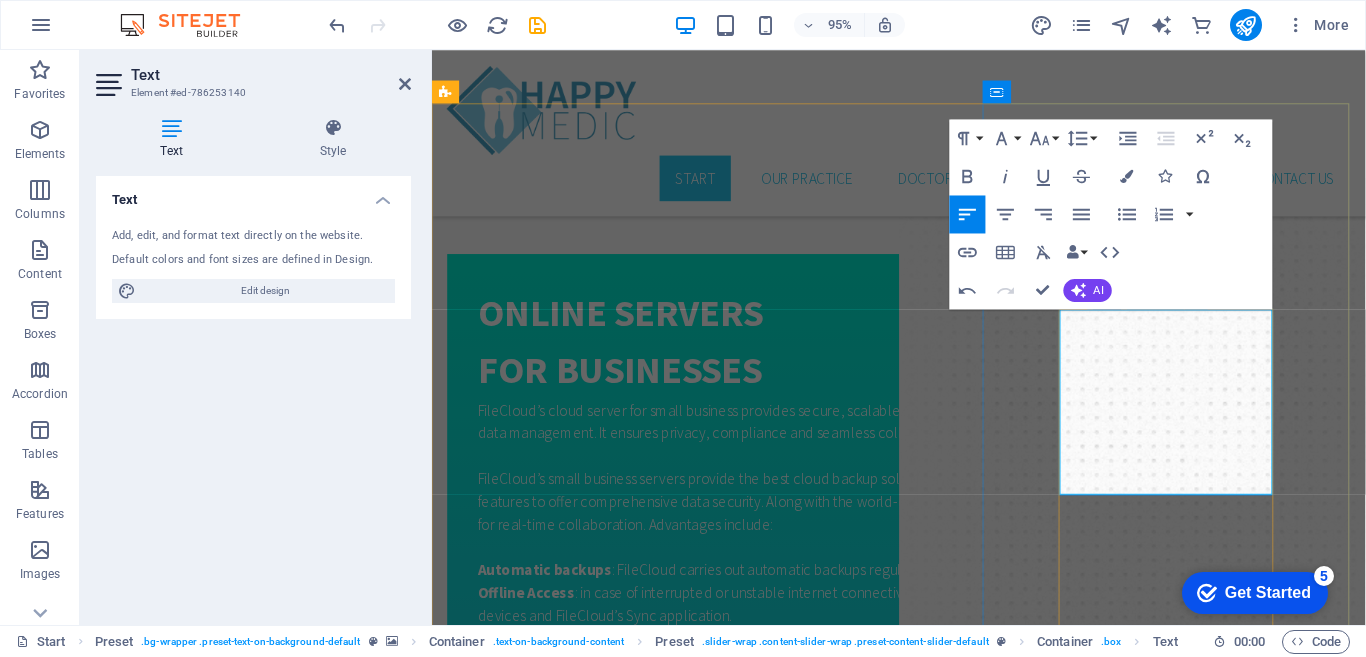click on "Modernization, Containerization, serverless, and microservices" at bounding box center [923, 3124] 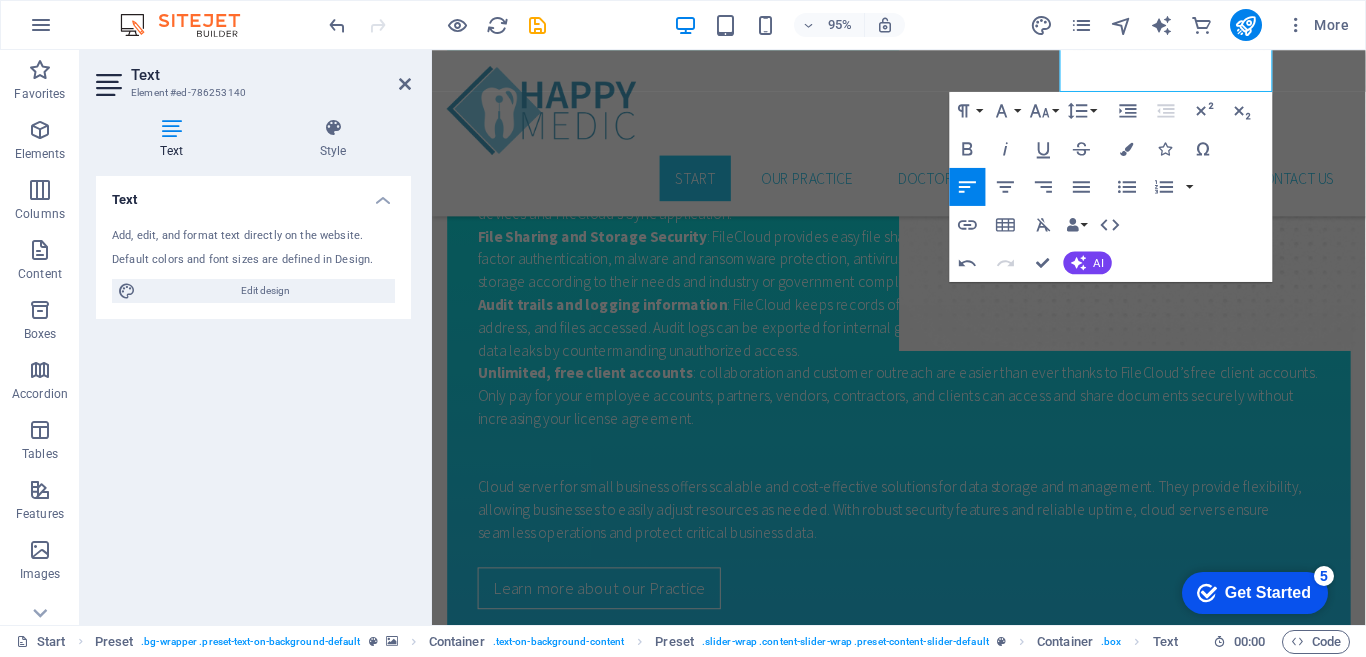 scroll, scrollTop: 3813, scrollLeft: 0, axis: vertical 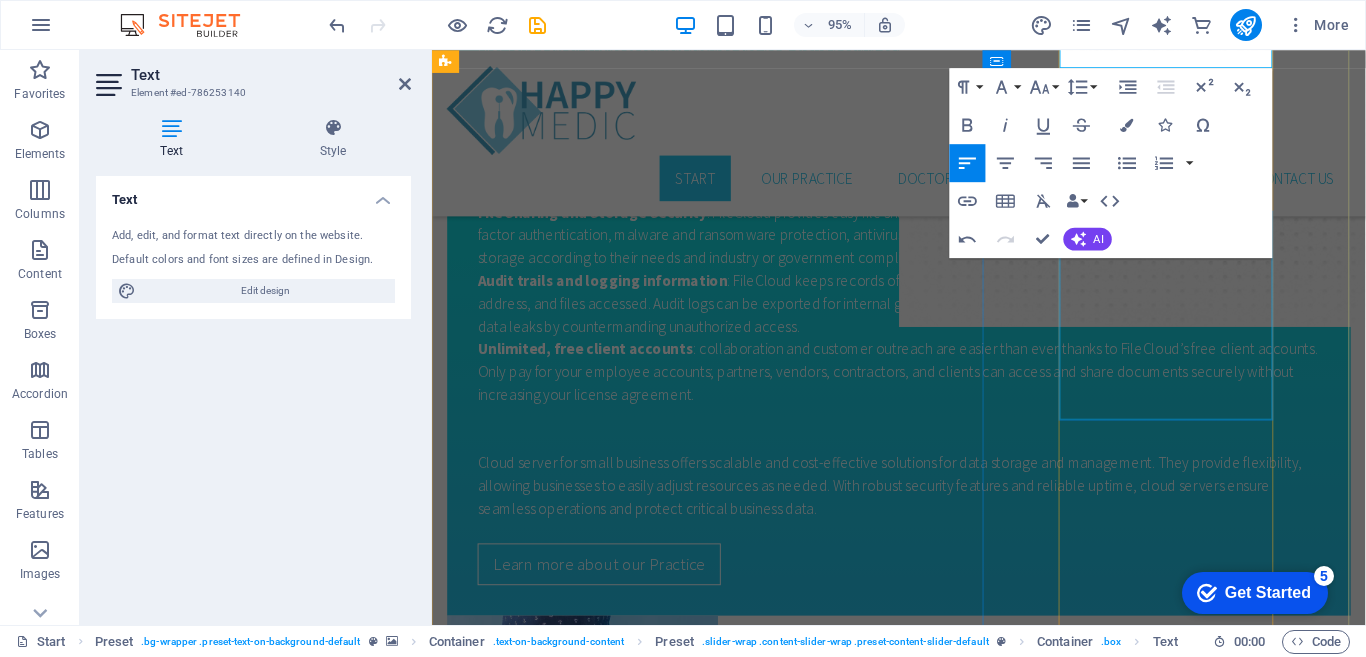 click on "Lorem ipsum dolor sit amet, consetetur sadipscing elitr, sed diam nonumy eirmod tempor invidunt ut labore et dolore magna aliquyam erat, sed diam voluptua. Chelsea" at bounding box center (923, 2878) 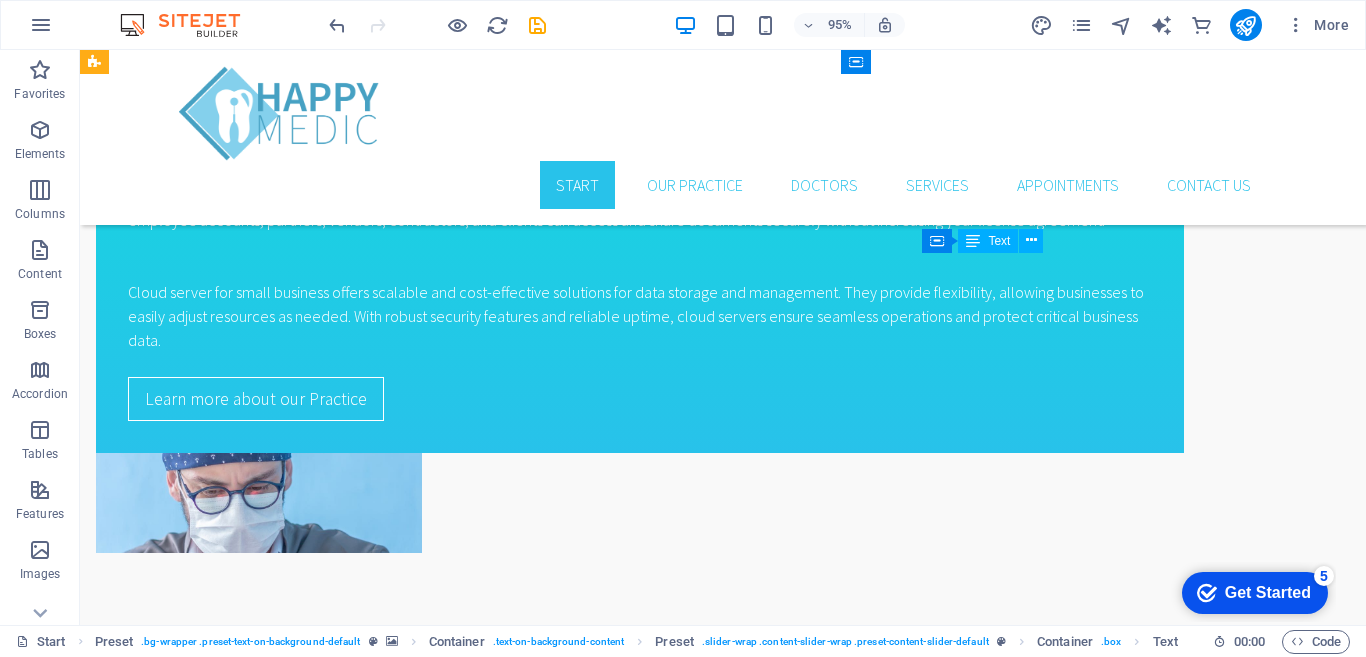 scroll, scrollTop: 3344, scrollLeft: 0, axis: vertical 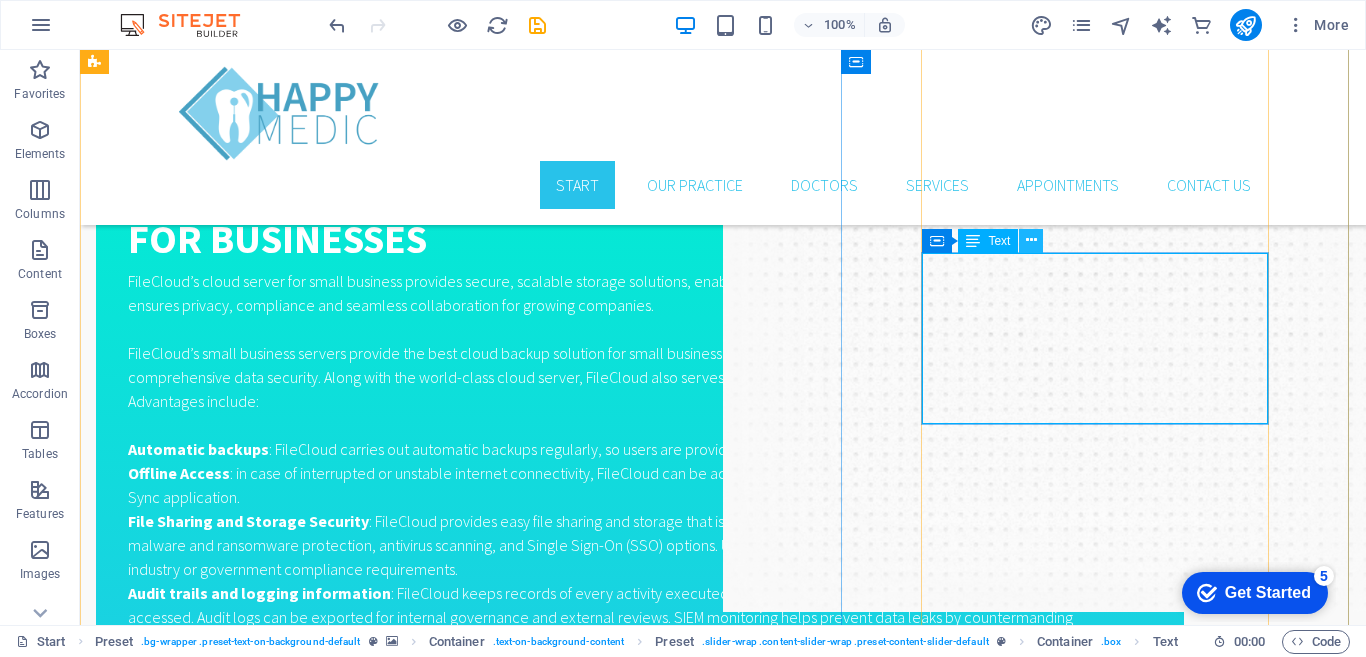 click at bounding box center (1031, 240) 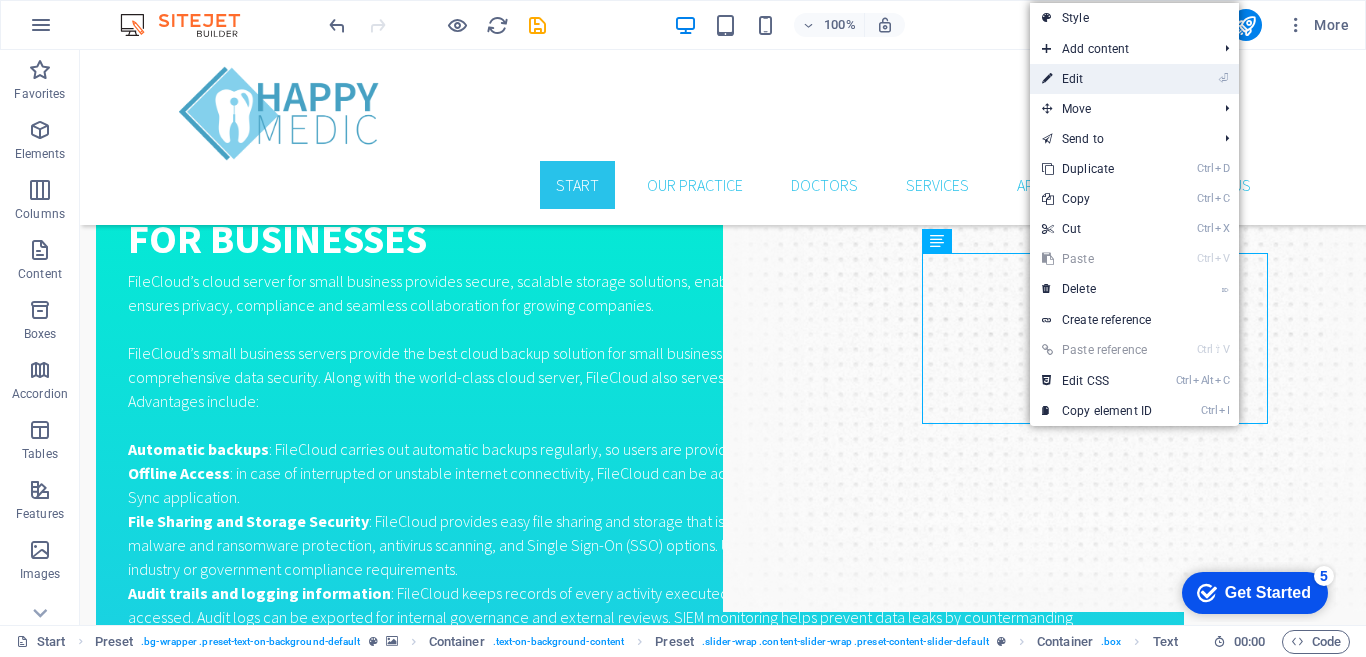 click on "⏎  Edit" at bounding box center (1097, 79) 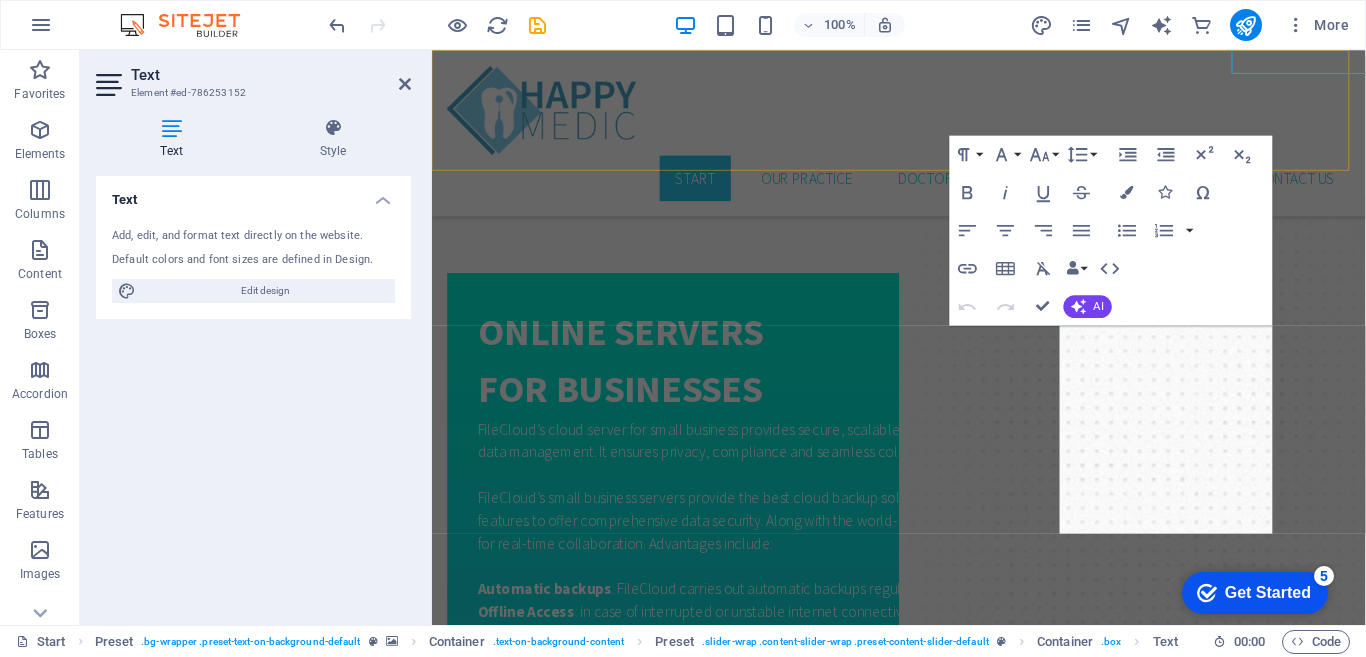scroll, scrollTop: 3693, scrollLeft: 0, axis: vertical 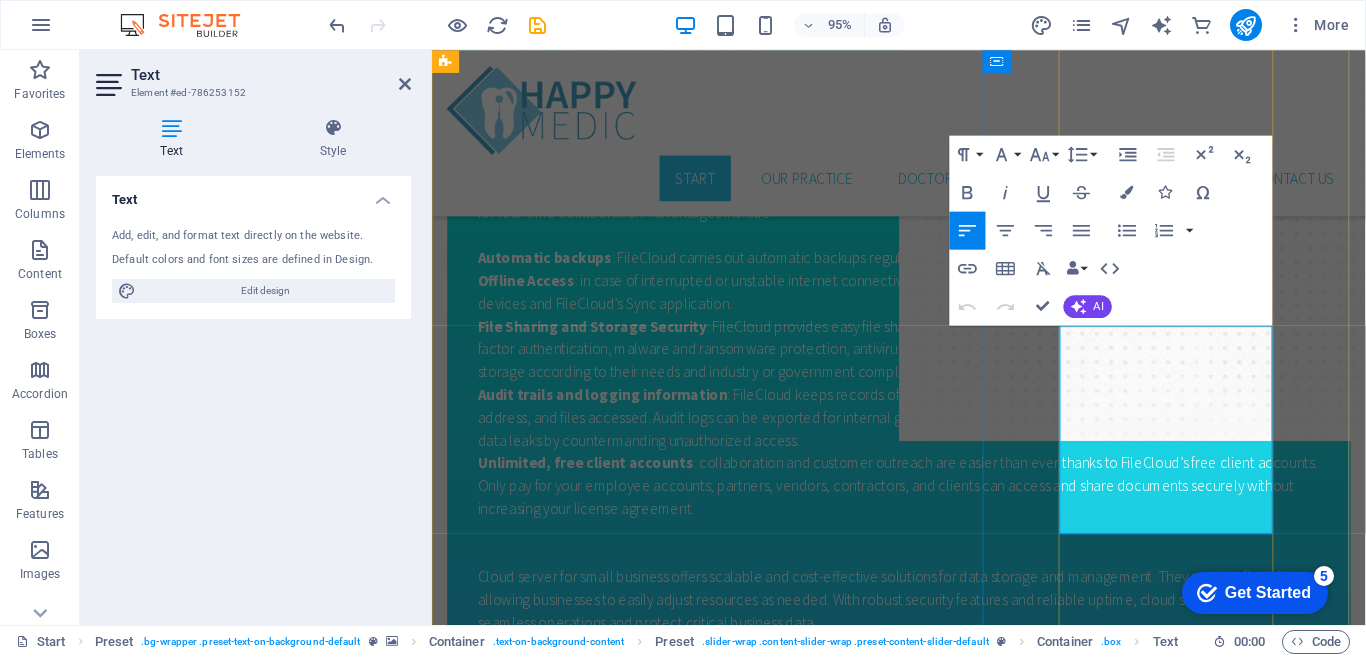 drag, startPoint x: 1150, startPoint y: 521, endPoint x: 1091, endPoint y: 356, distance: 175.23128 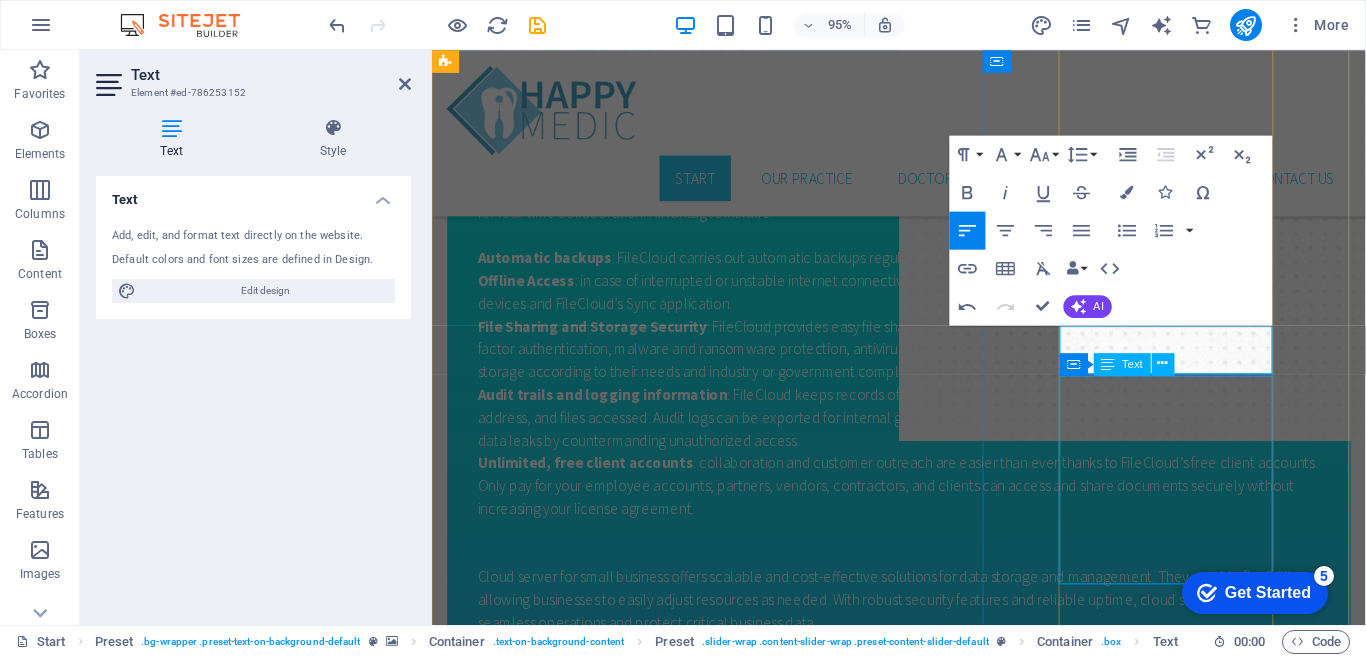 type 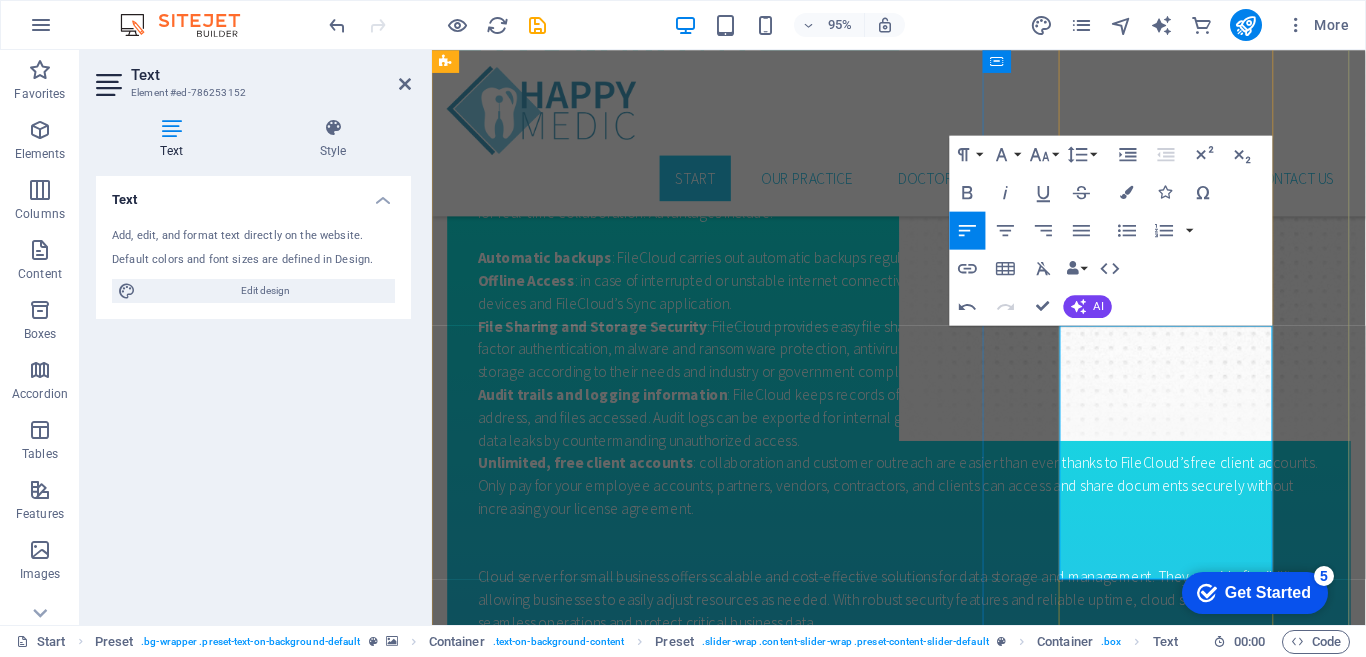scroll, scrollTop: 4745, scrollLeft: 2, axis: both 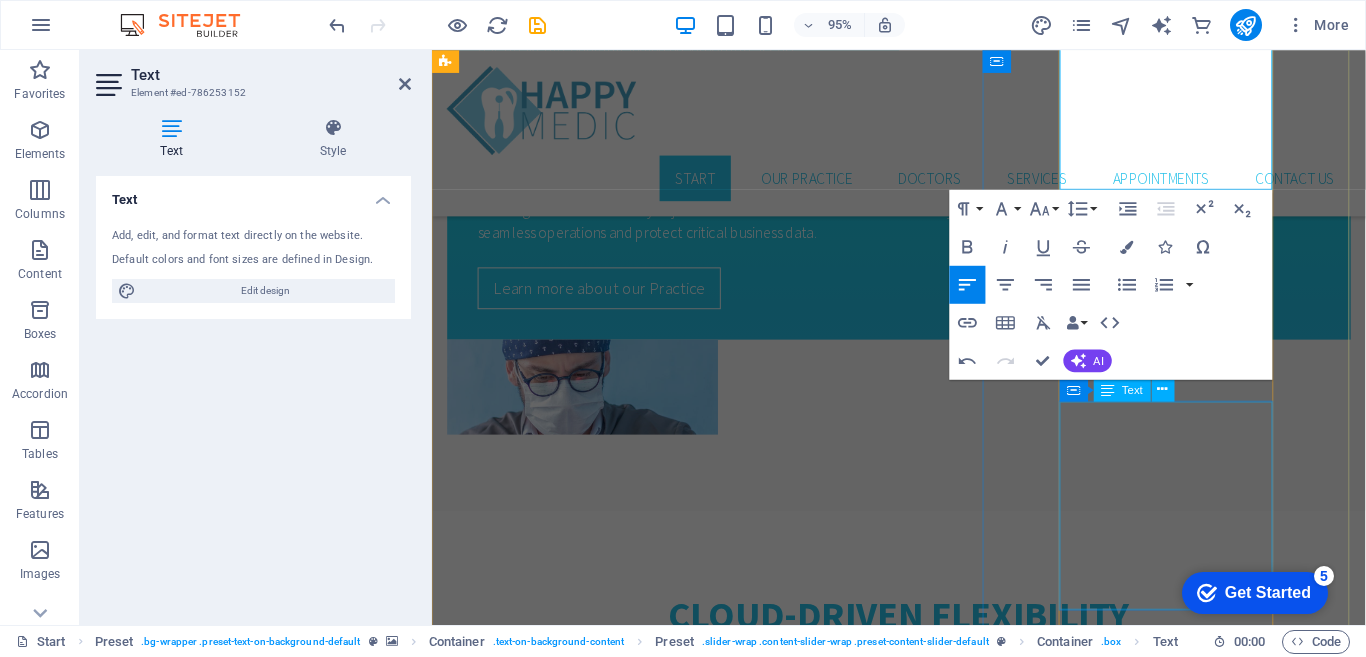 click on "Lorem ipsum dolor sit amet, consetetur sadipscing elitr, sed diam nonumy eirmod tempor invidunt ut labore et dolore magna aliquyam erat, sed diam voluptua. Ronald" at bounding box center [923, 2838] 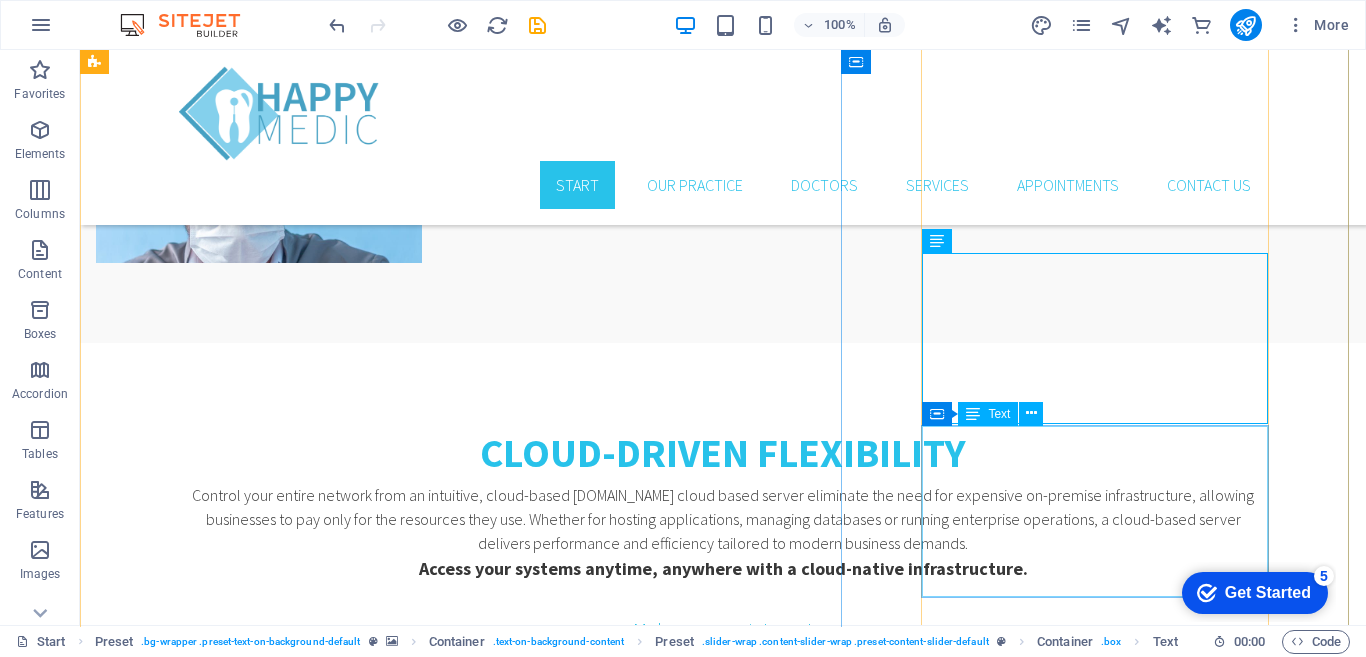 scroll, scrollTop: 3690, scrollLeft: 0, axis: vertical 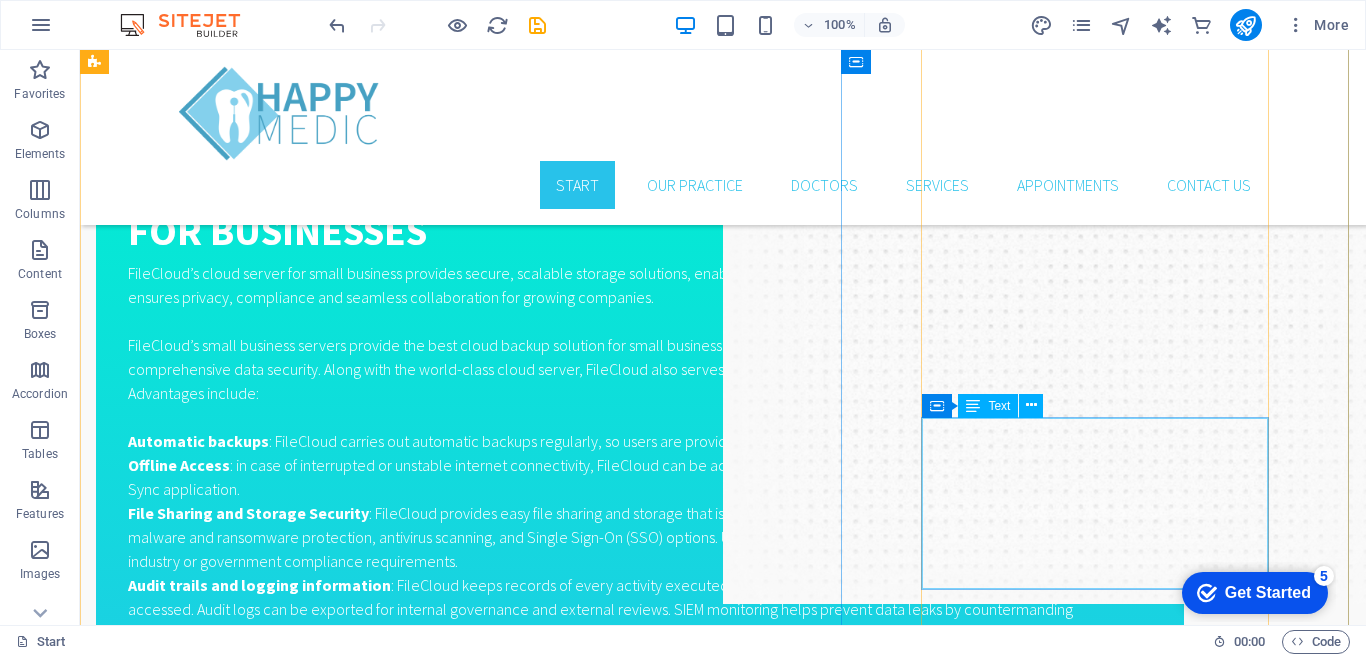 click on "Lorem ipsum dolor sit amet, consetetur sadipscing elitr, sed diam nonumy eirmod tempor invidunt ut labore et dolore magna aliquyam erat, sed diam voluptua. Jane" at bounding box center (723, 2973) 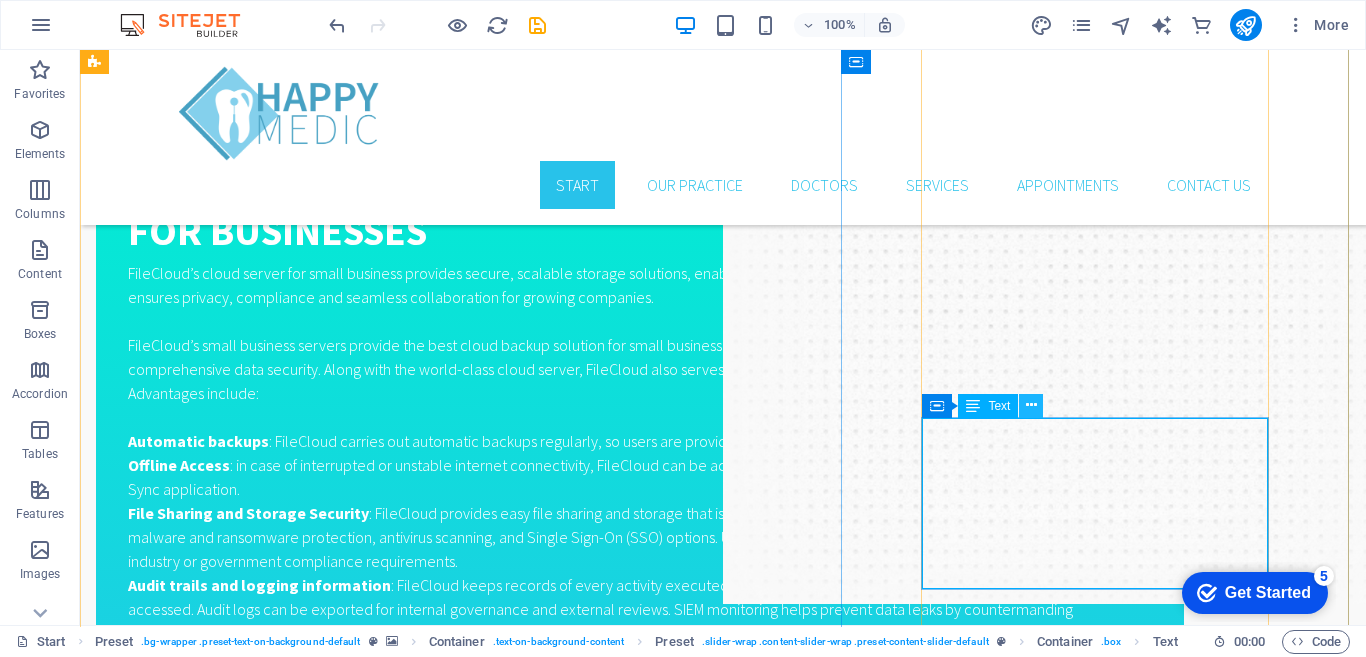 click at bounding box center (1031, 405) 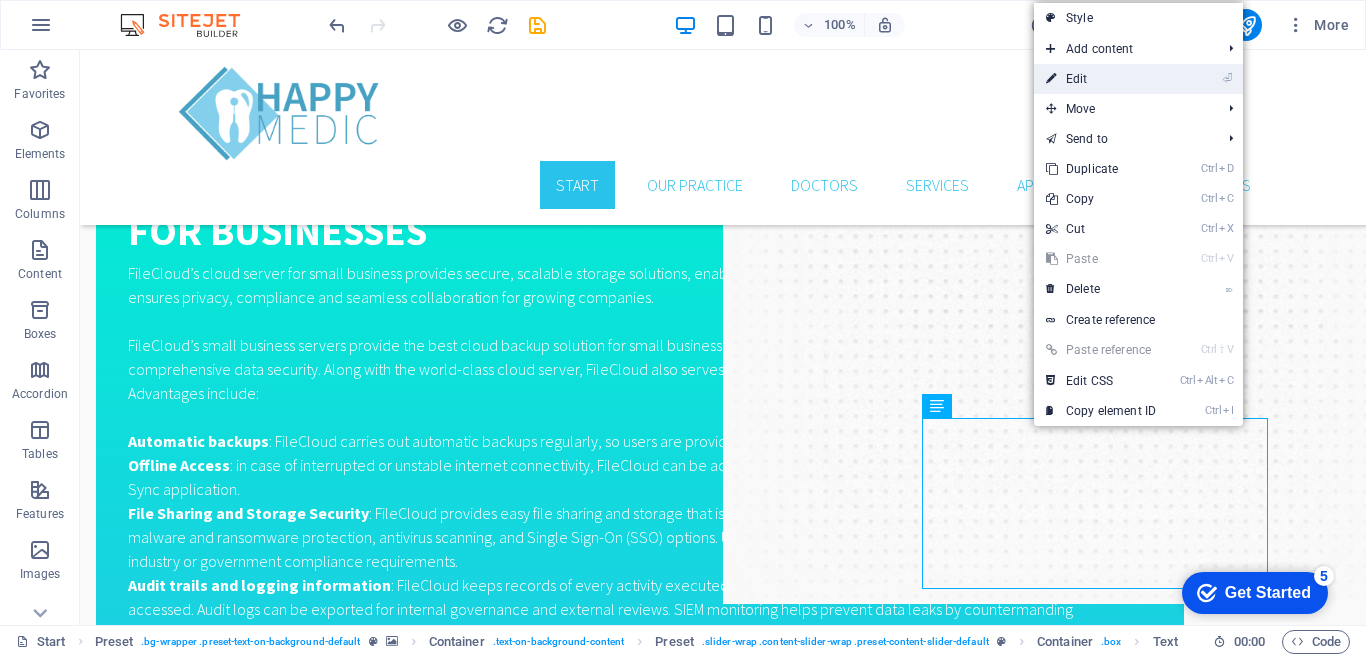 click on "⏎  Edit" at bounding box center [1101, 79] 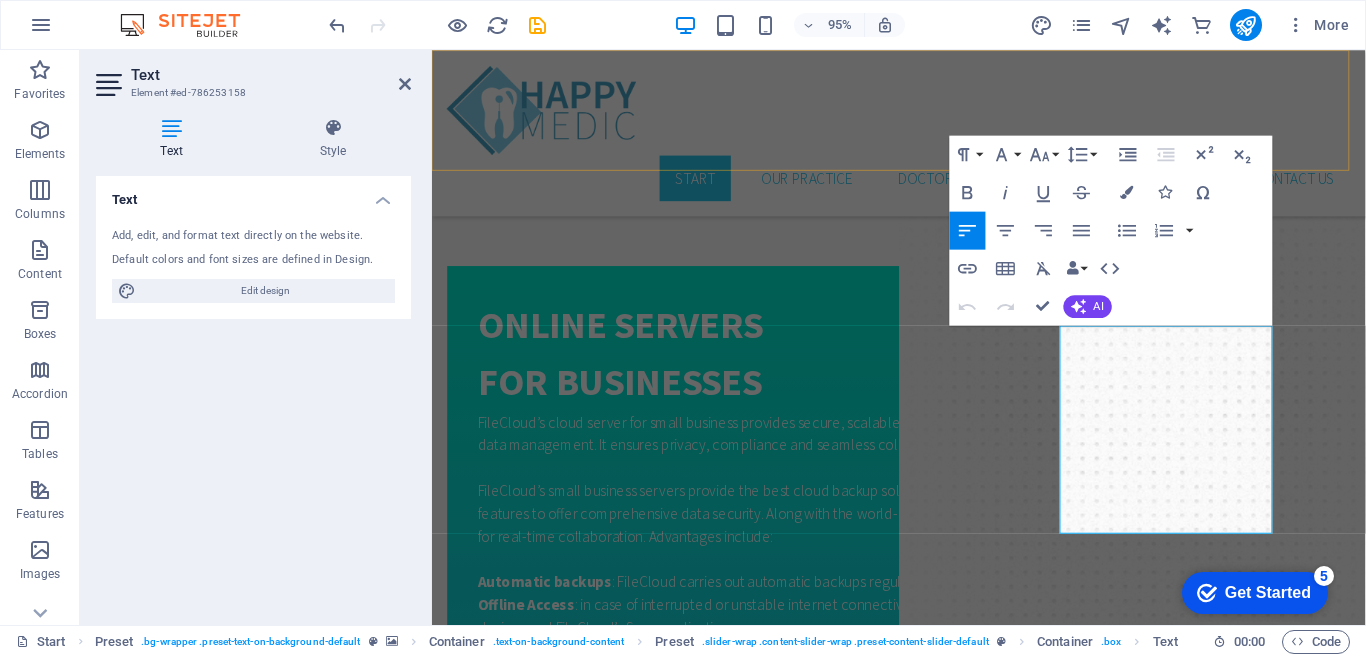 scroll, scrollTop: 3962, scrollLeft: 0, axis: vertical 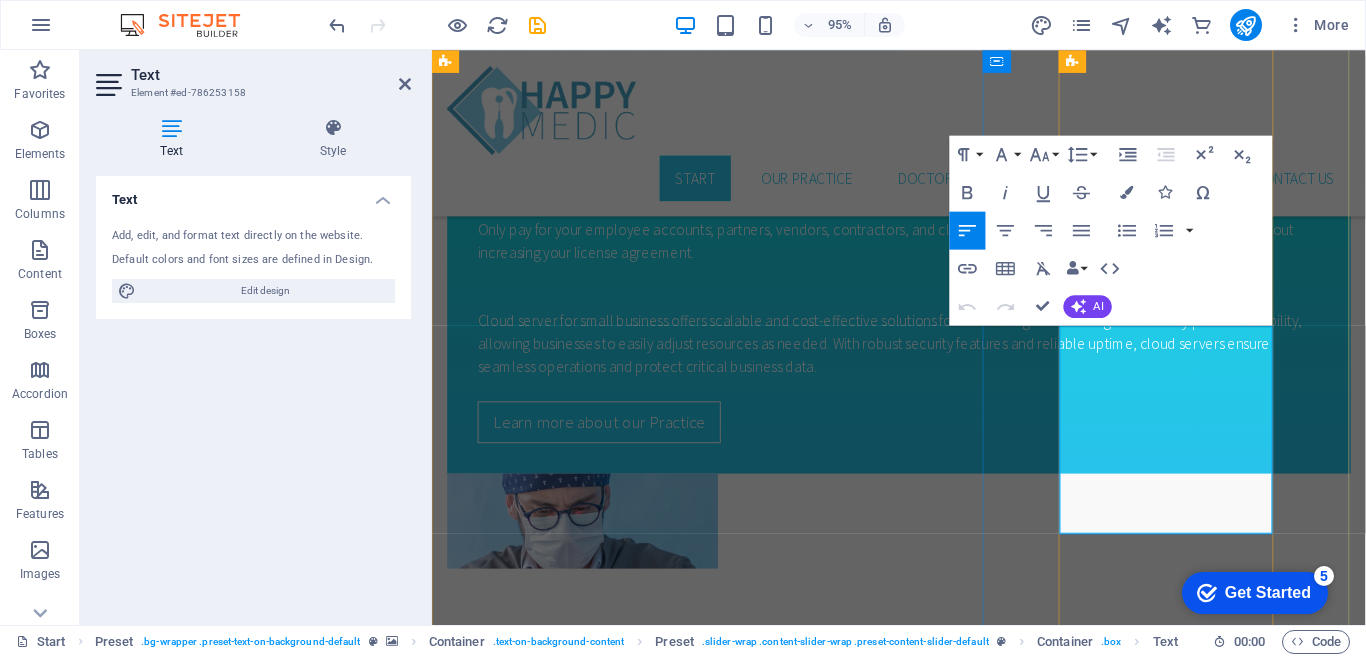 drag, startPoint x: 1134, startPoint y: 523, endPoint x: 1091, endPoint y: 355, distance: 173.41568 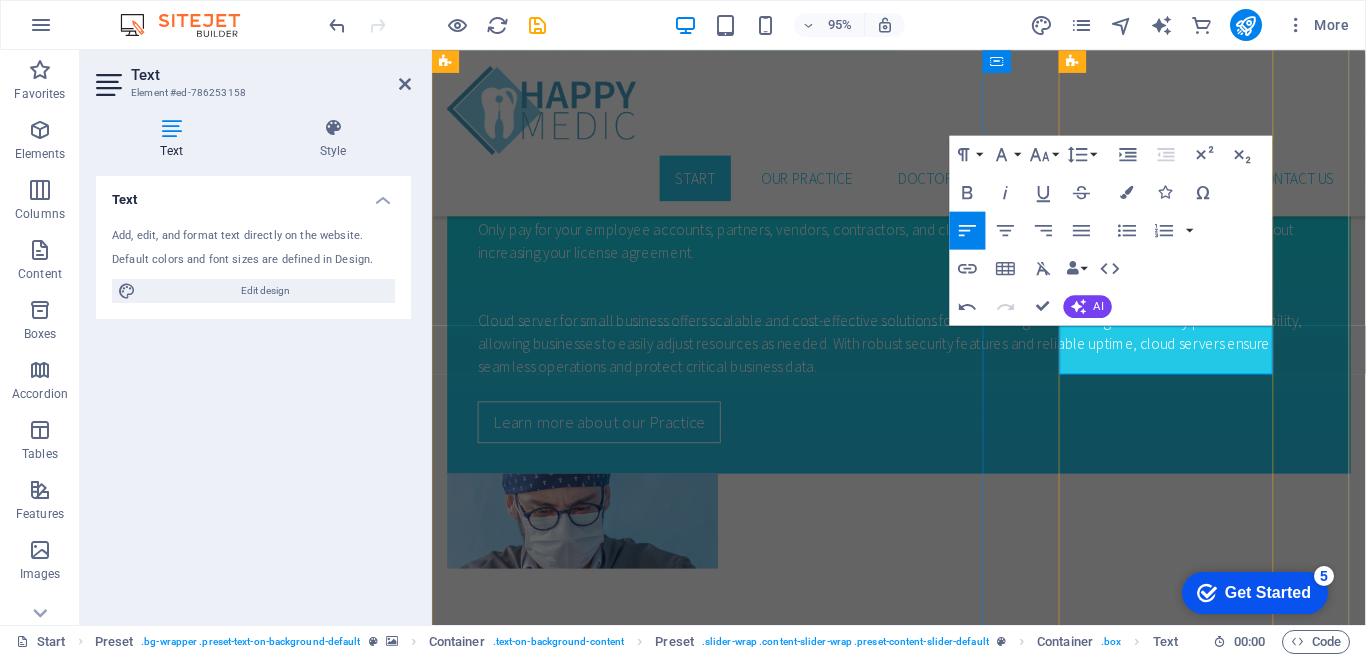 type 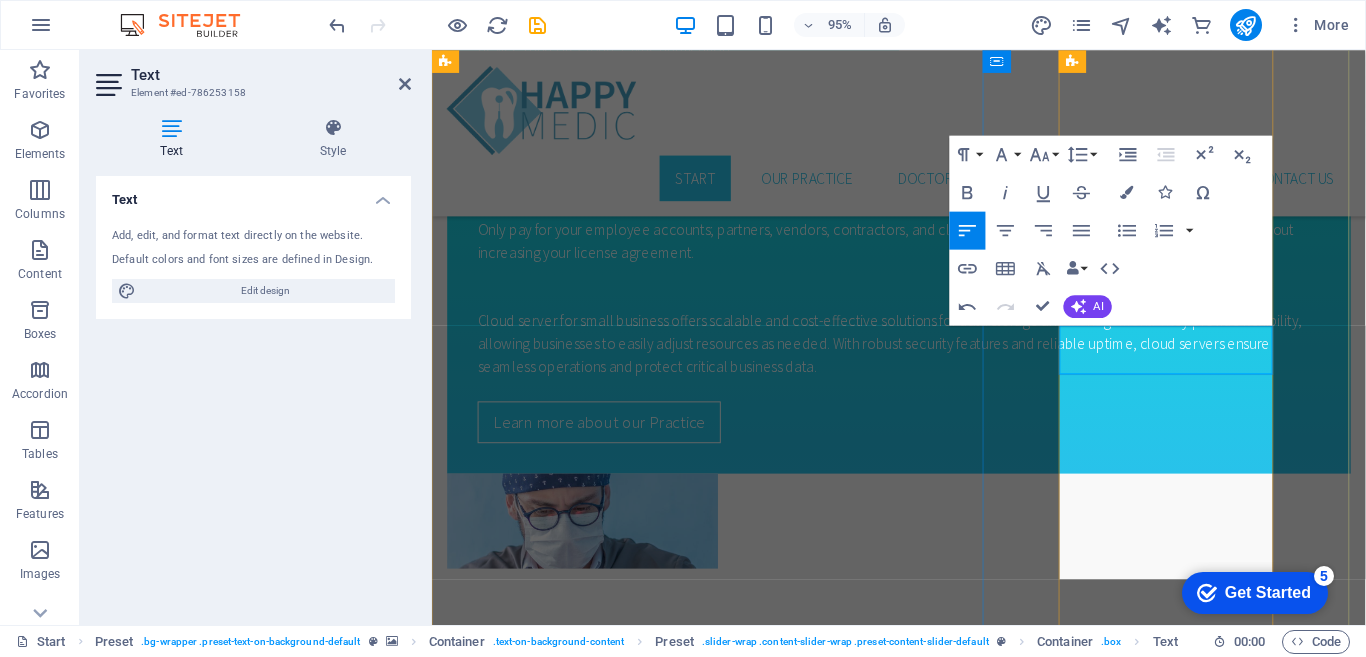 scroll, scrollTop: 4745, scrollLeft: 2, axis: both 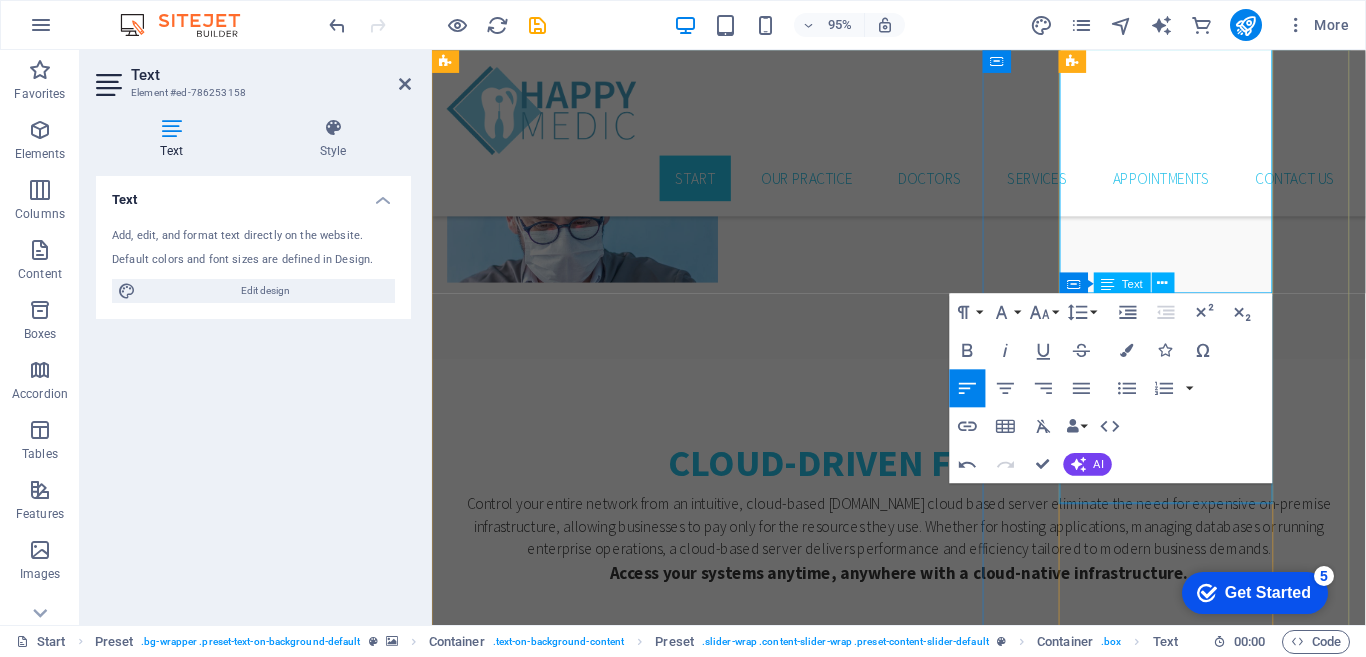 click on "Lorem ipsum dolor sit amet, consetetur sadipscing elitr, sed diam nonumy eirmod tempor invidunt ut labore et dolore magna aliquyam erat, sed diam voluptua. Ronald" at bounding box center [923, 2678] 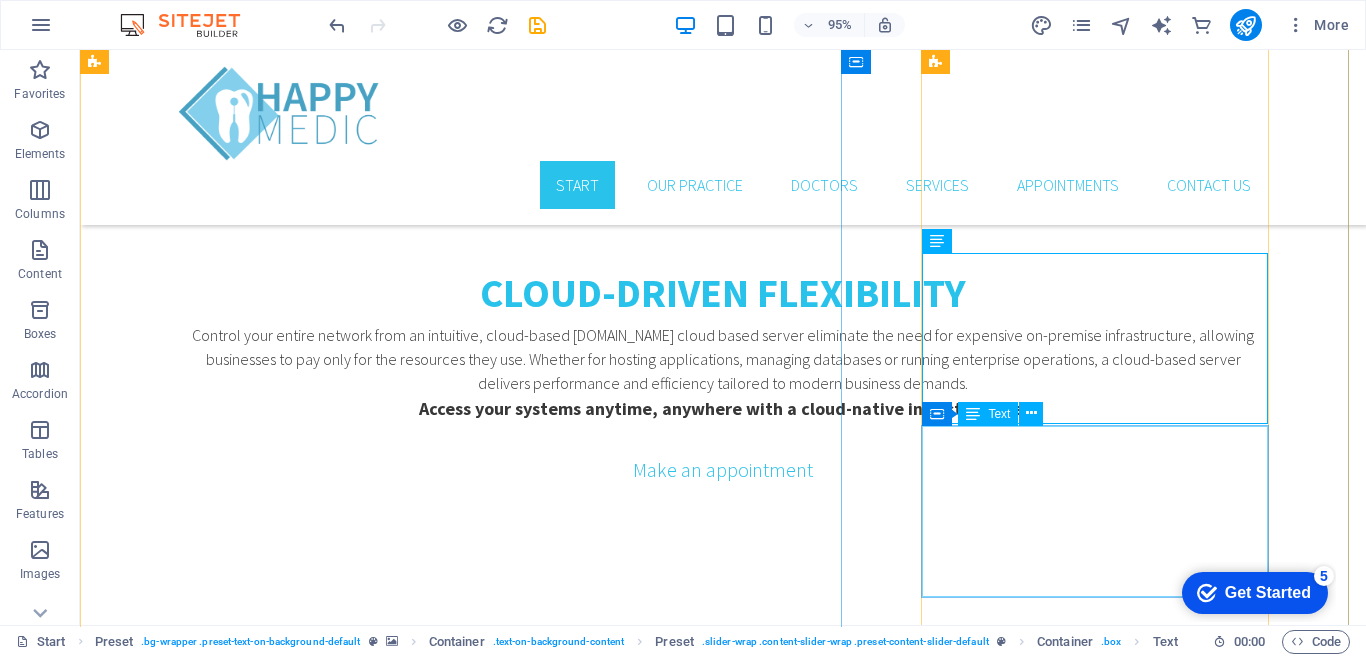 scroll, scrollTop: 3690, scrollLeft: 0, axis: vertical 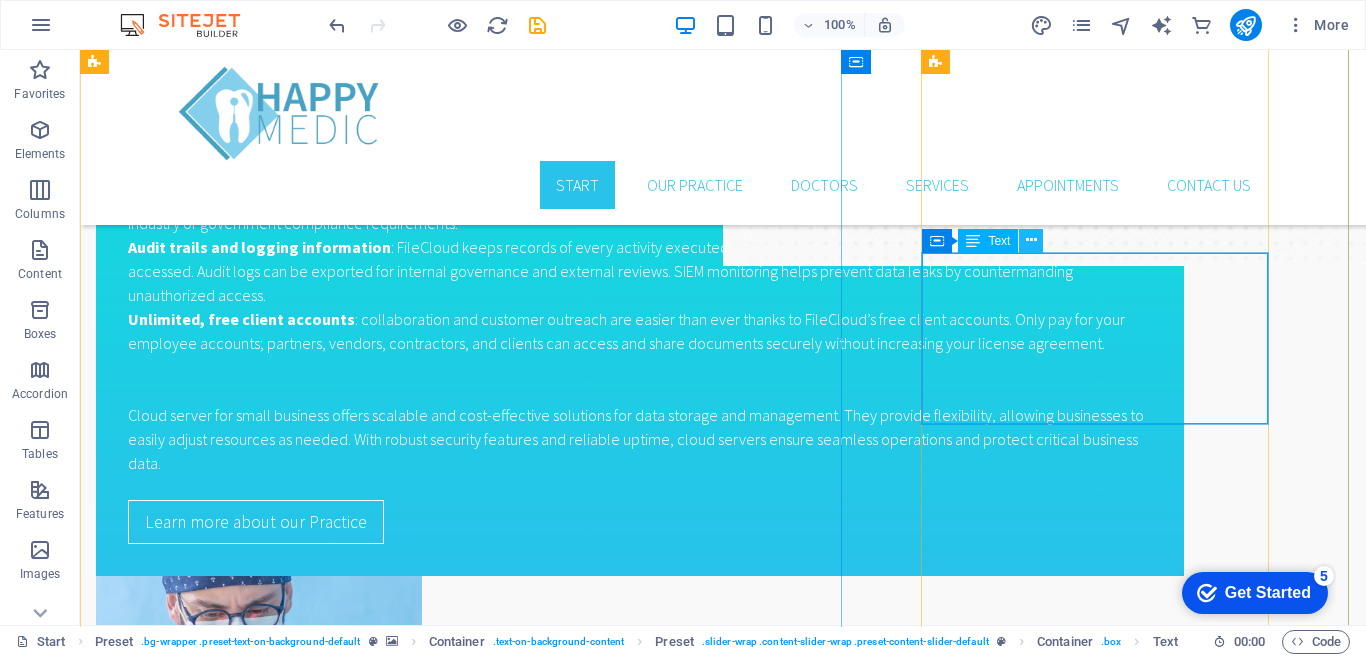 click at bounding box center (1031, 240) 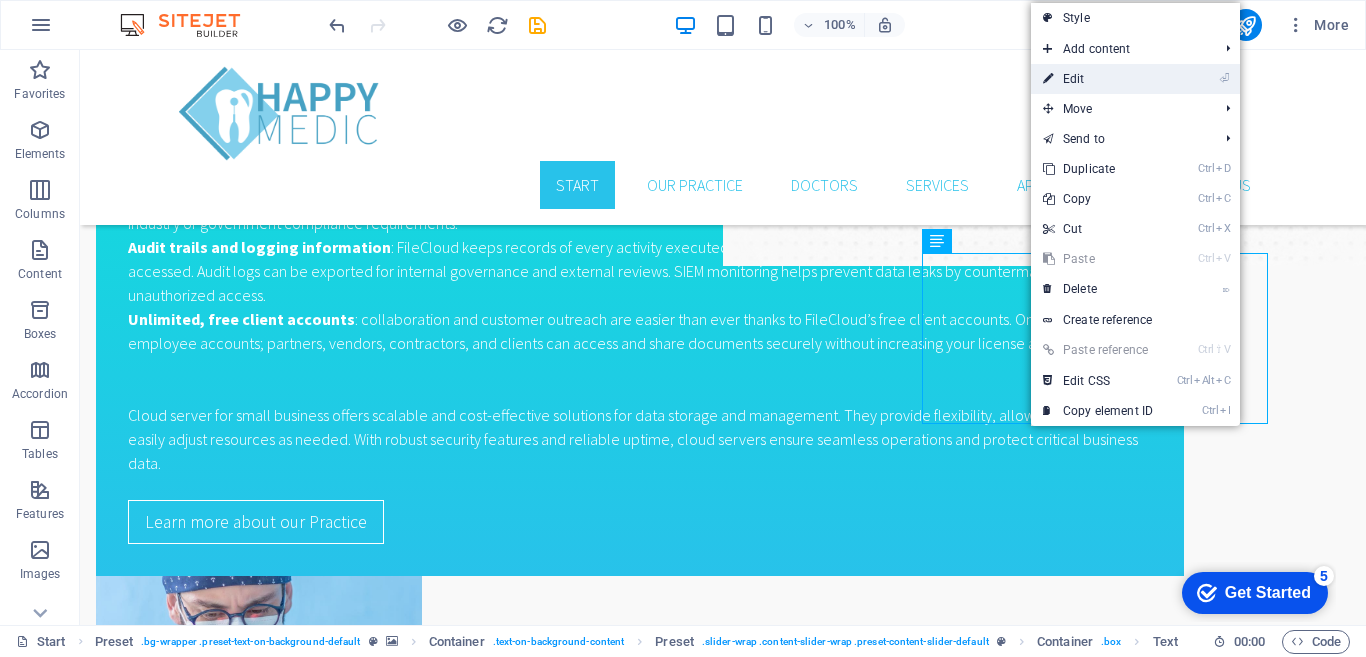 click on "⏎  Edit" at bounding box center (1098, 79) 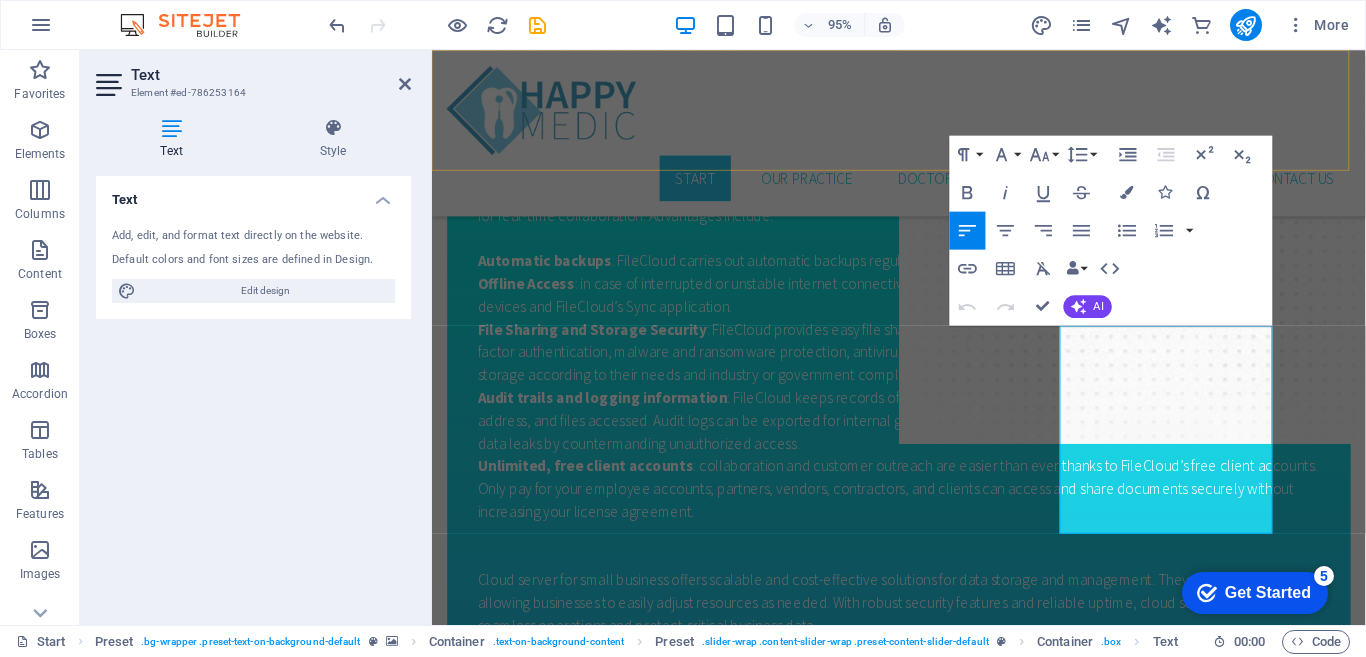 scroll, scrollTop: 4231, scrollLeft: 0, axis: vertical 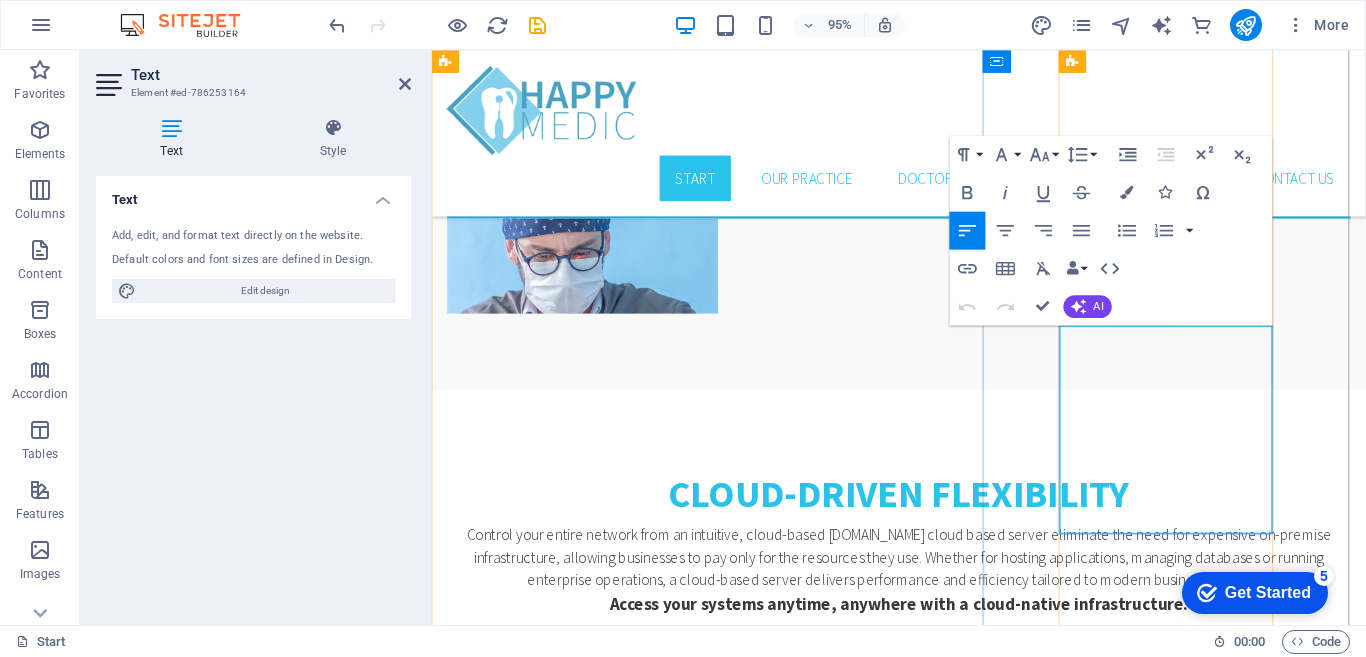 drag, startPoint x: 1151, startPoint y: 532, endPoint x: 1138, endPoint y: 498, distance: 36.40055 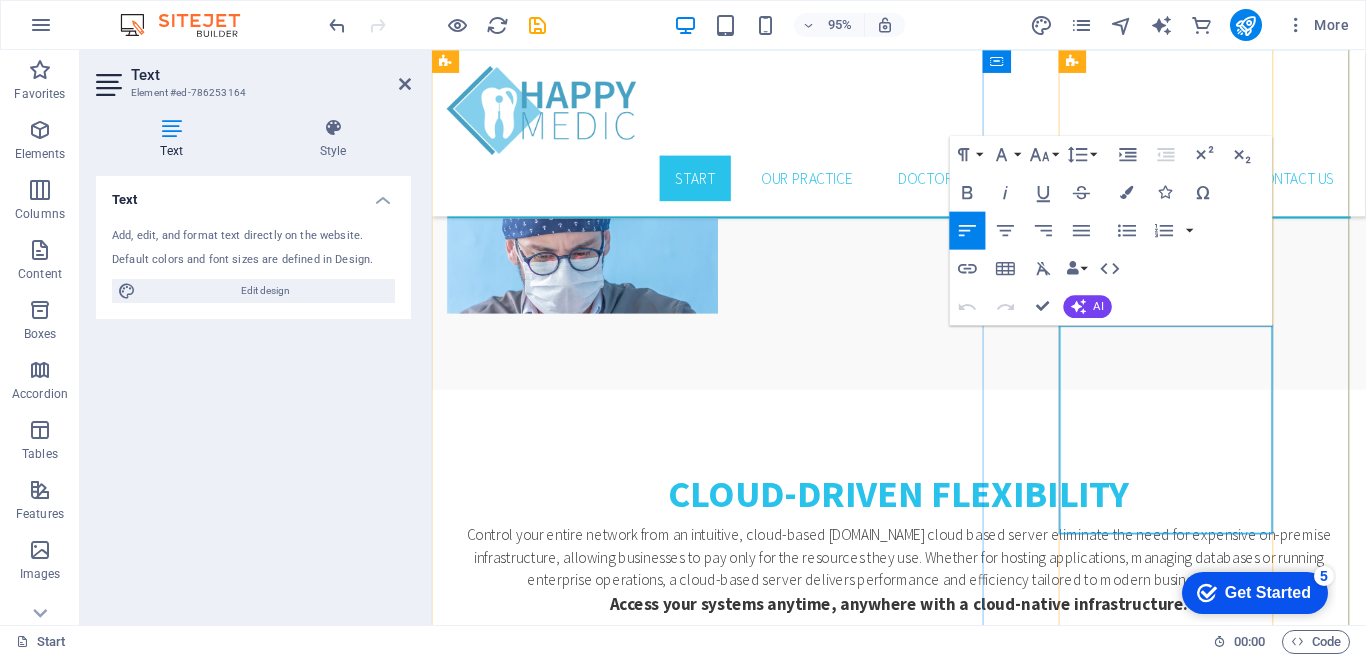 drag, startPoint x: 1146, startPoint y: 524, endPoint x: 1090, endPoint y: 357, distance: 176.13914 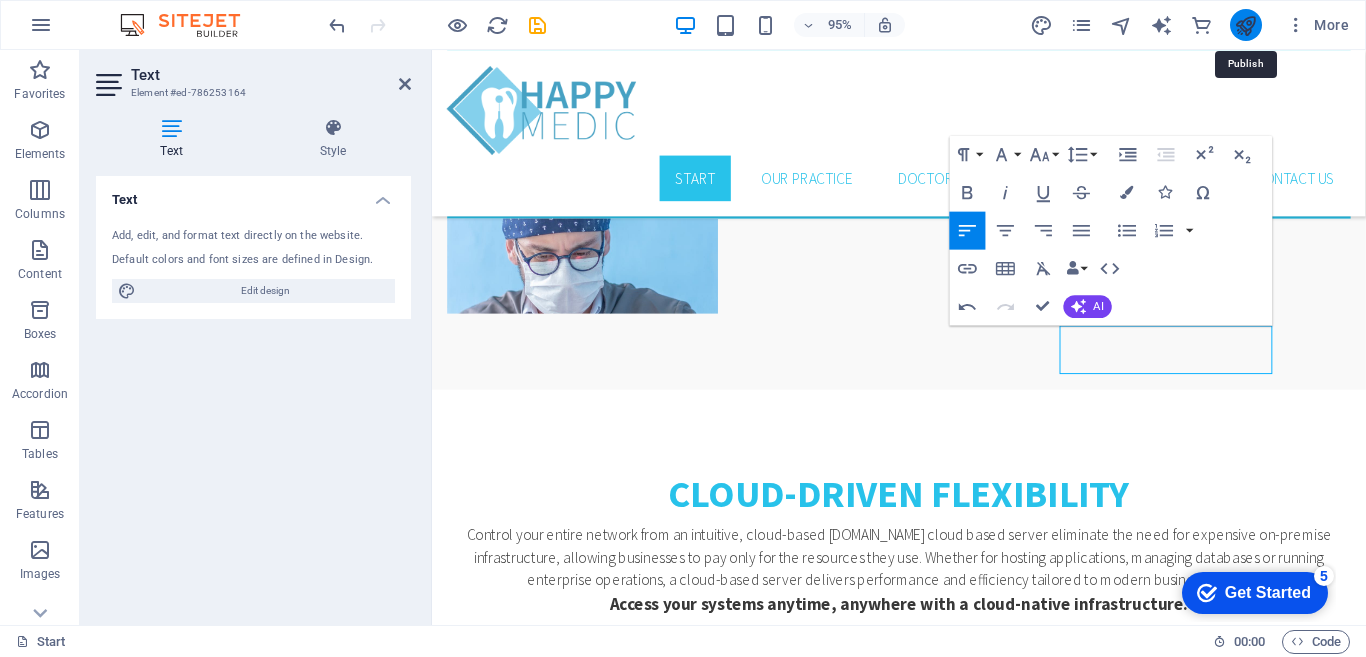 click at bounding box center (1245, 25) 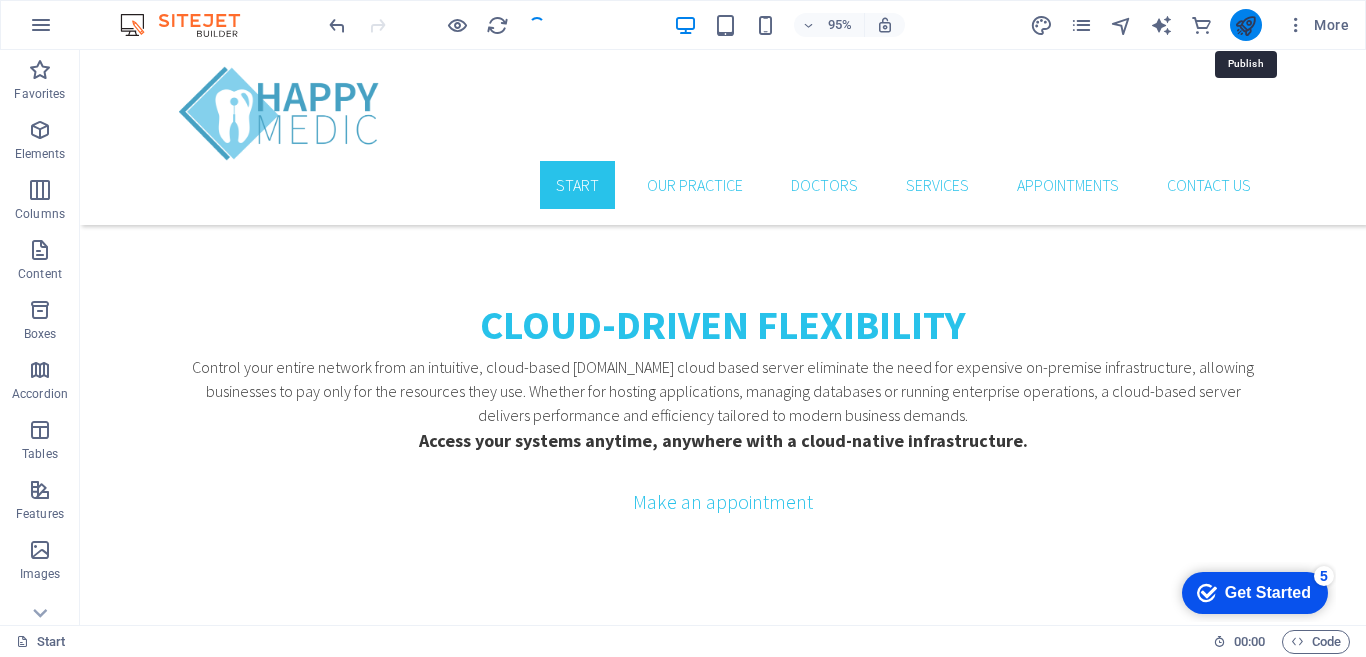 scroll, scrollTop: 3690, scrollLeft: 0, axis: vertical 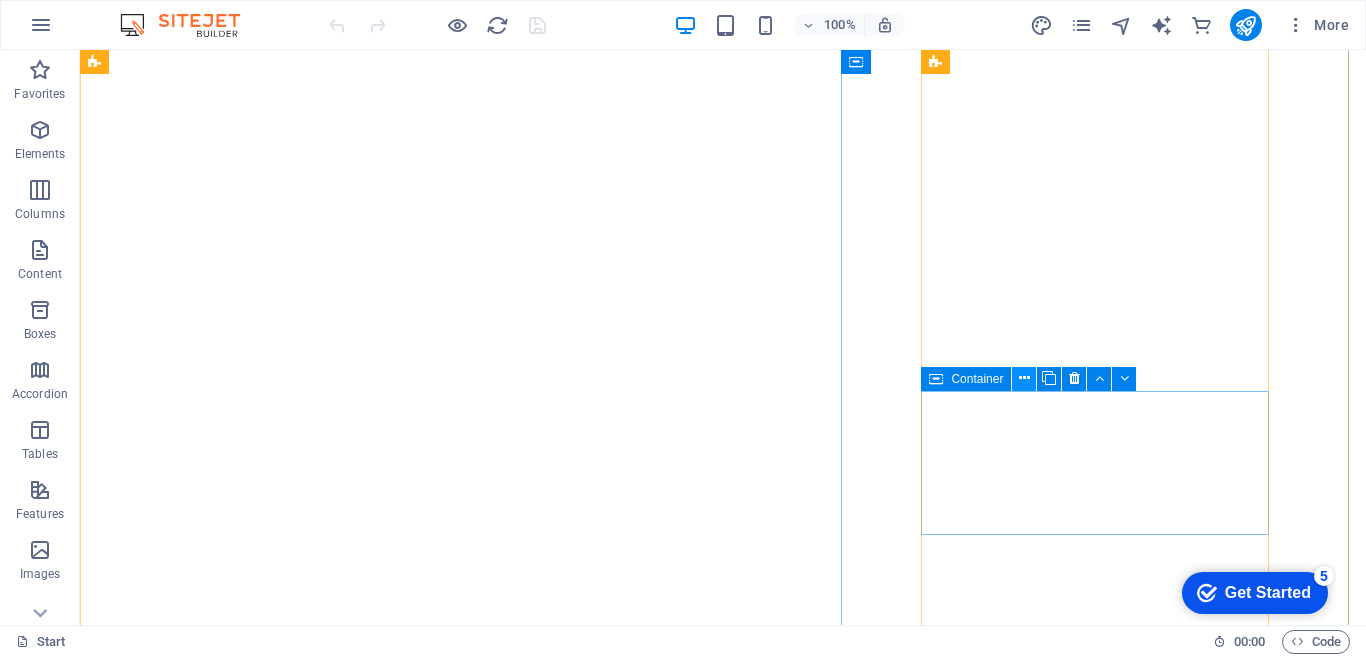 click at bounding box center [1024, 378] 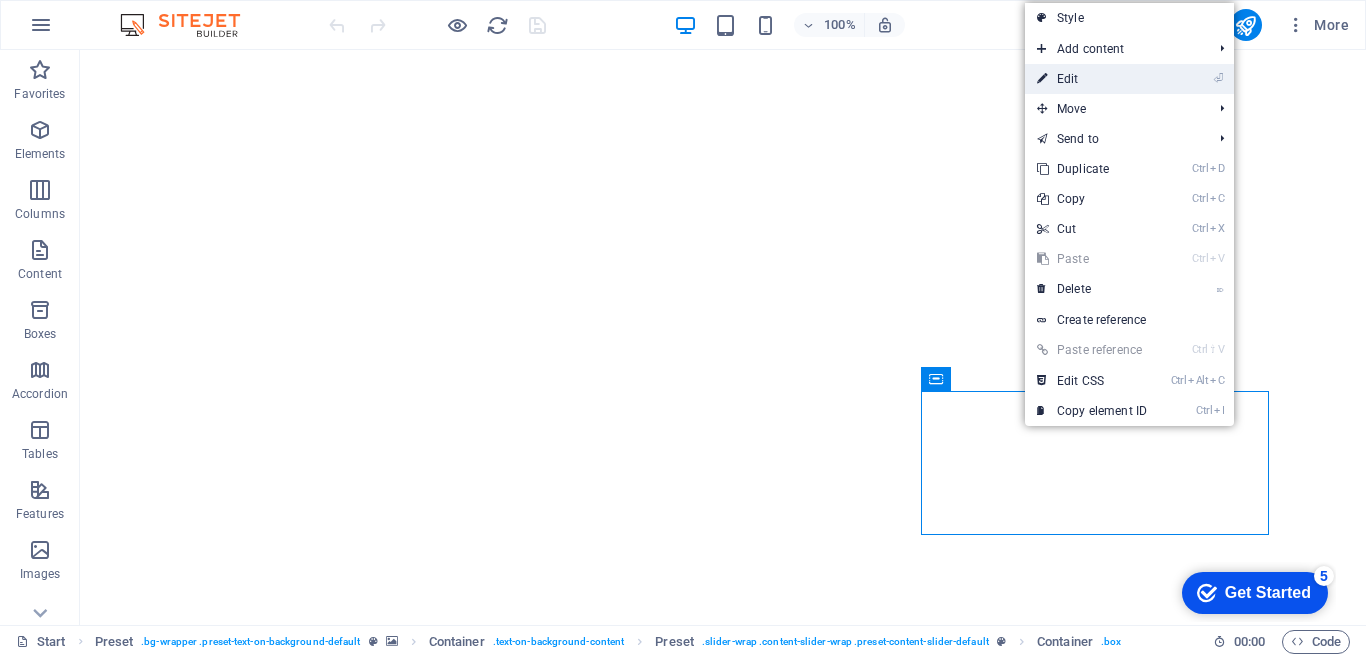 click on "⏎  Edit" at bounding box center [1092, 79] 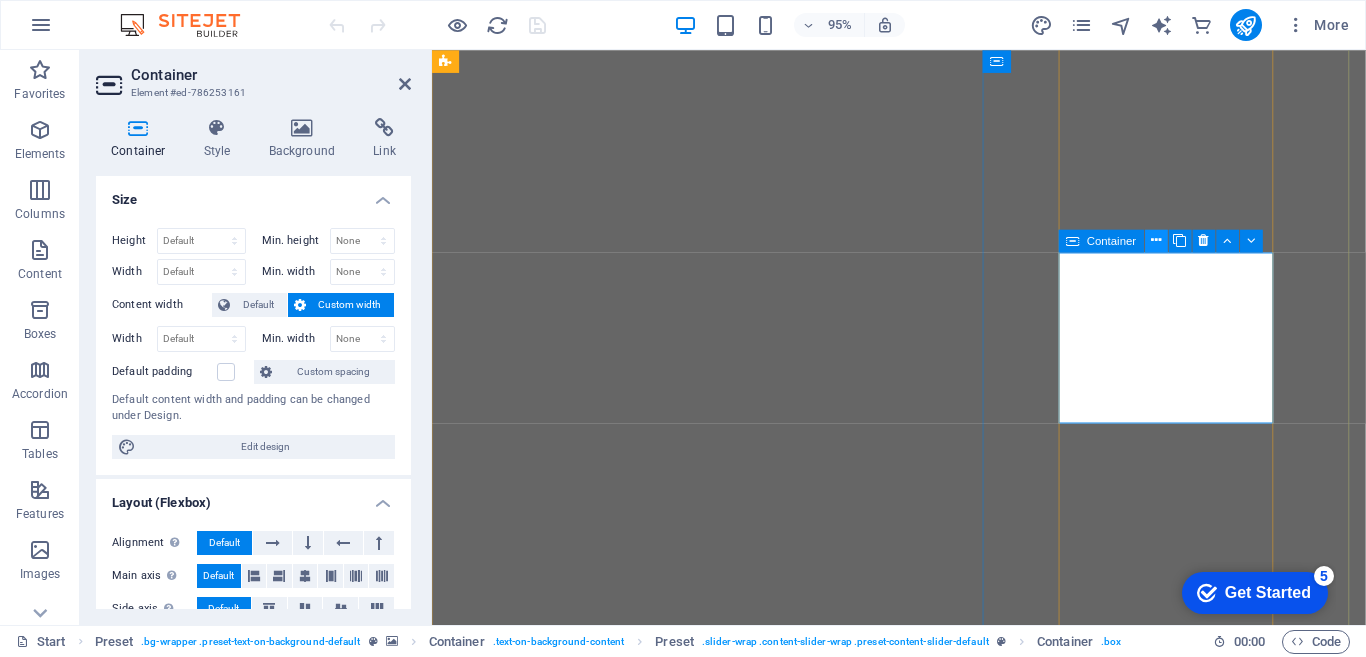 click at bounding box center (1156, 241) 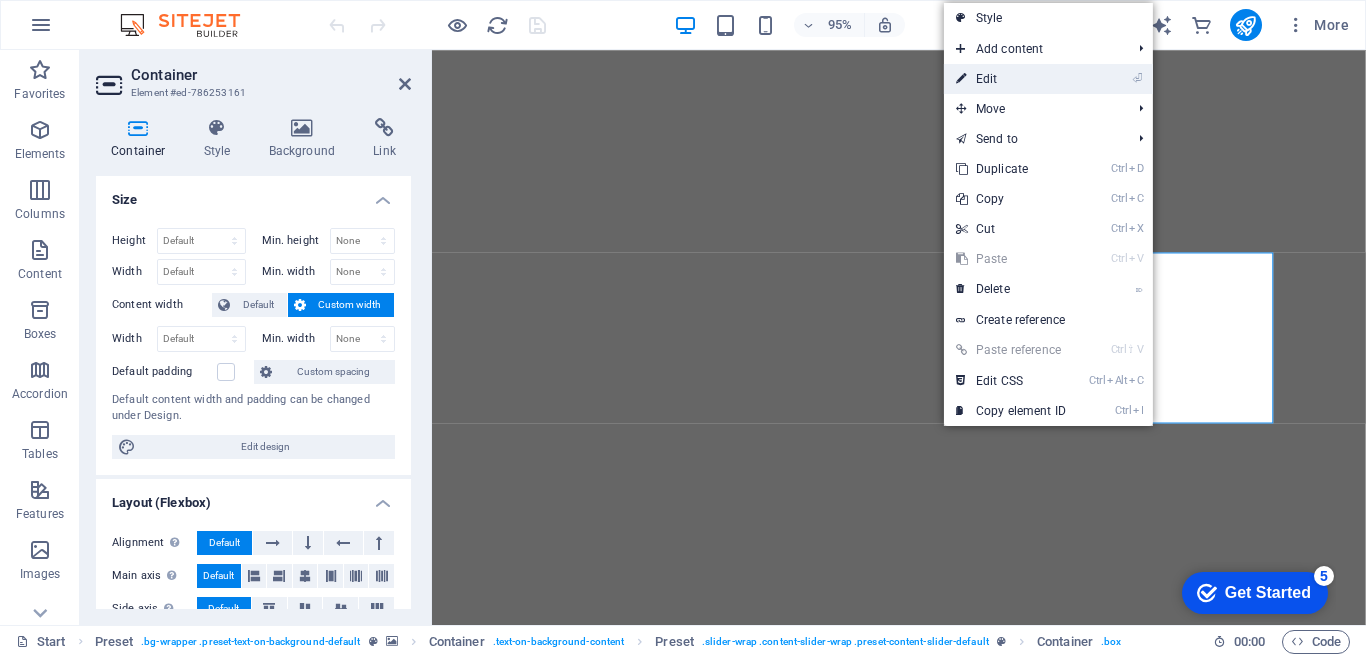 click on "⏎  Edit" at bounding box center (1011, 79) 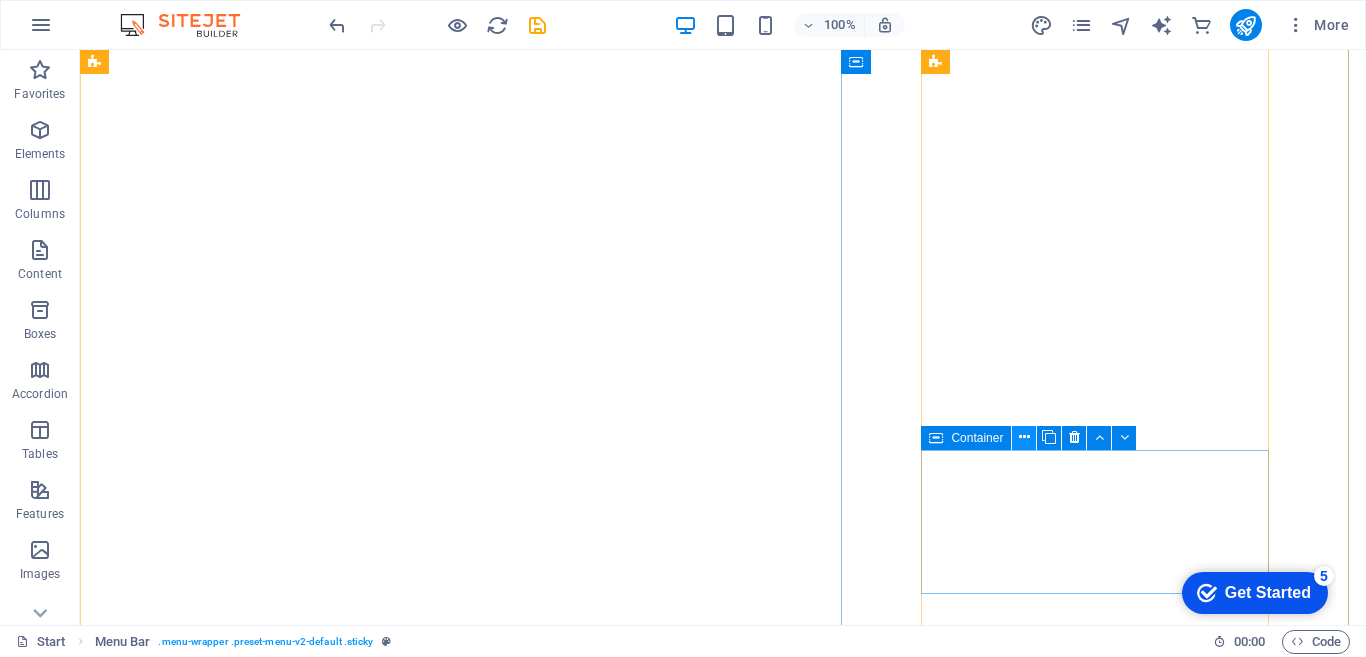 click at bounding box center (1024, 438) 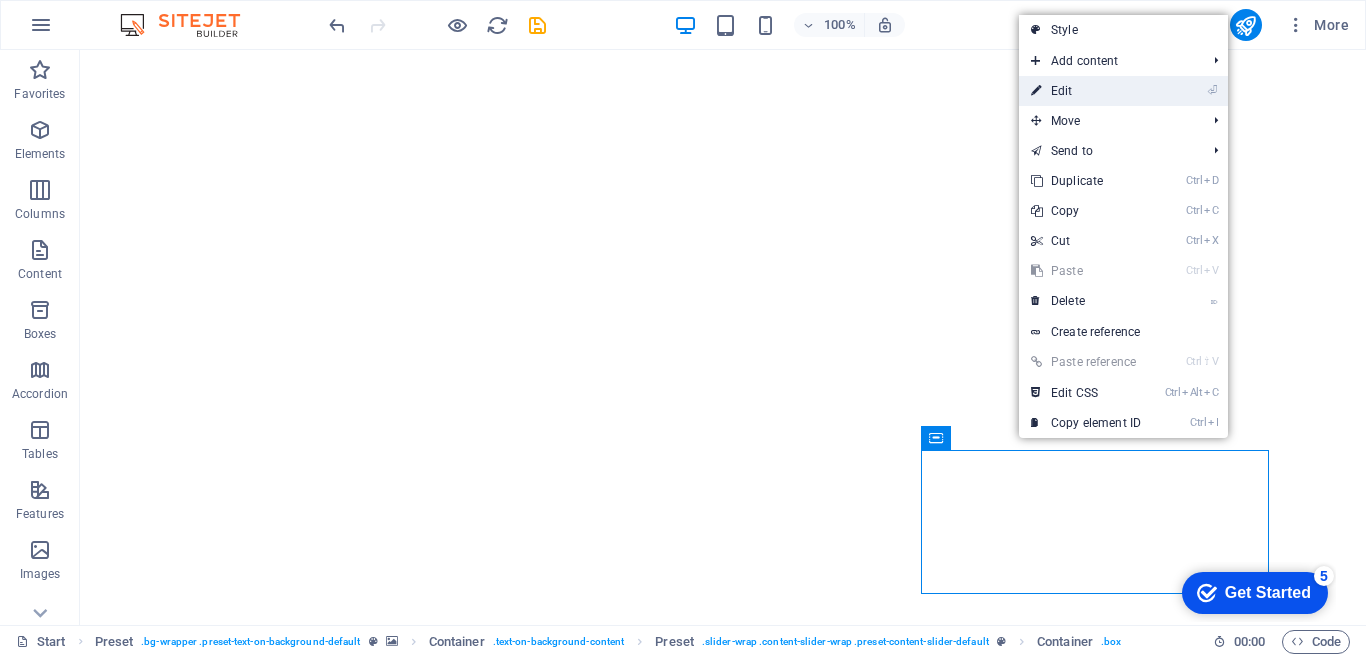 click on "⏎  Edit" at bounding box center (1086, 91) 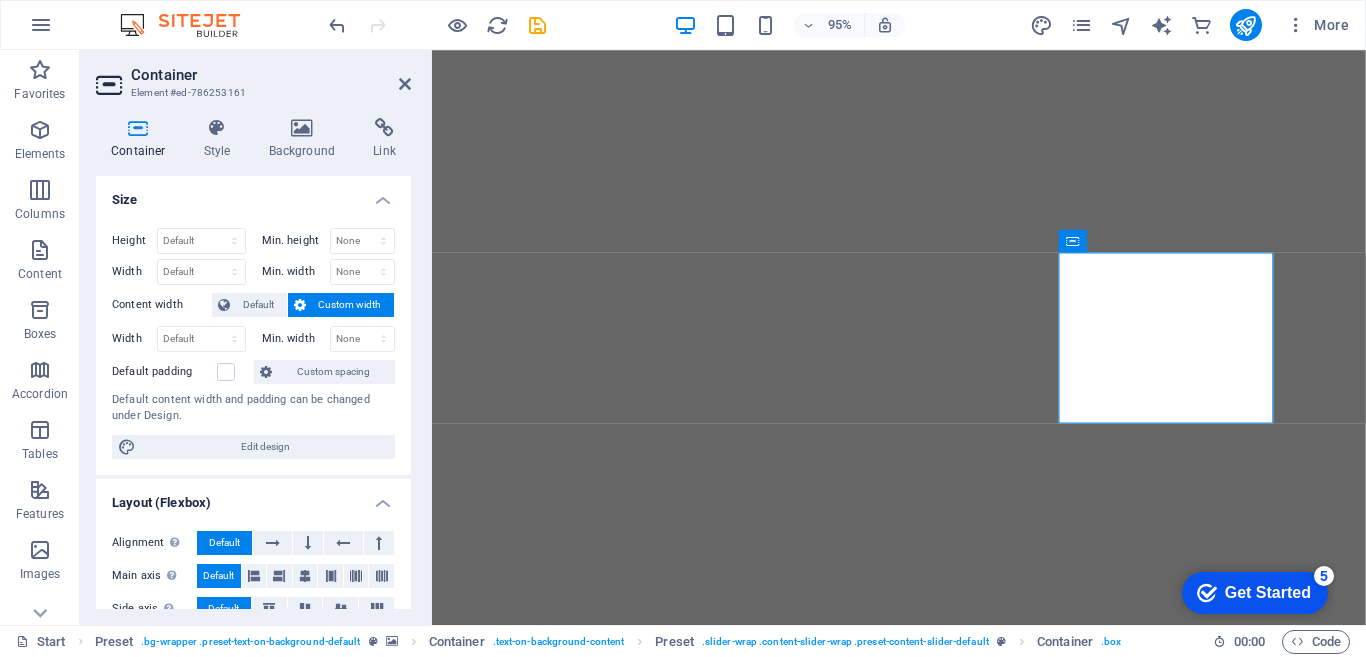 click at bounding box center (138, 128) 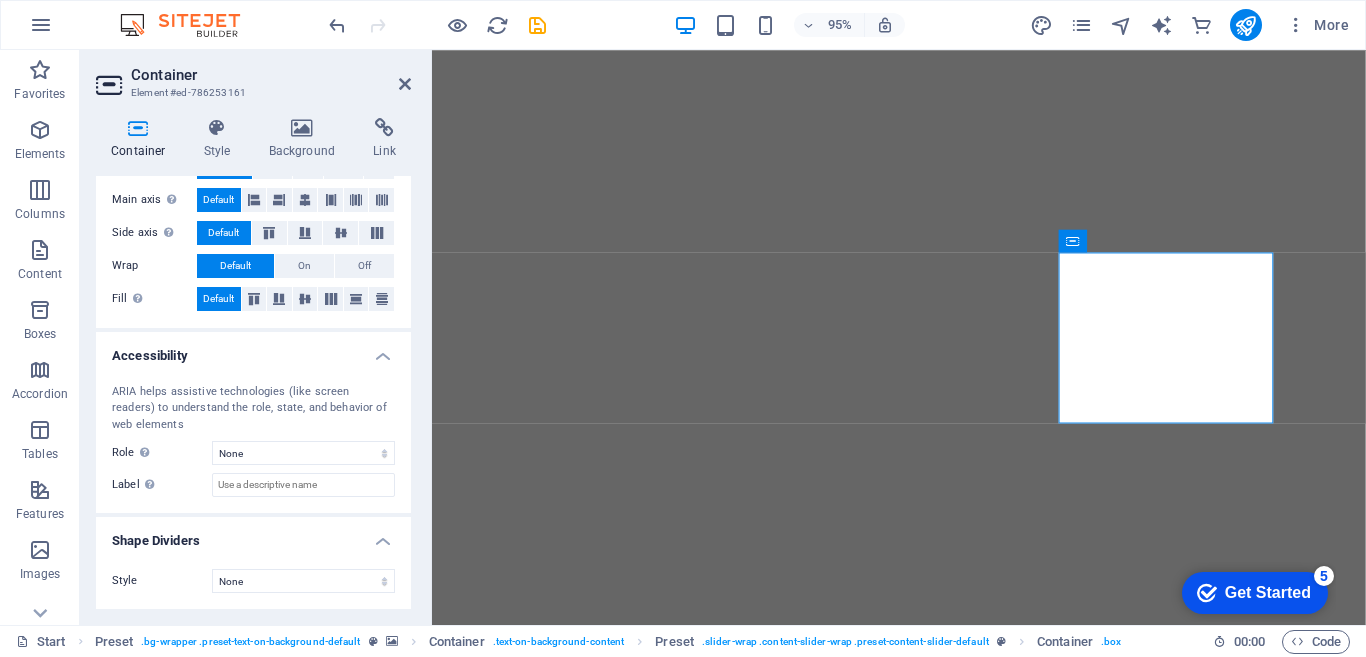 scroll, scrollTop: 250, scrollLeft: 0, axis: vertical 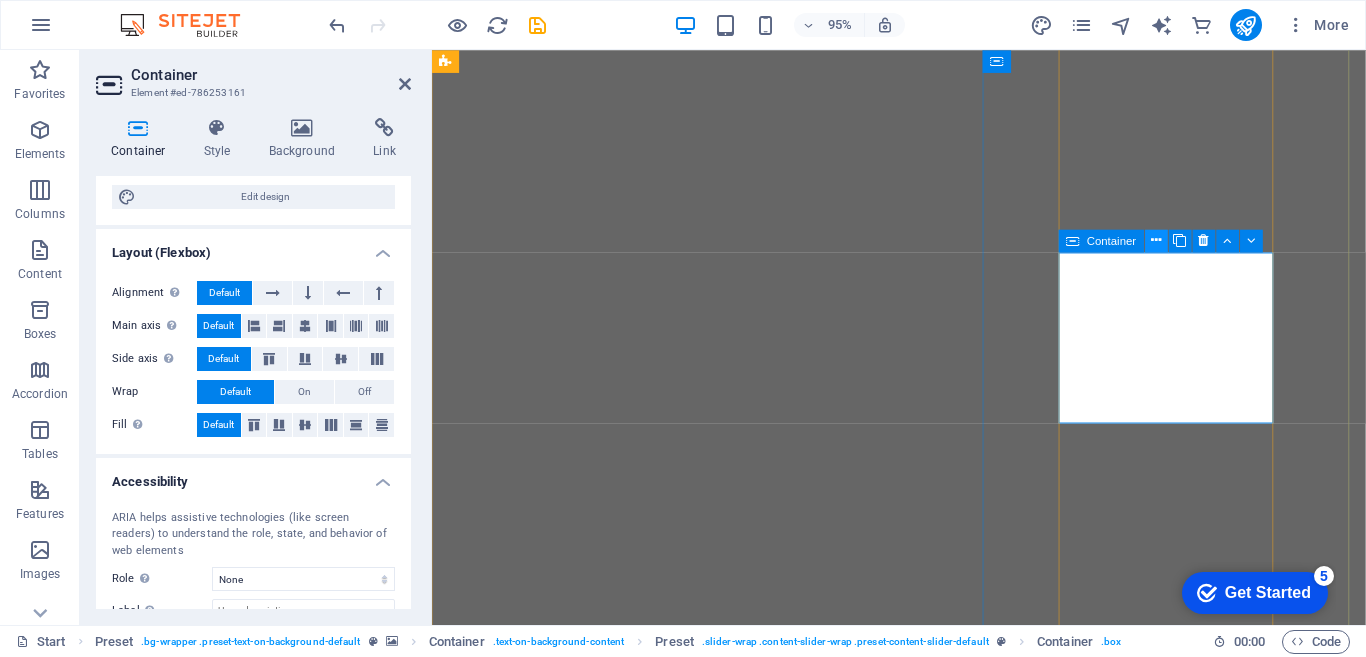 click at bounding box center (1156, 241) 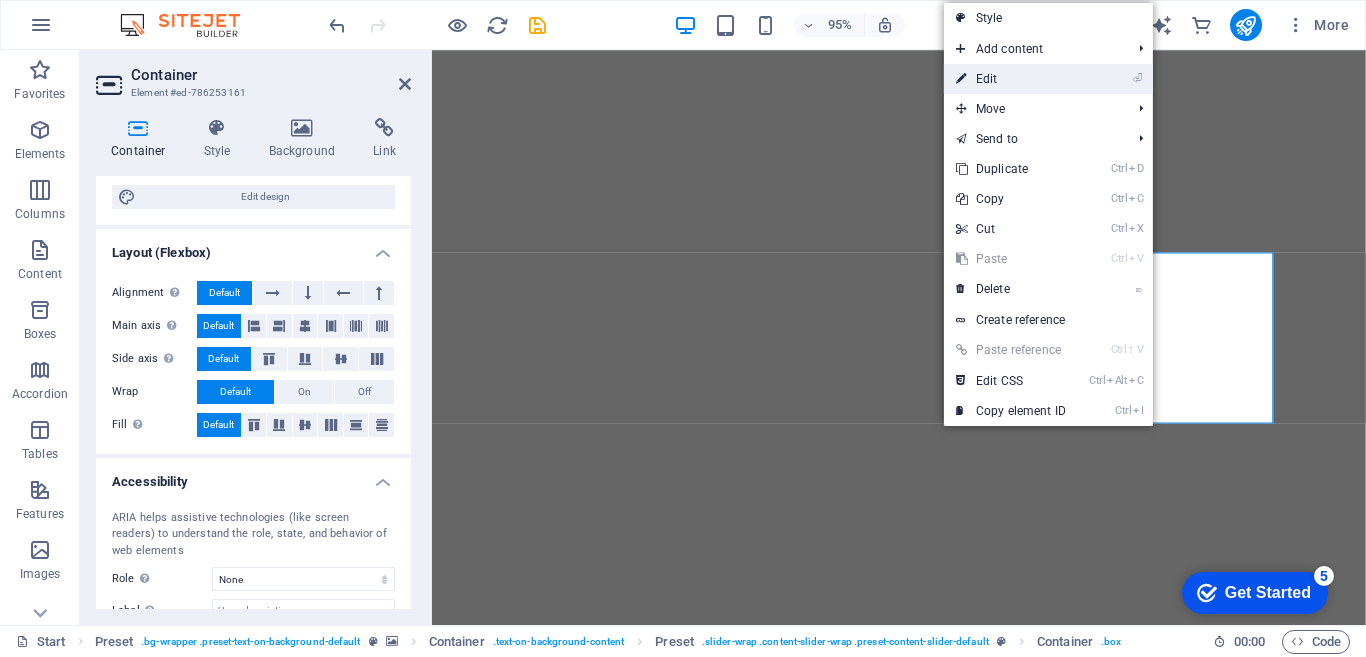 click on "⏎  Edit" at bounding box center (1011, 79) 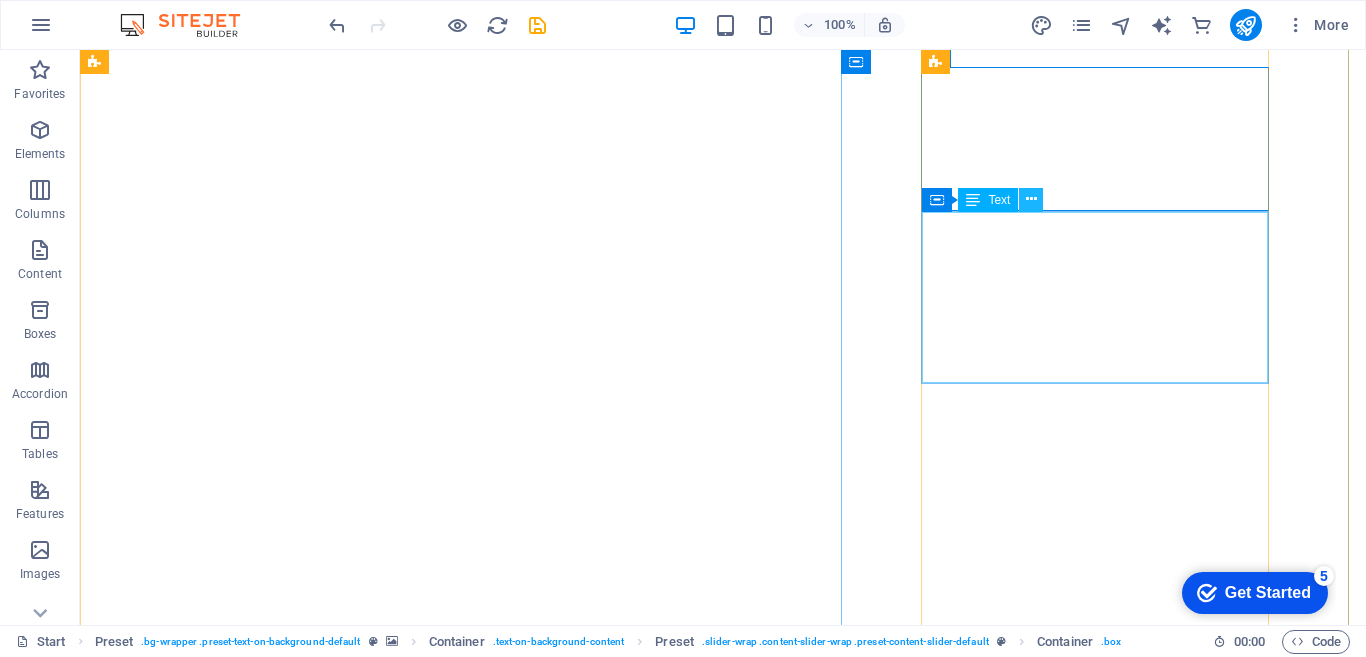 click at bounding box center (1031, 199) 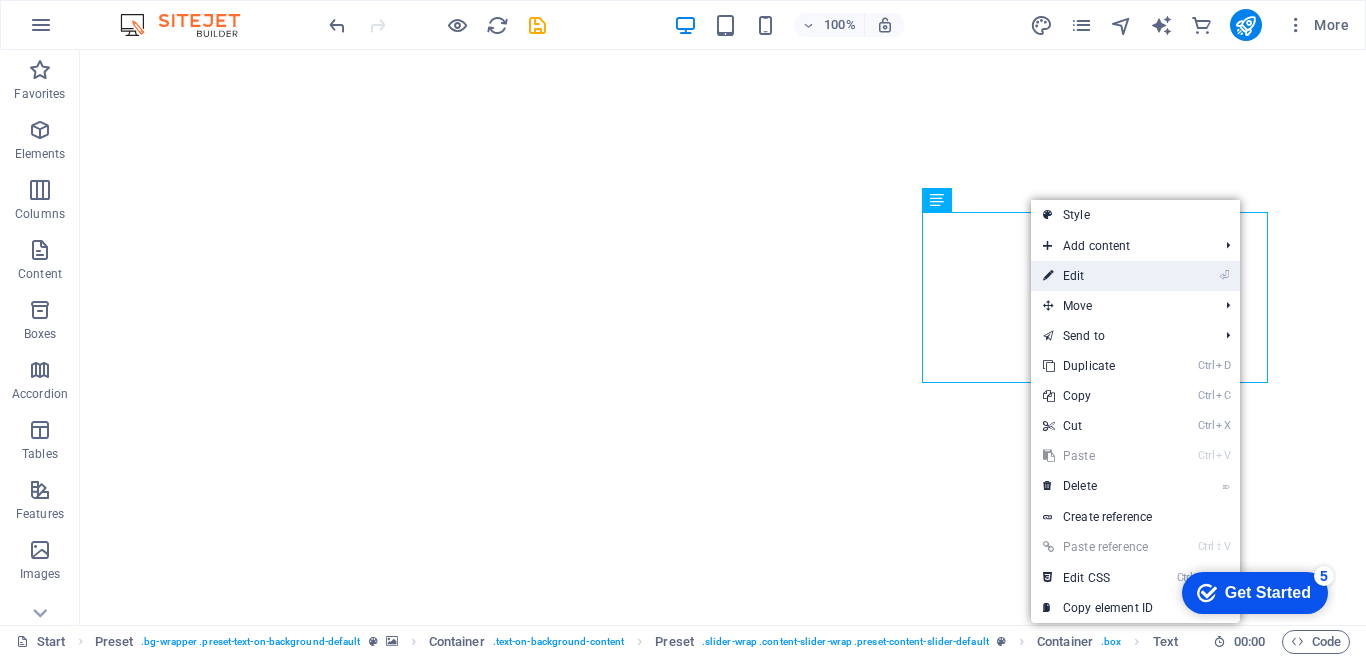 click on "⏎  Edit" at bounding box center [1098, 276] 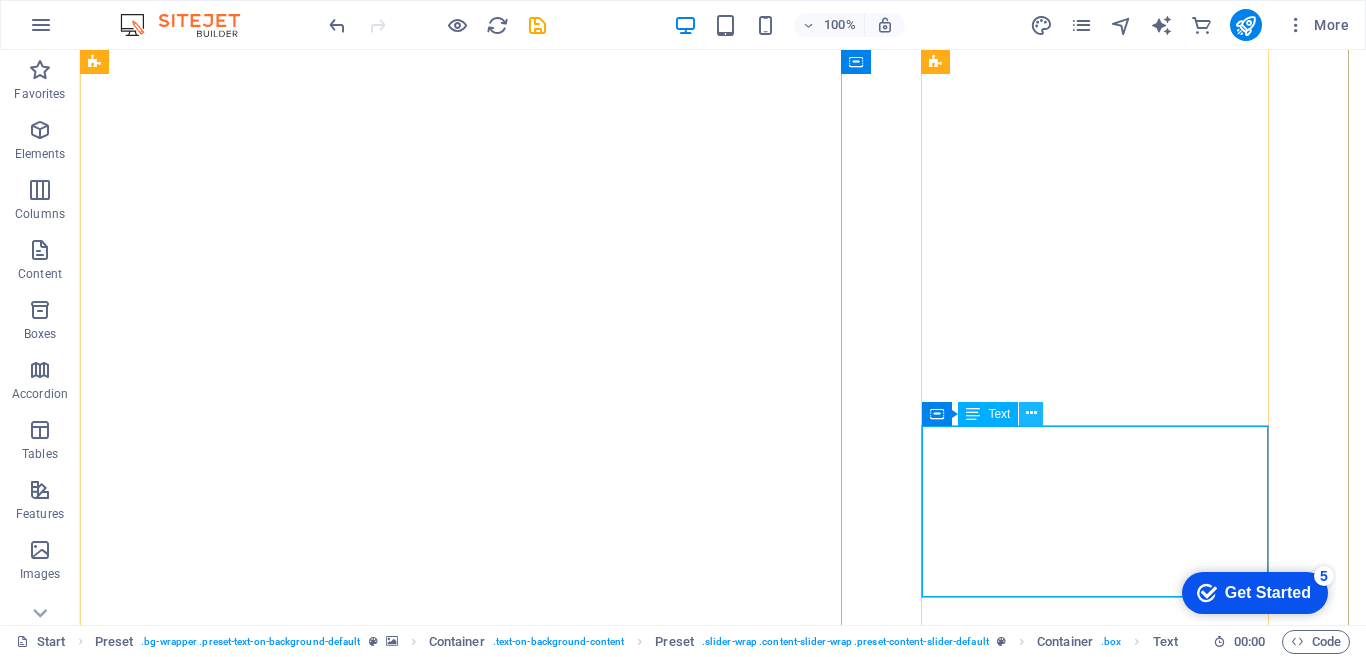 click at bounding box center (1031, 413) 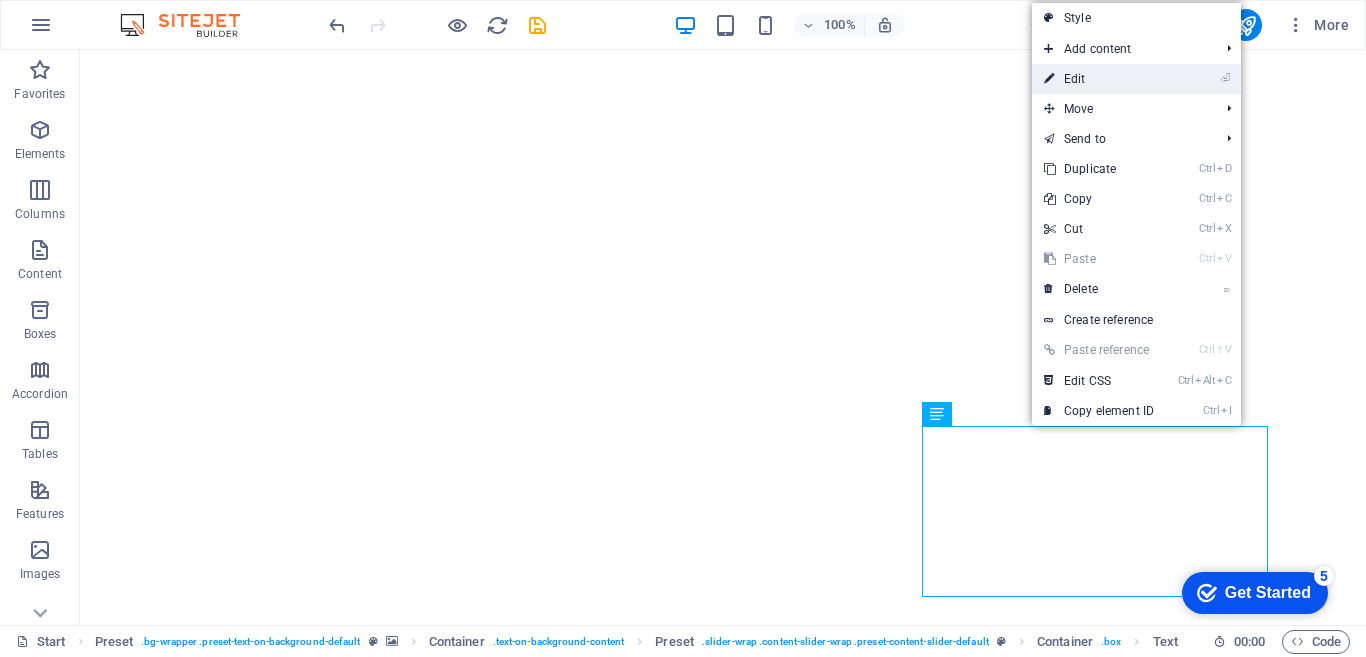 click on "⏎  Edit" at bounding box center [1099, 79] 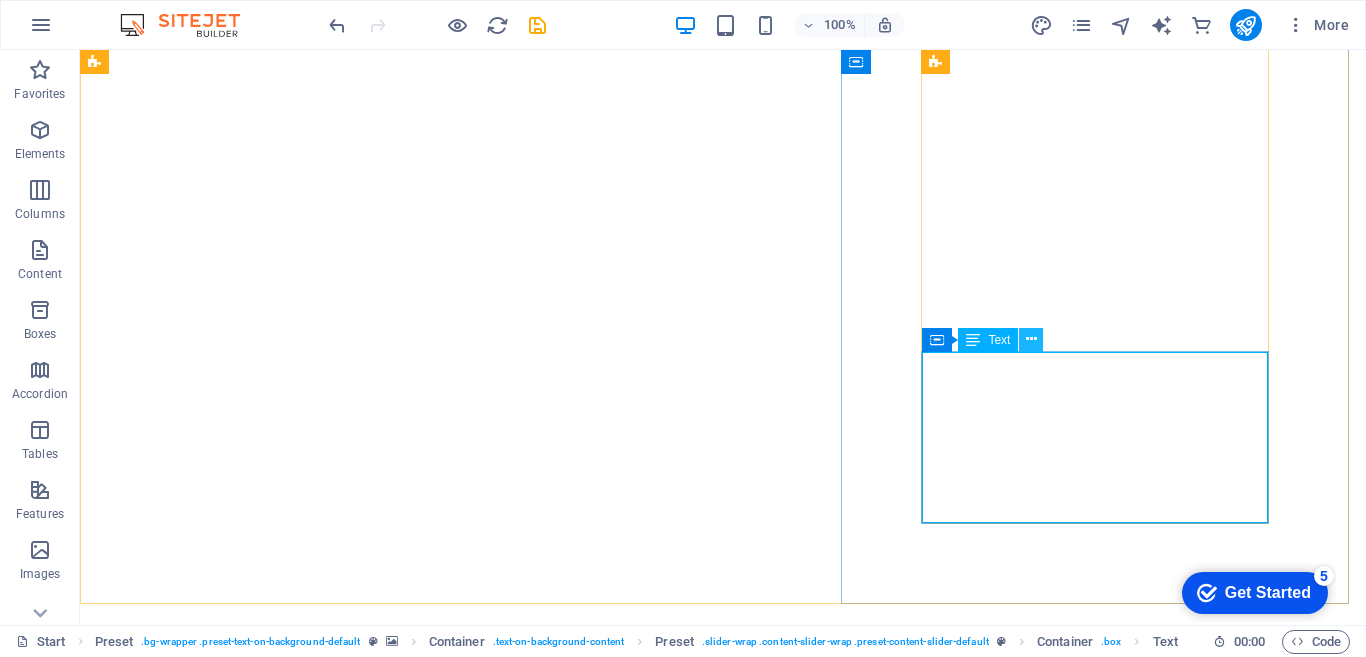 click at bounding box center [1031, 339] 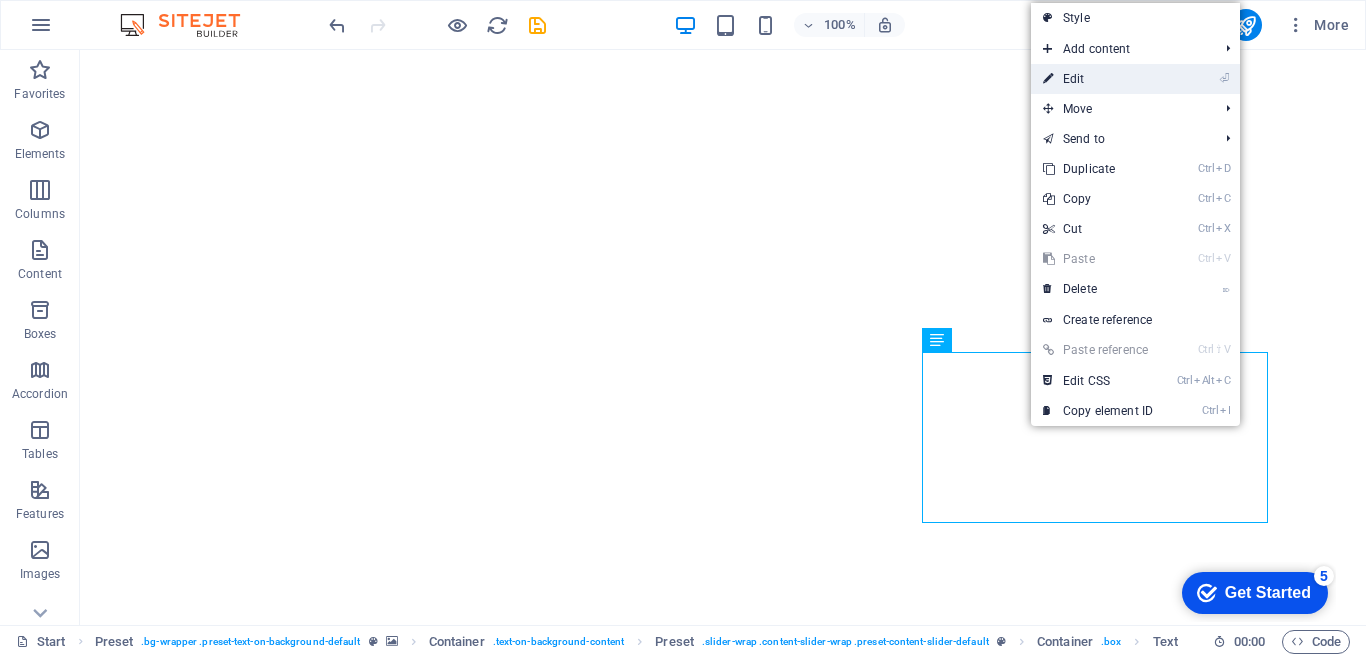 click on "⏎  Edit" at bounding box center (1098, 79) 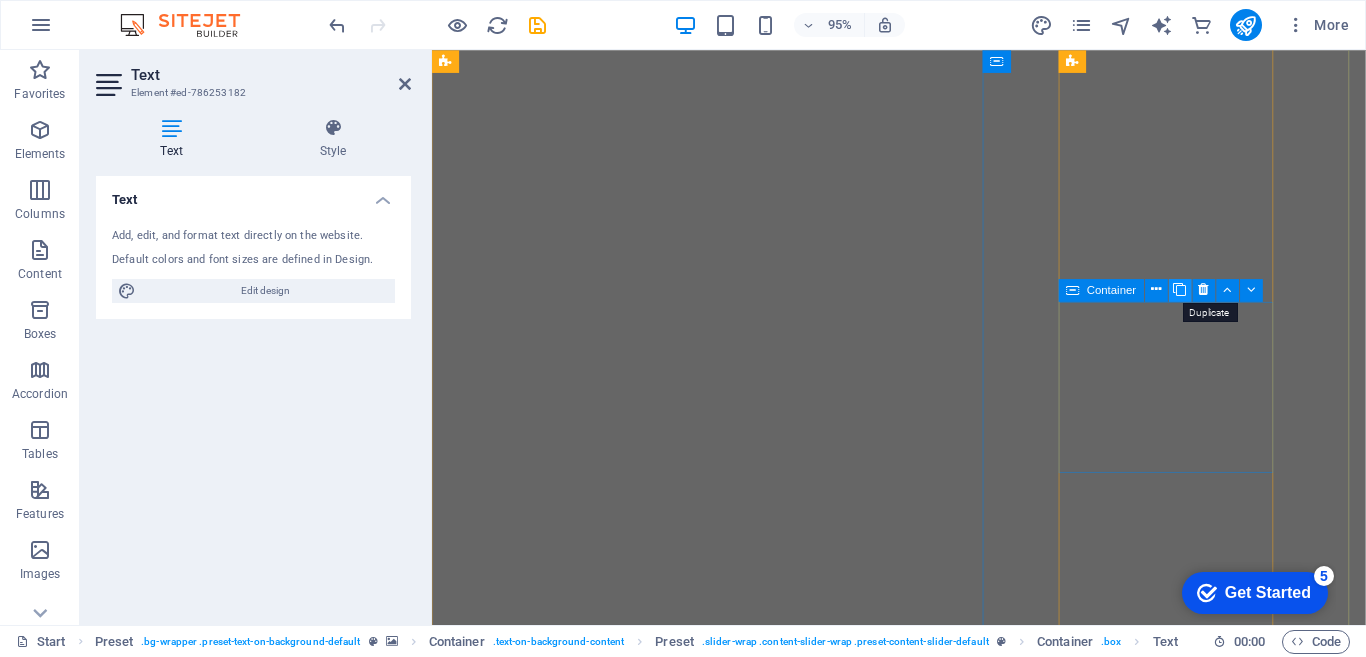 click at bounding box center (1180, 290) 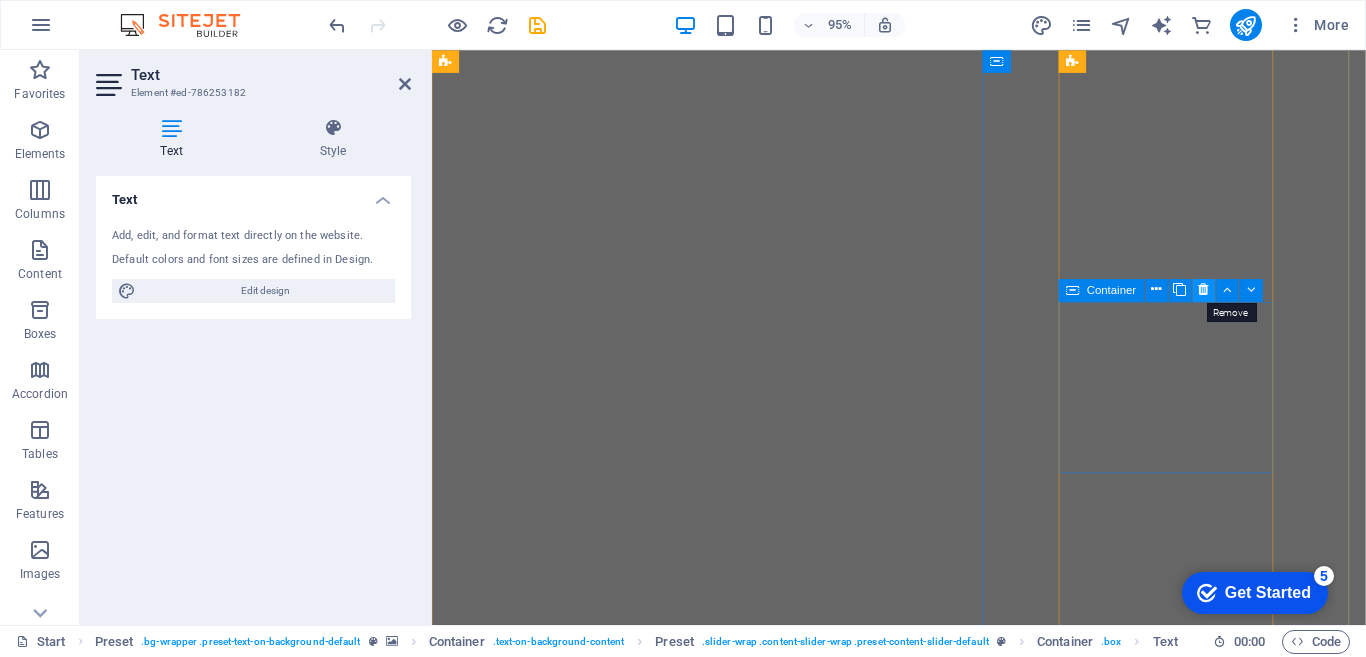 click at bounding box center (1204, 290) 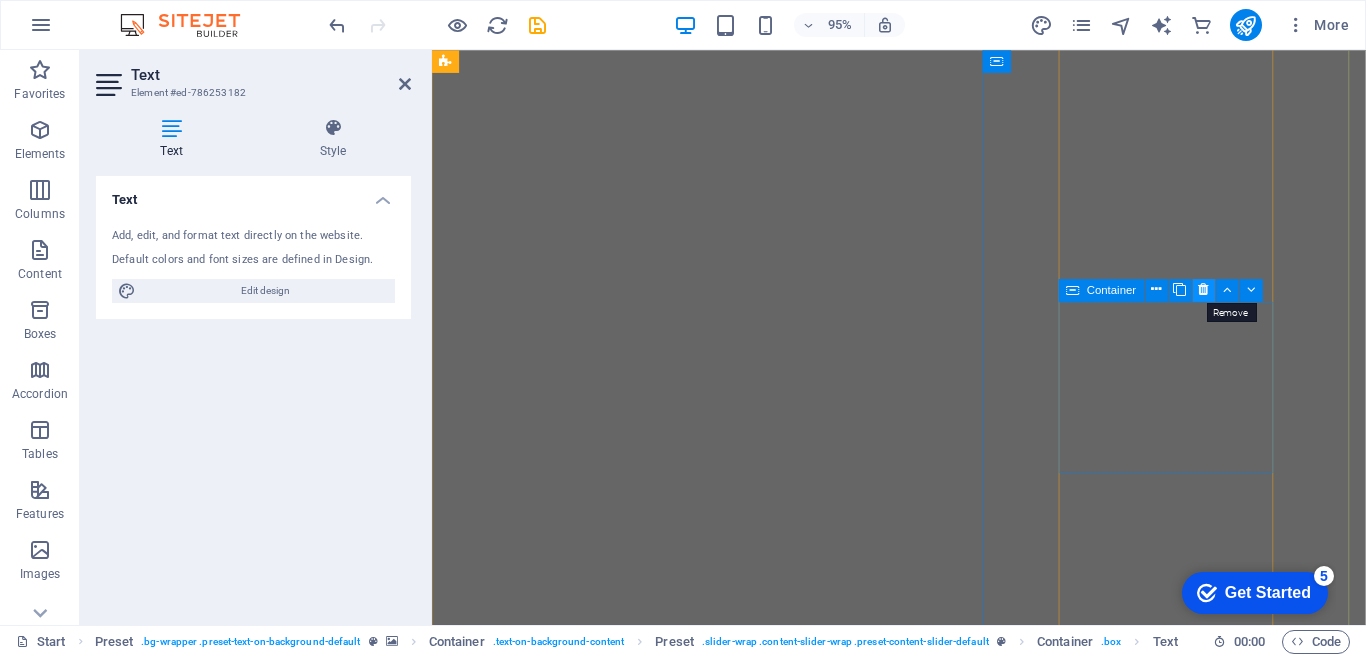 click at bounding box center (1204, 290) 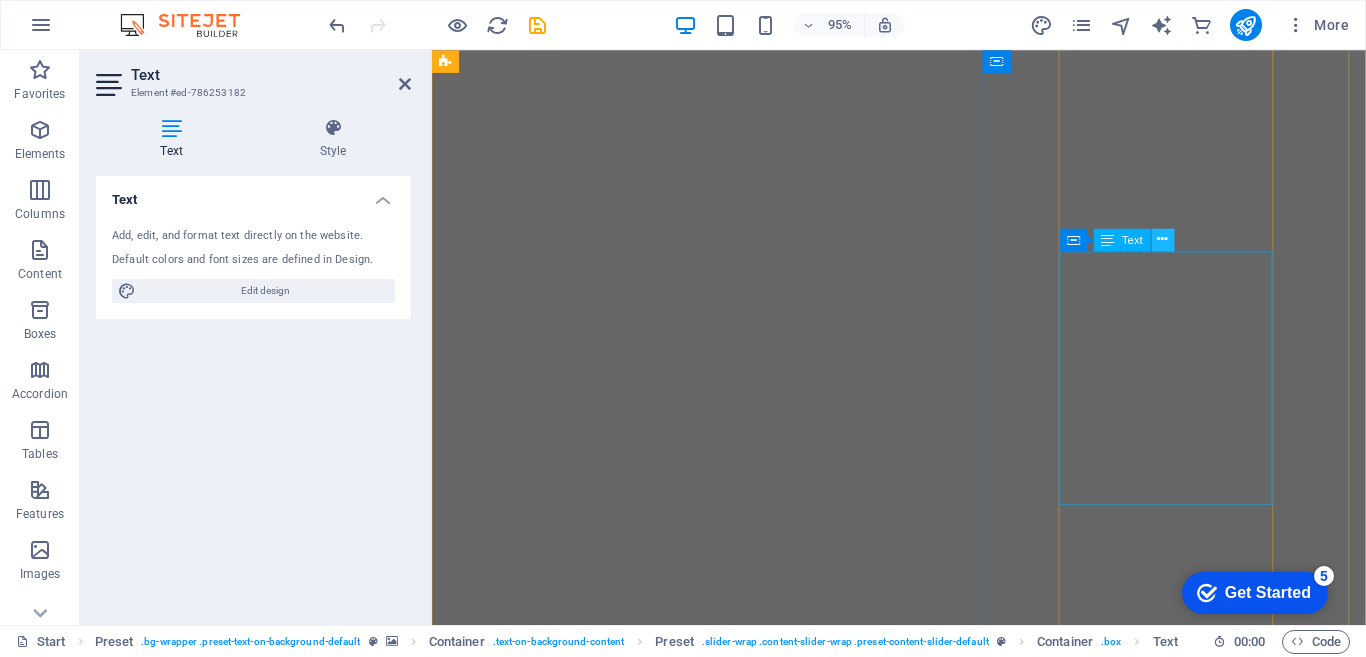 click at bounding box center (1163, 240) 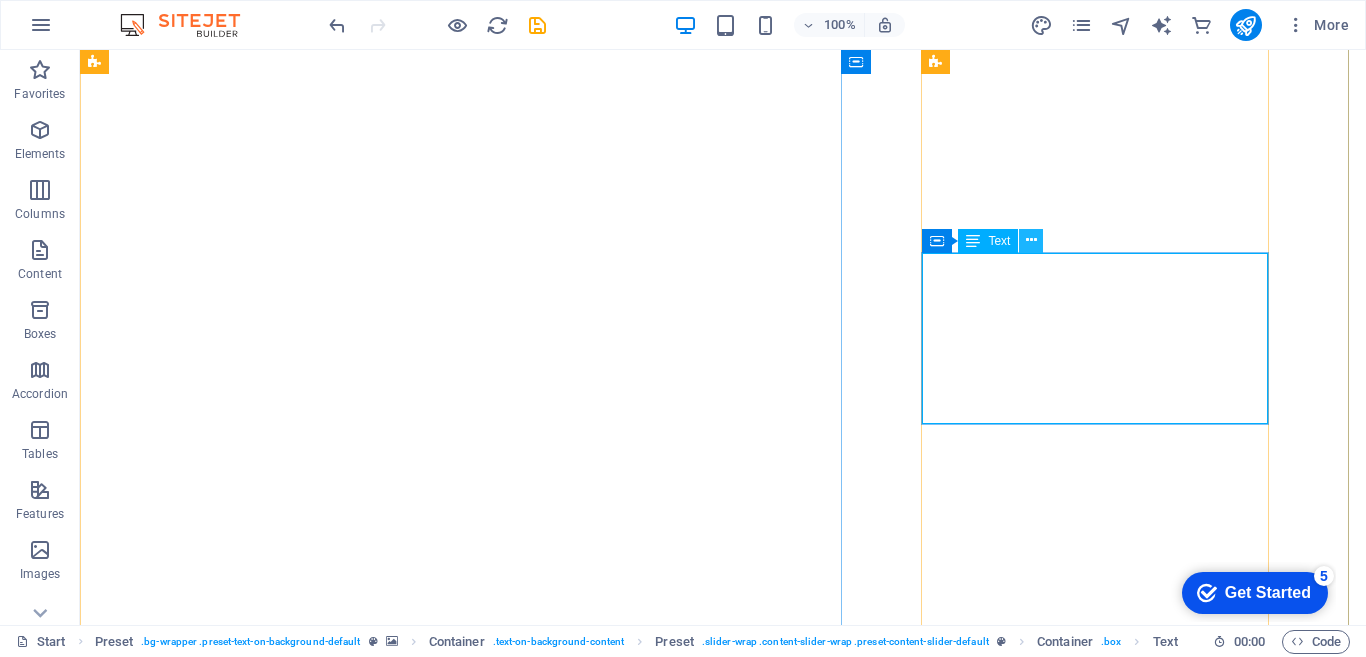 click at bounding box center (1031, 240) 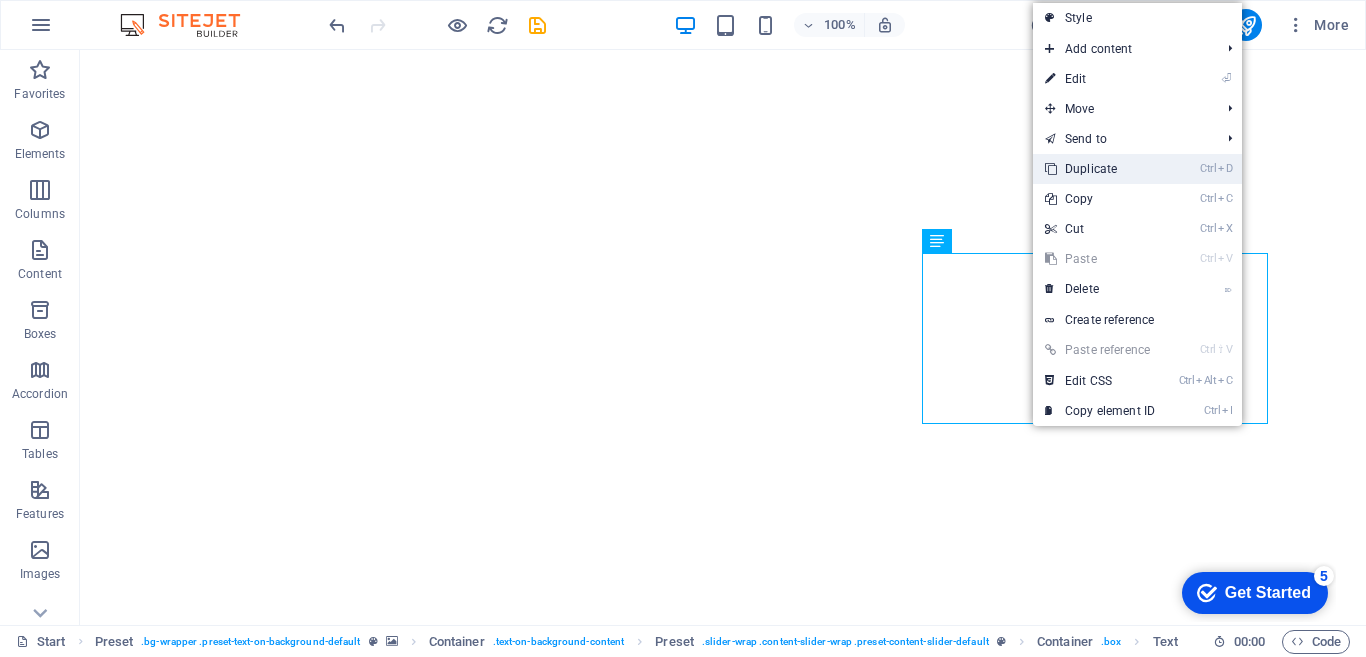 click on "Ctrl D  Duplicate" at bounding box center (1100, 169) 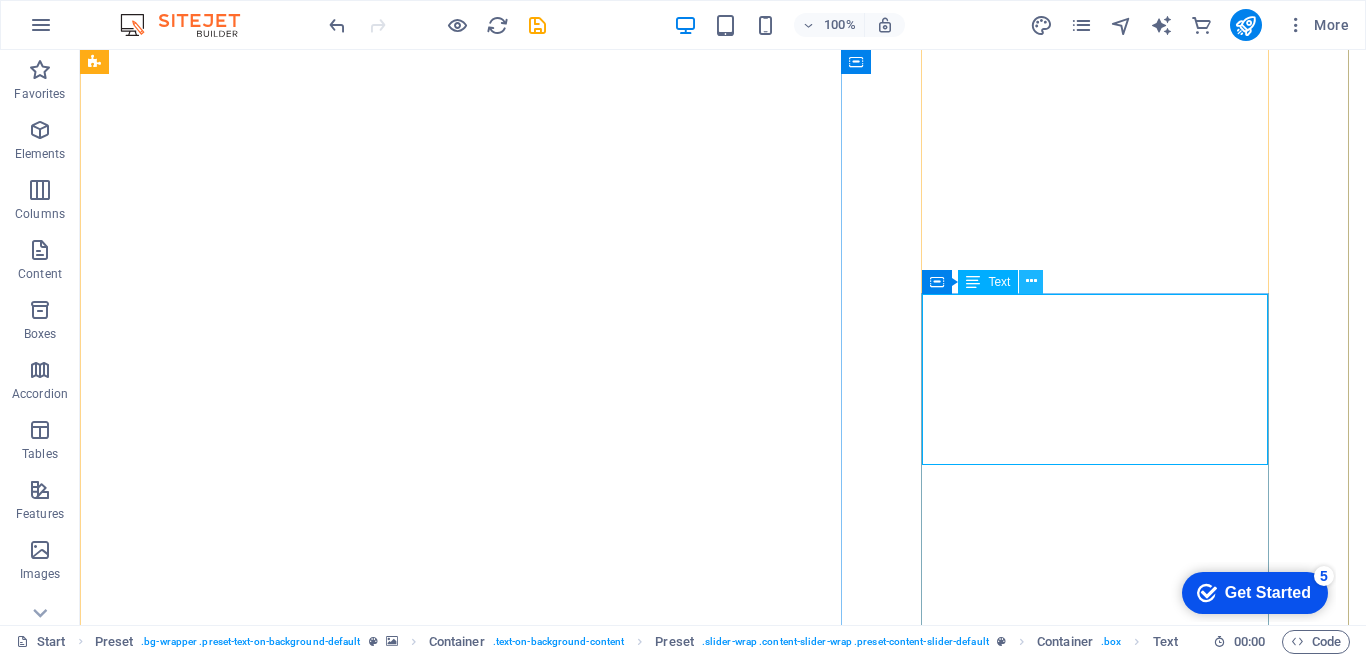 click at bounding box center [1031, 281] 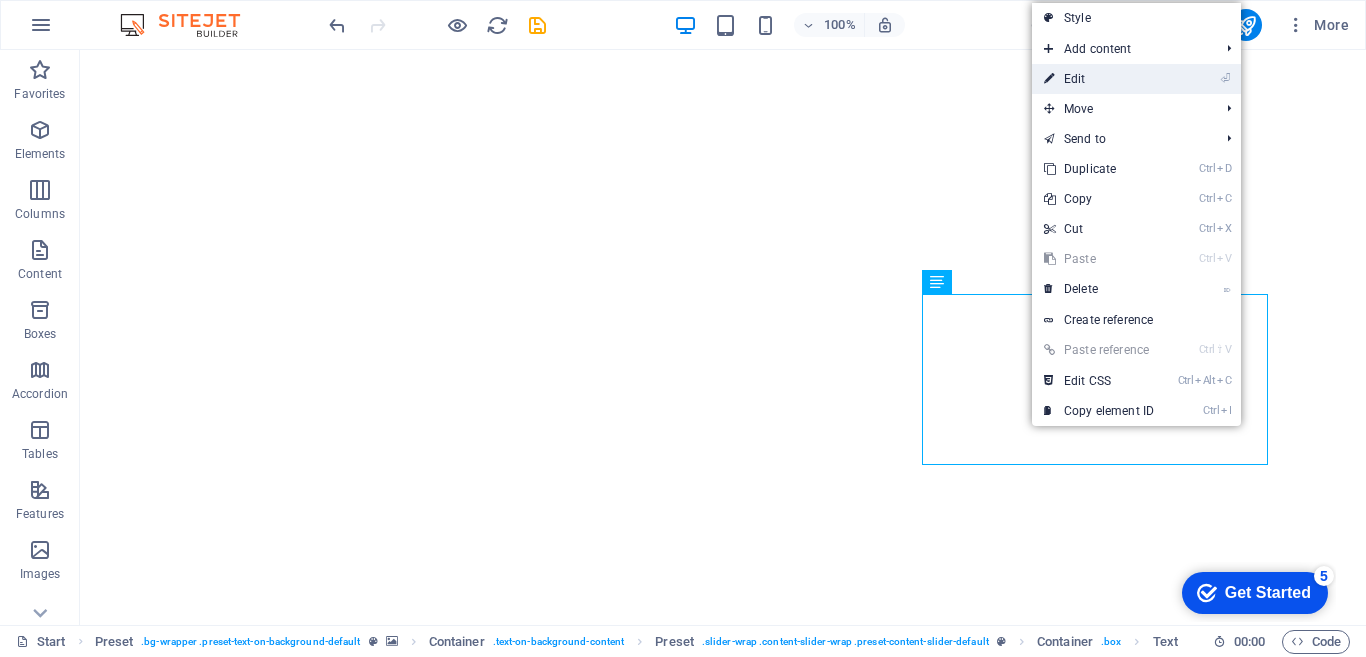 click on "⏎  Edit" at bounding box center (1099, 79) 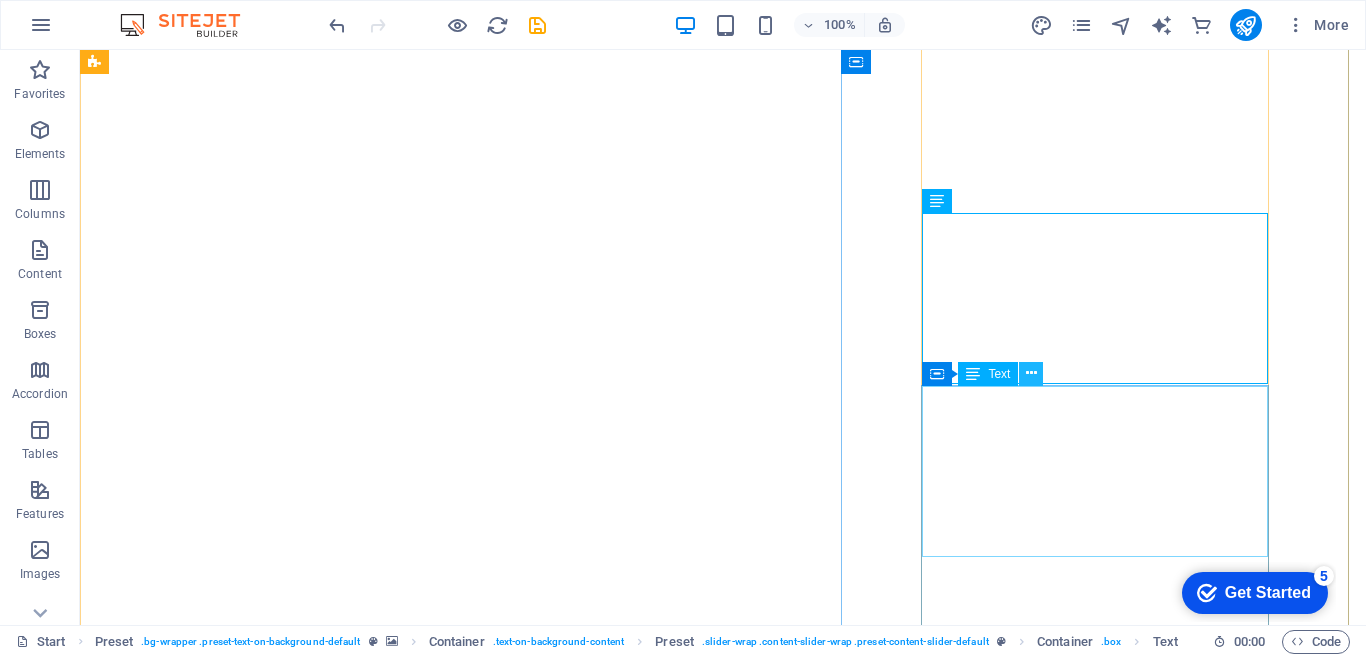 click at bounding box center (1031, 373) 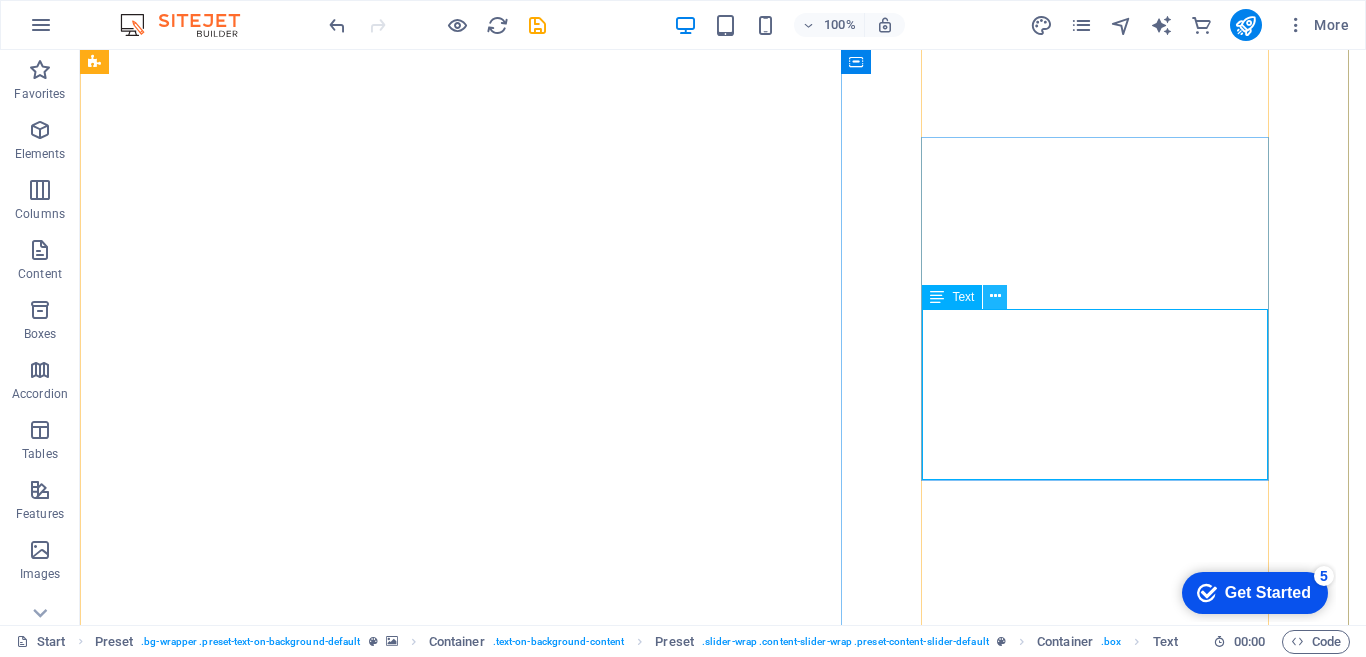 click at bounding box center (995, 296) 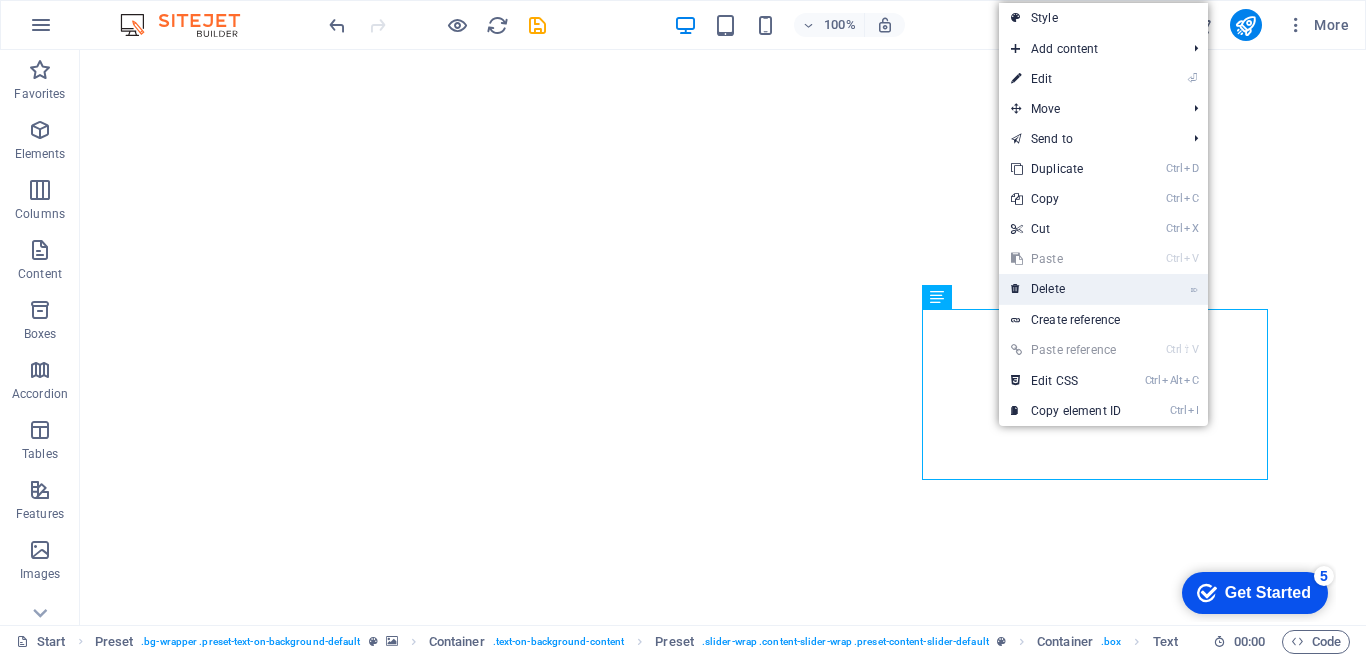 click on "⌦  Delete" at bounding box center (1066, 289) 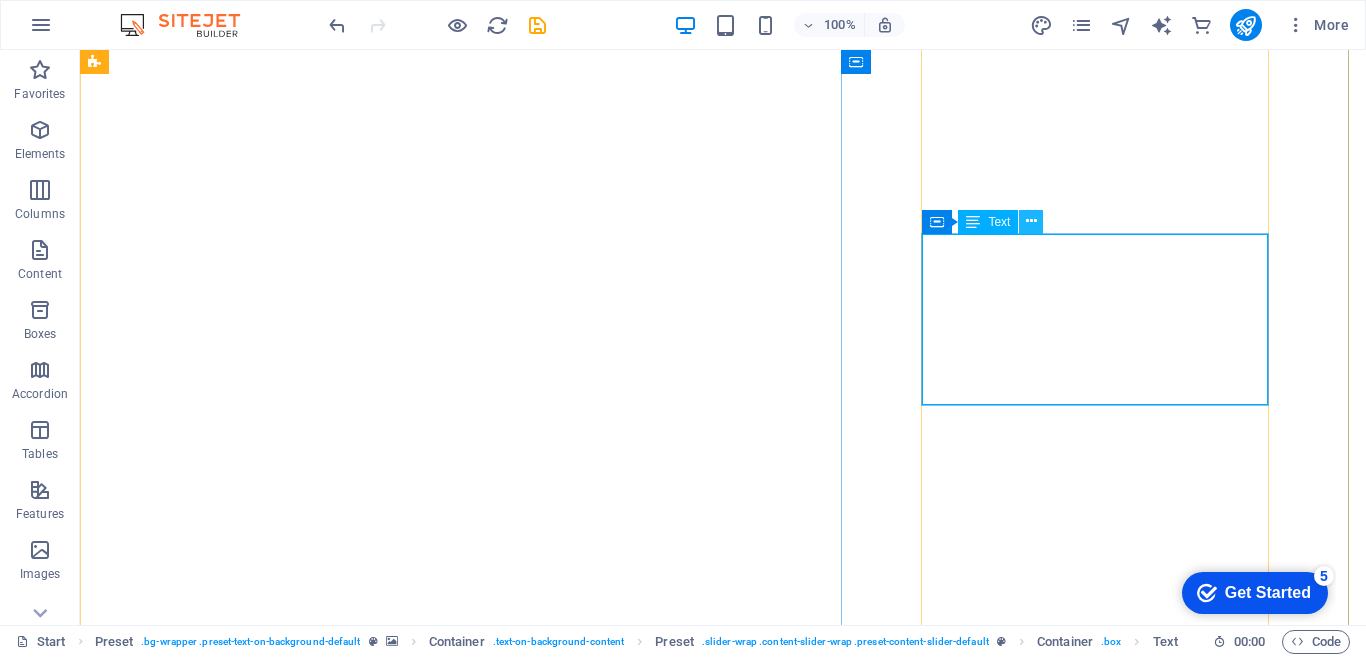 click at bounding box center (1031, 221) 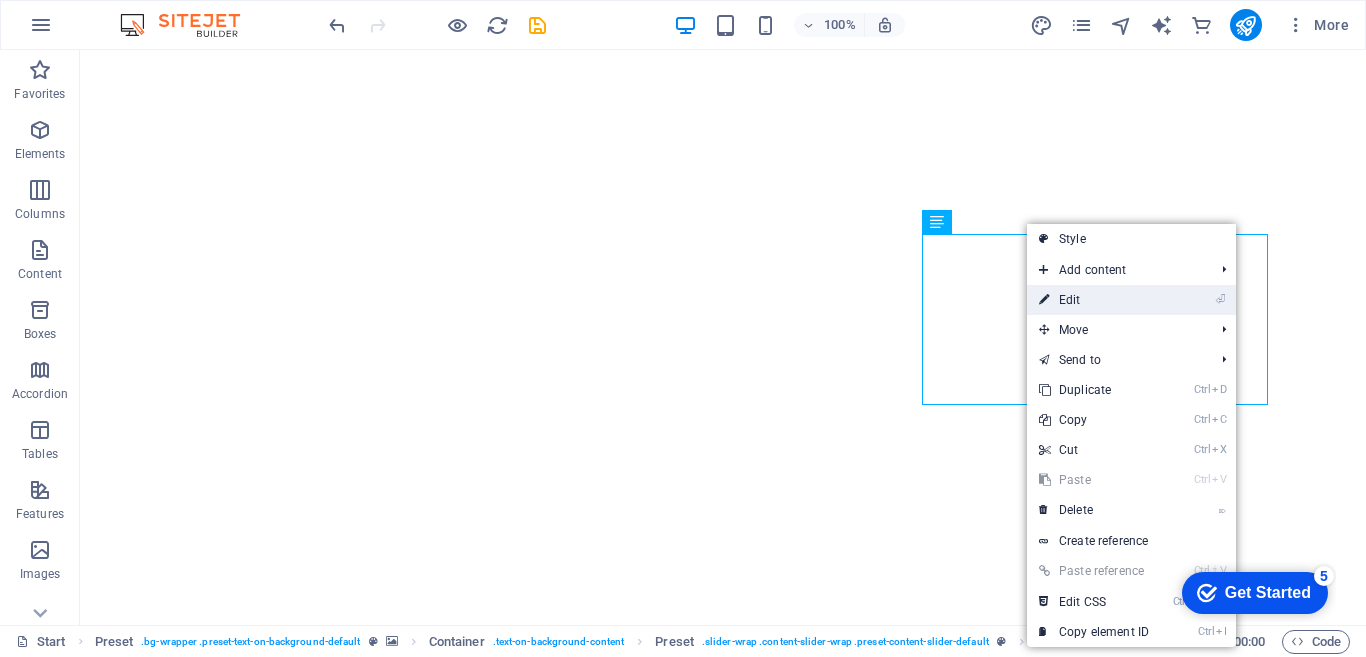 click on "⏎  Edit" at bounding box center (1094, 300) 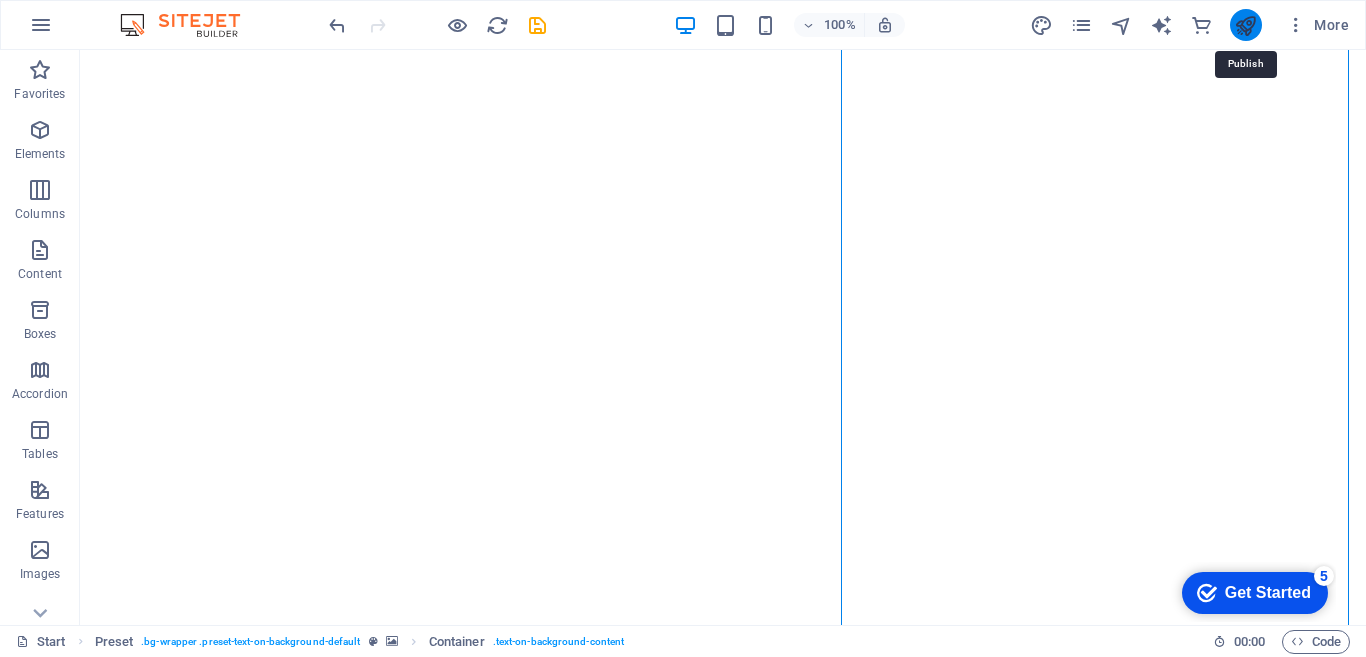 click at bounding box center [1245, 25] 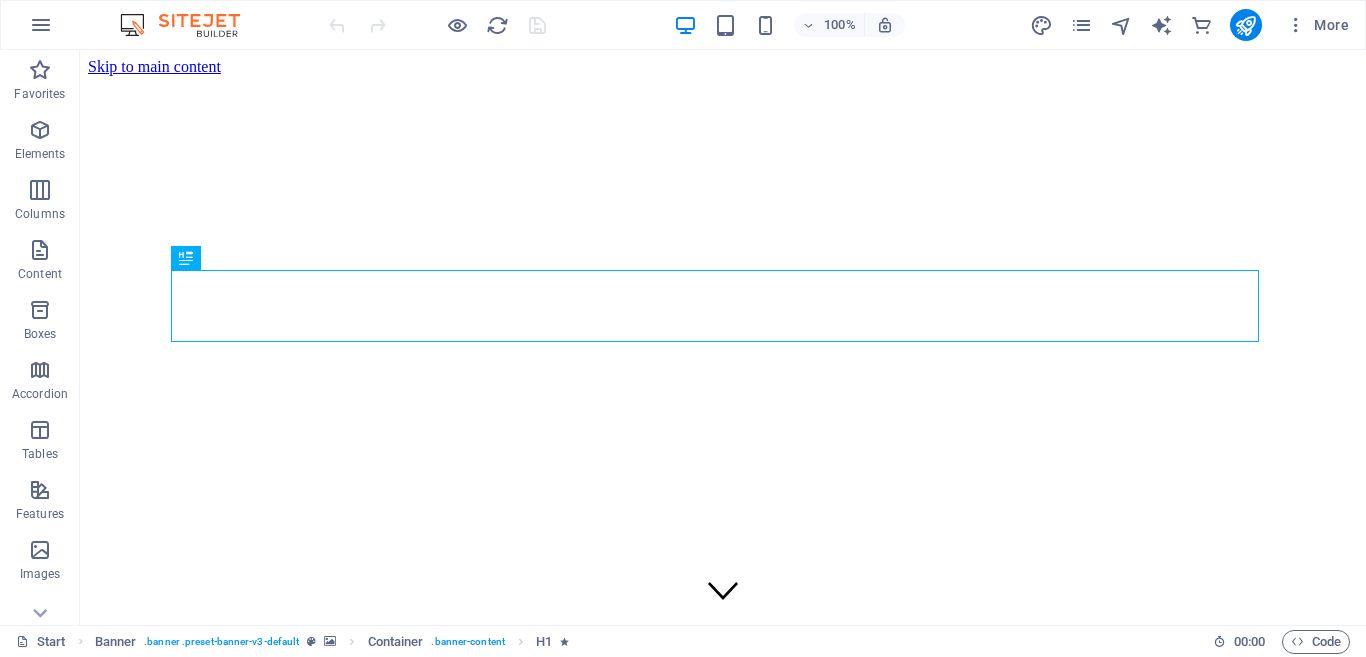 scroll, scrollTop: 0, scrollLeft: 0, axis: both 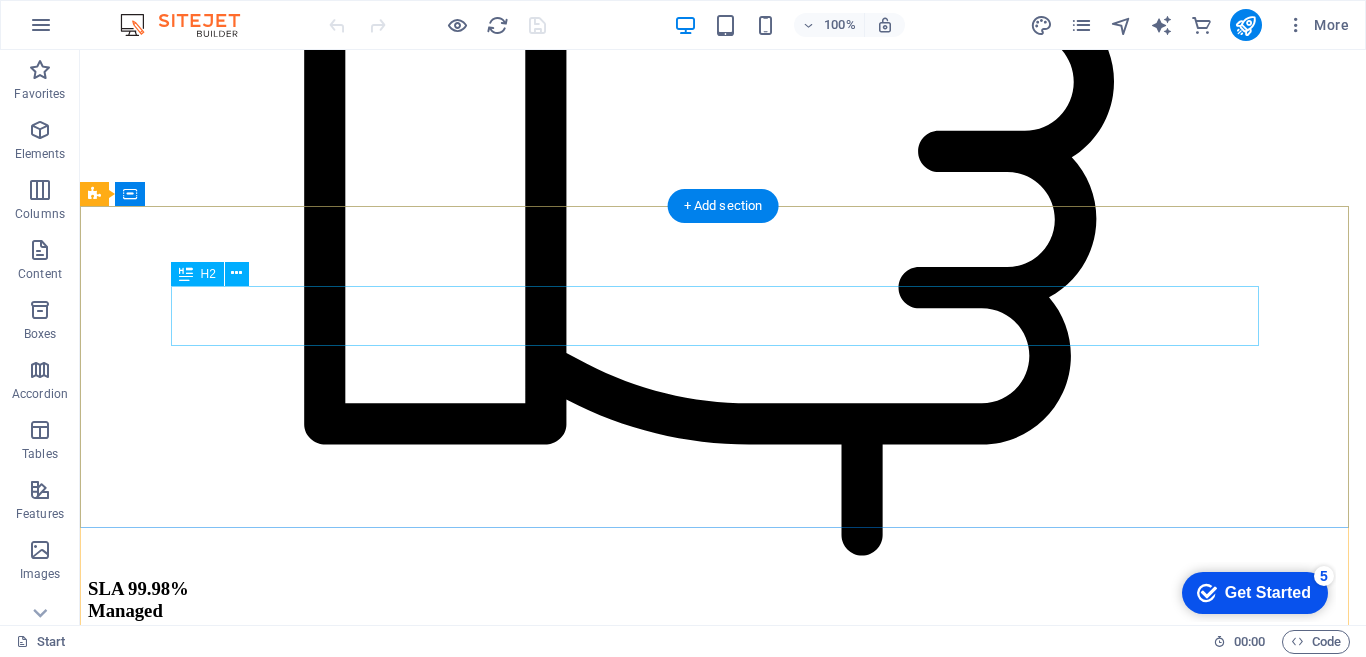click on "Start smiling now" at bounding box center [723, 8018] 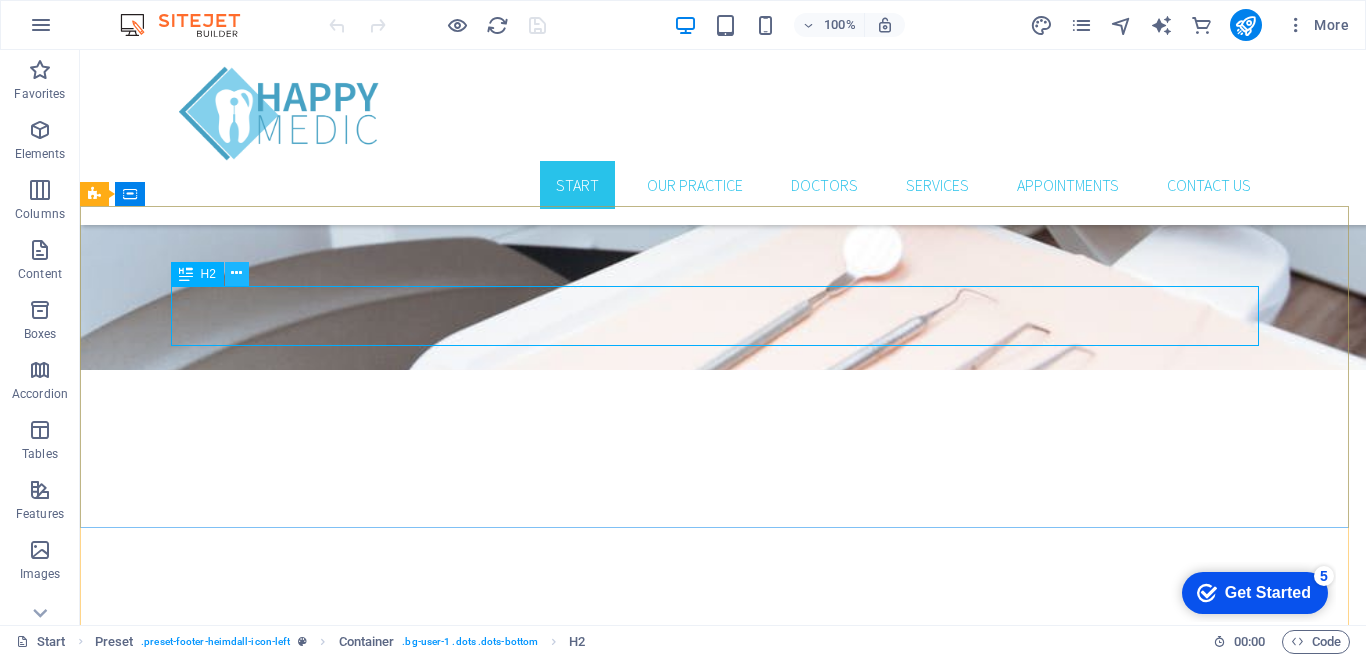 click at bounding box center [236, 273] 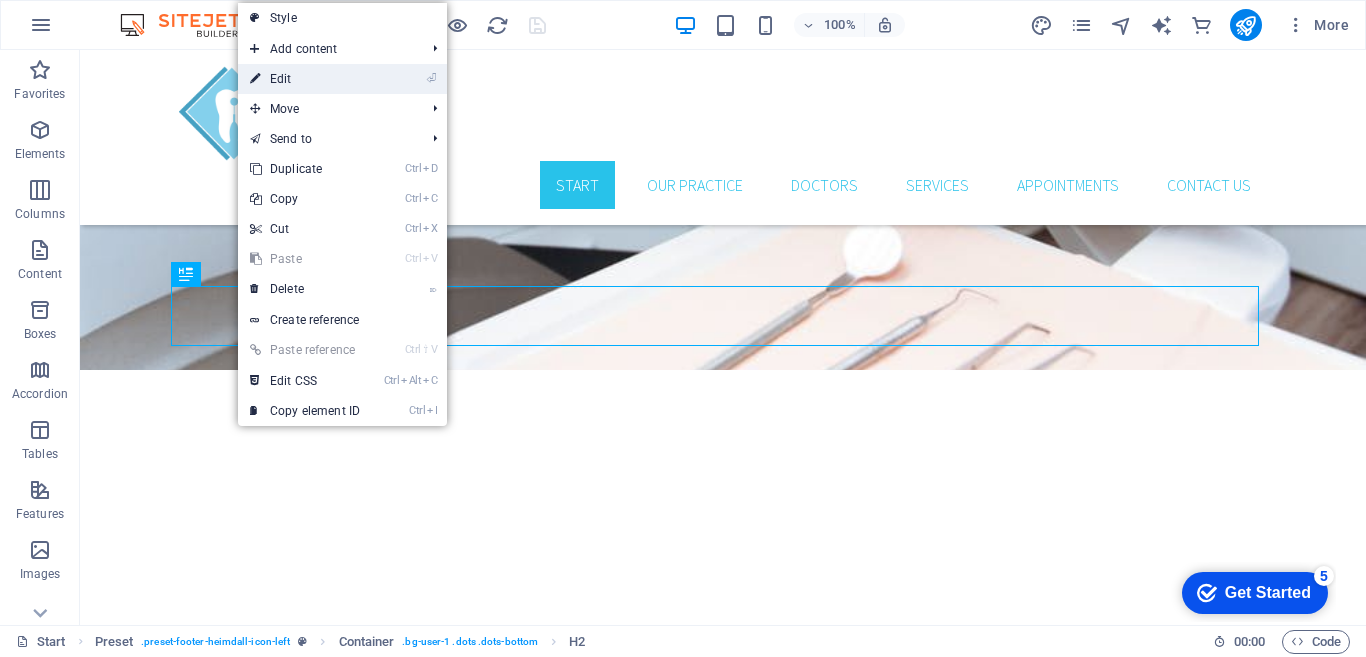 click on "⏎  Edit" at bounding box center [305, 79] 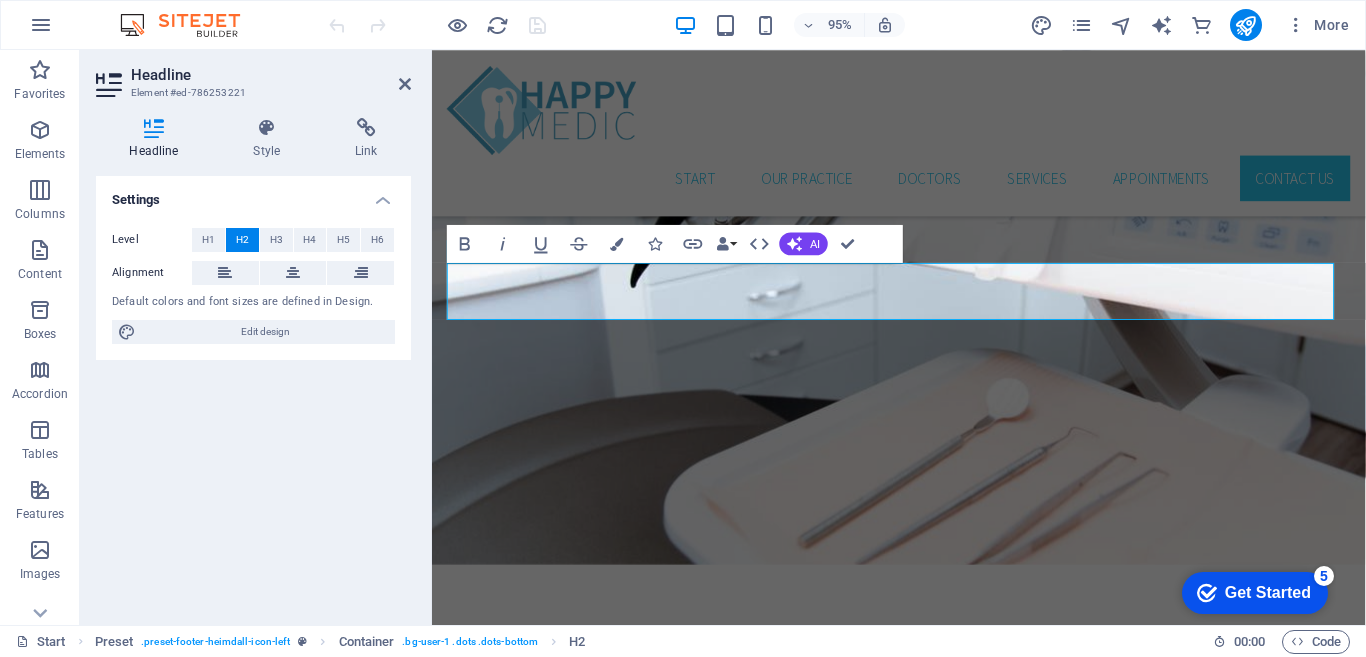 scroll, scrollTop: 5666, scrollLeft: 0, axis: vertical 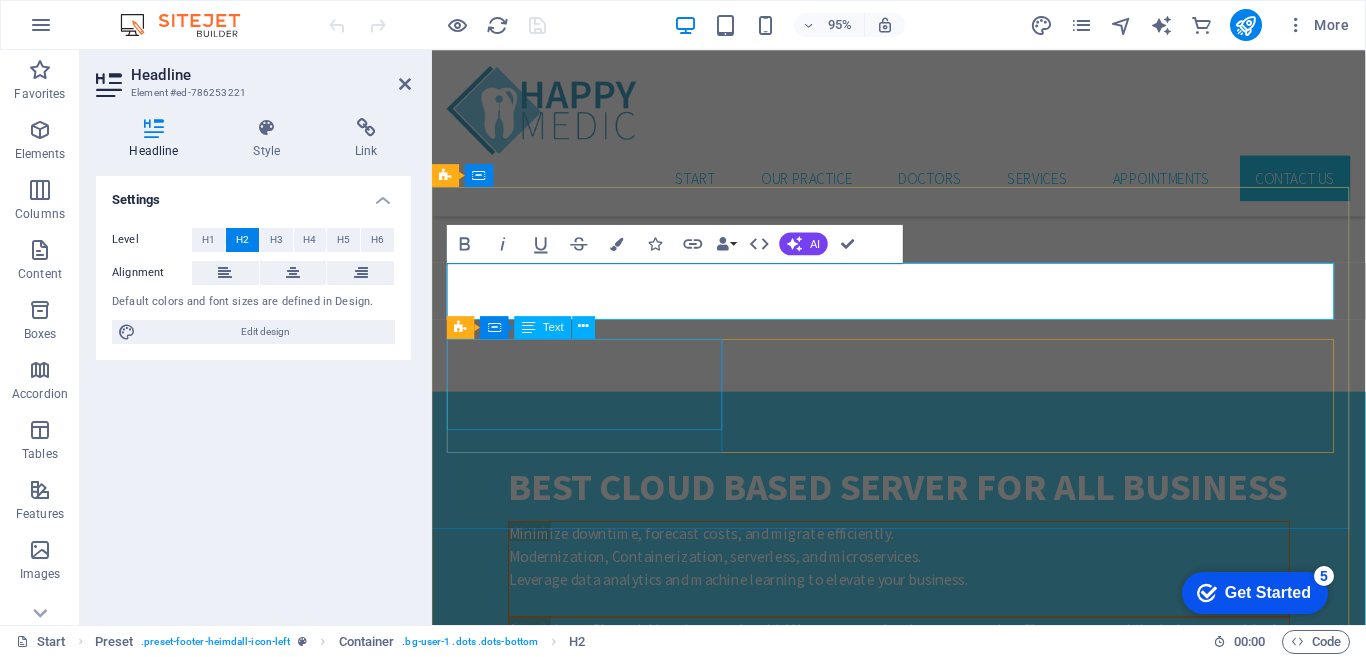click on "Lorem ipsum dolor sit amet, consetetur sadipscing elitr, sed diam nonumy eirmod tempor invidunt ut labore et dolore magna aliquyam erat." at bounding box center [923, 2440] 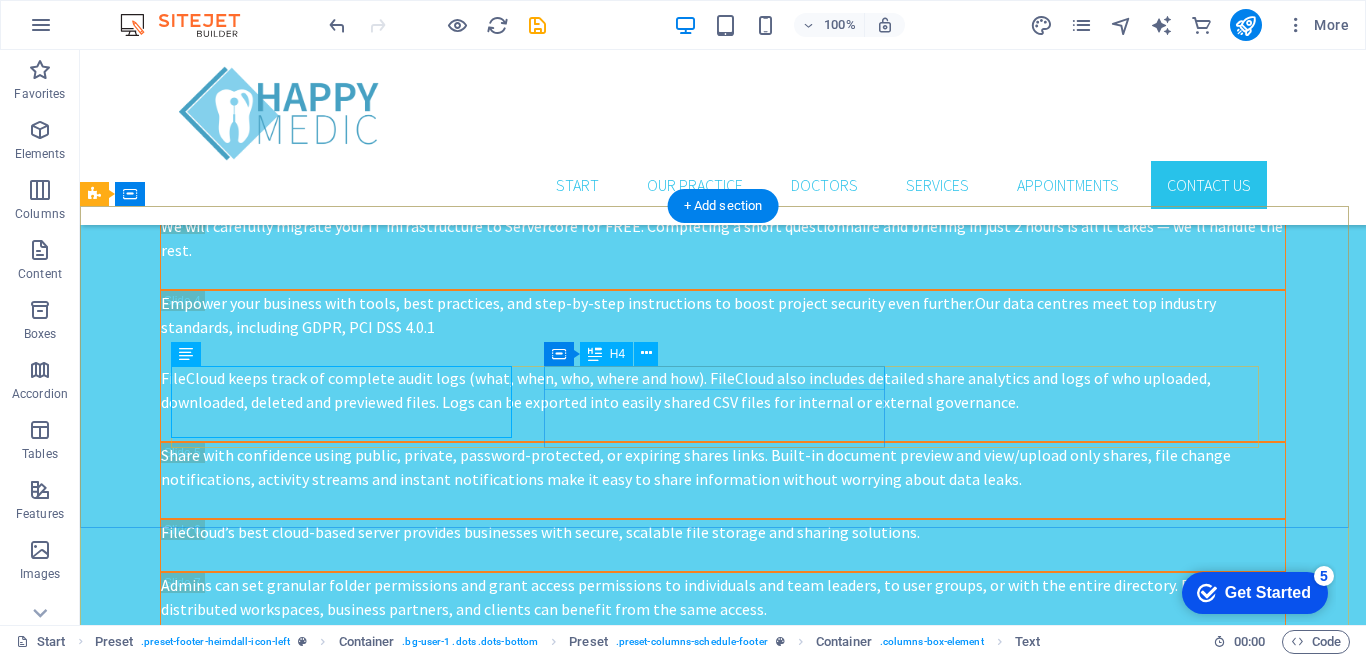 scroll, scrollTop: 4787, scrollLeft: 0, axis: vertical 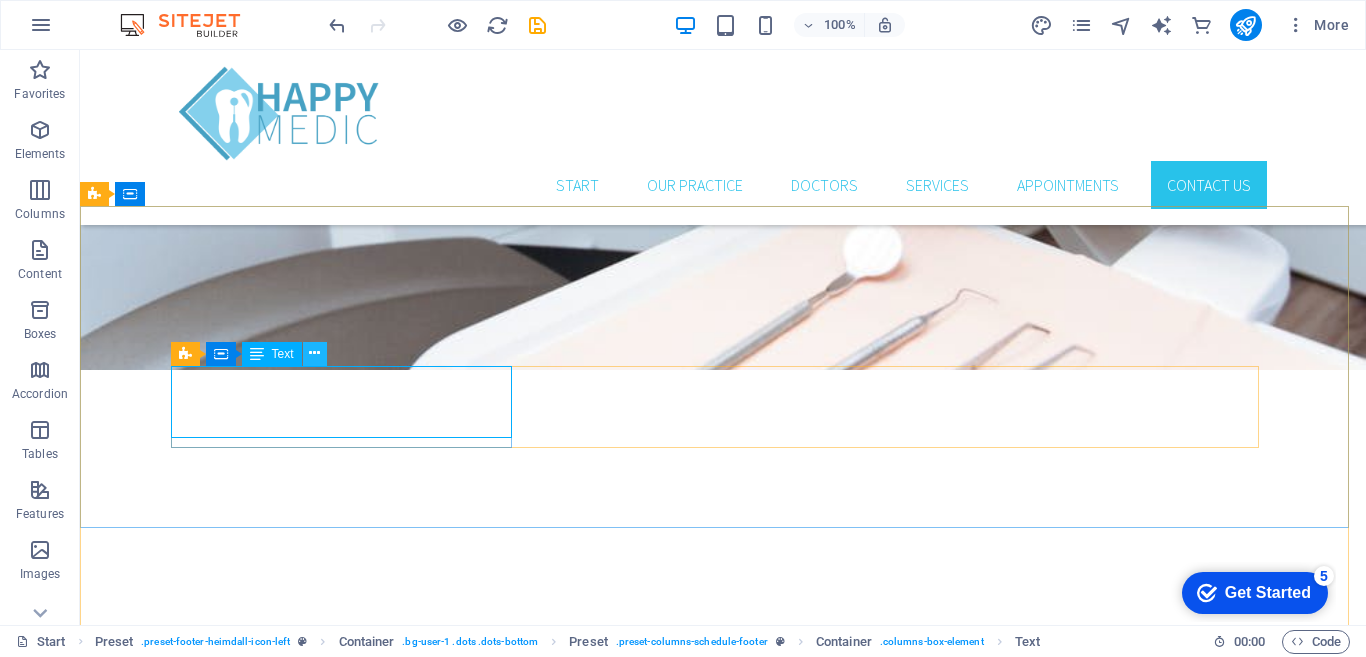 click at bounding box center (314, 353) 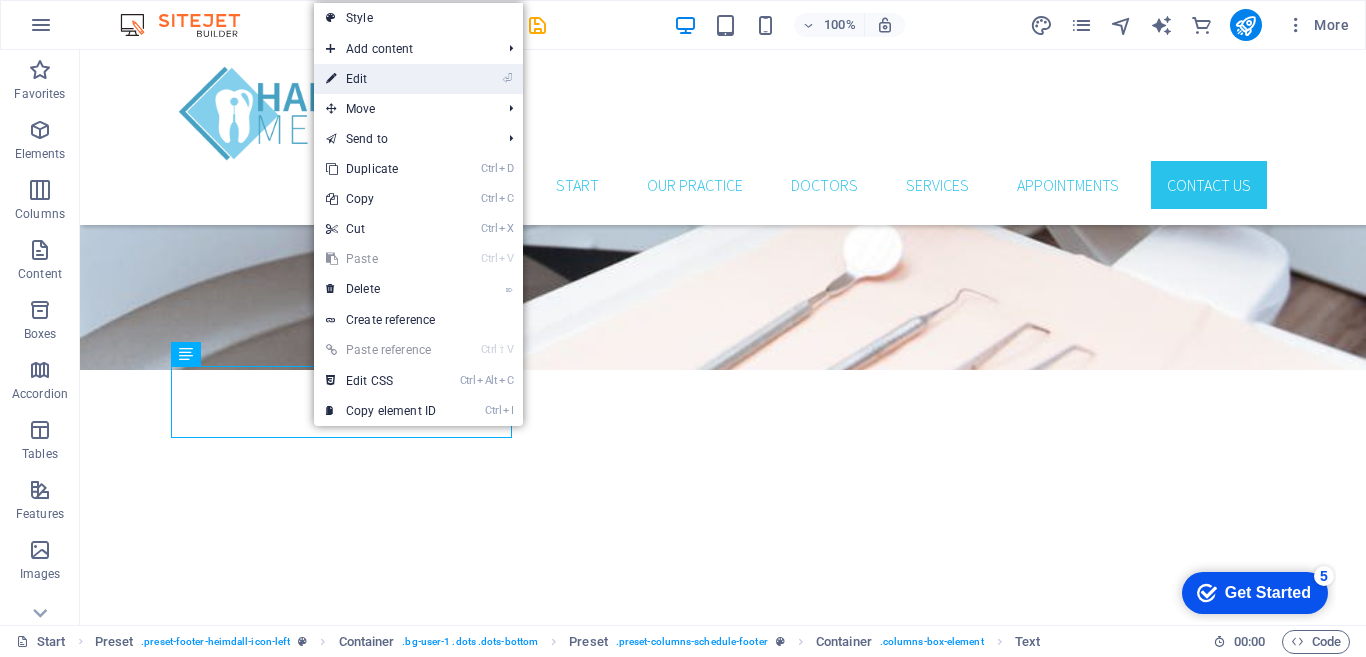 click on "⏎  Edit" at bounding box center [381, 79] 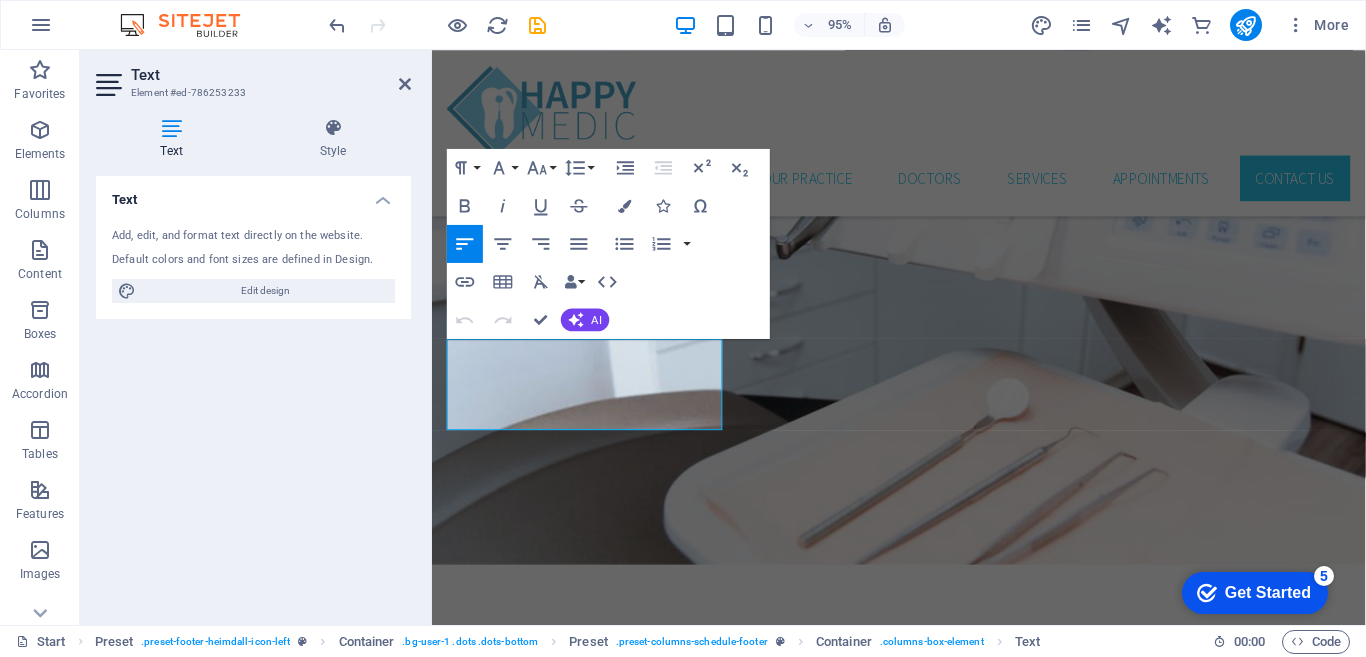 scroll, scrollTop: 5666, scrollLeft: 0, axis: vertical 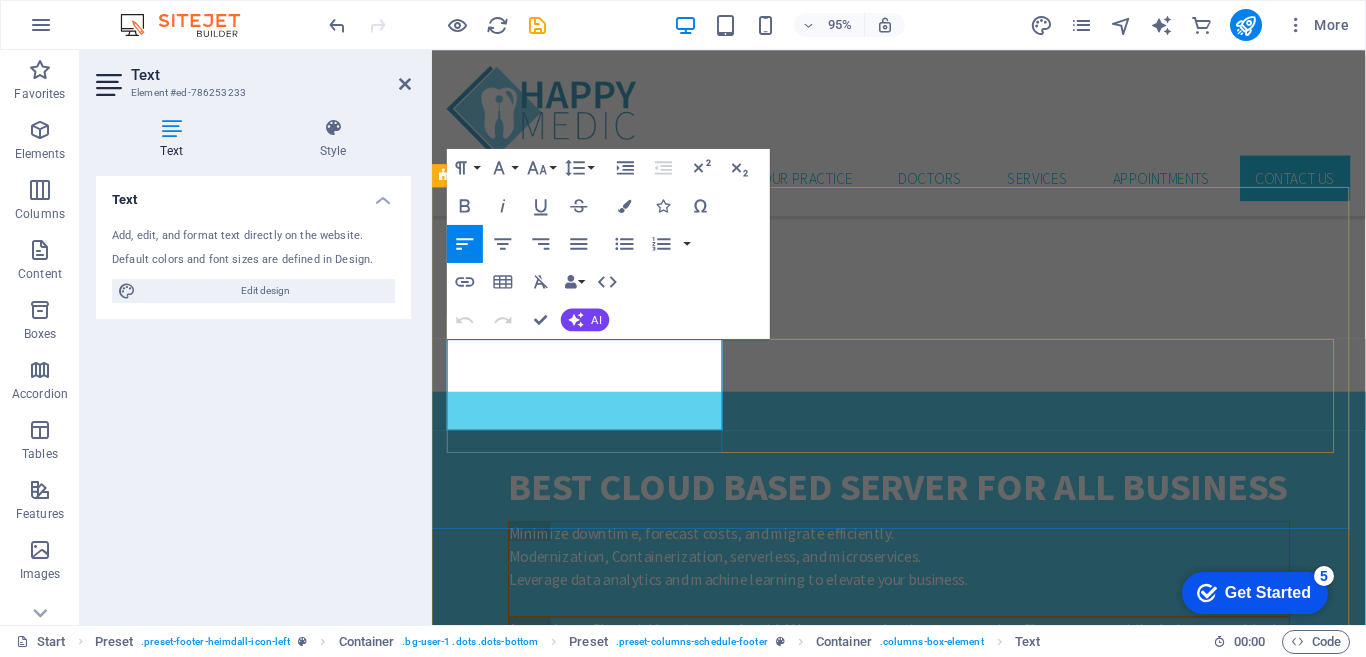 click on "Lorem ipsum dolor sit amet, consetetur sadipscing elitr, sed diam nonumy eirmod tempor invidunt ut labore et dolore magna aliquyam erat." at bounding box center [923, 2440] 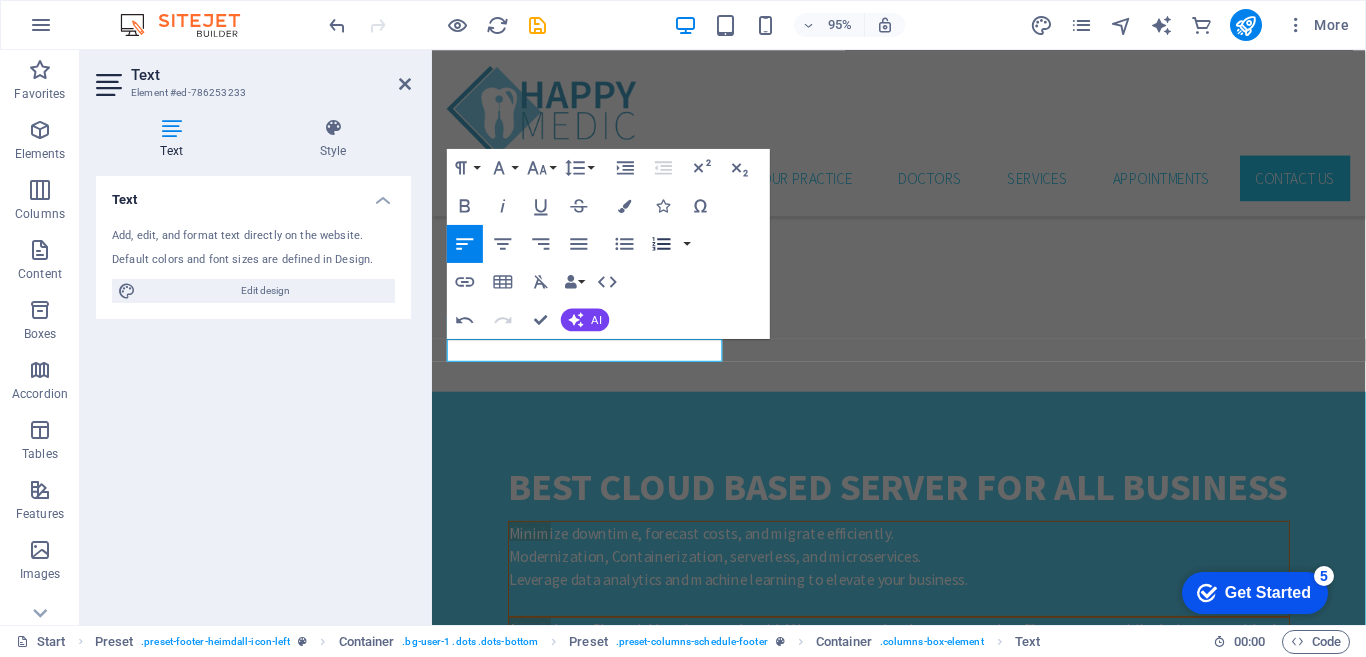 scroll, scrollTop: 4499, scrollLeft: 2, axis: both 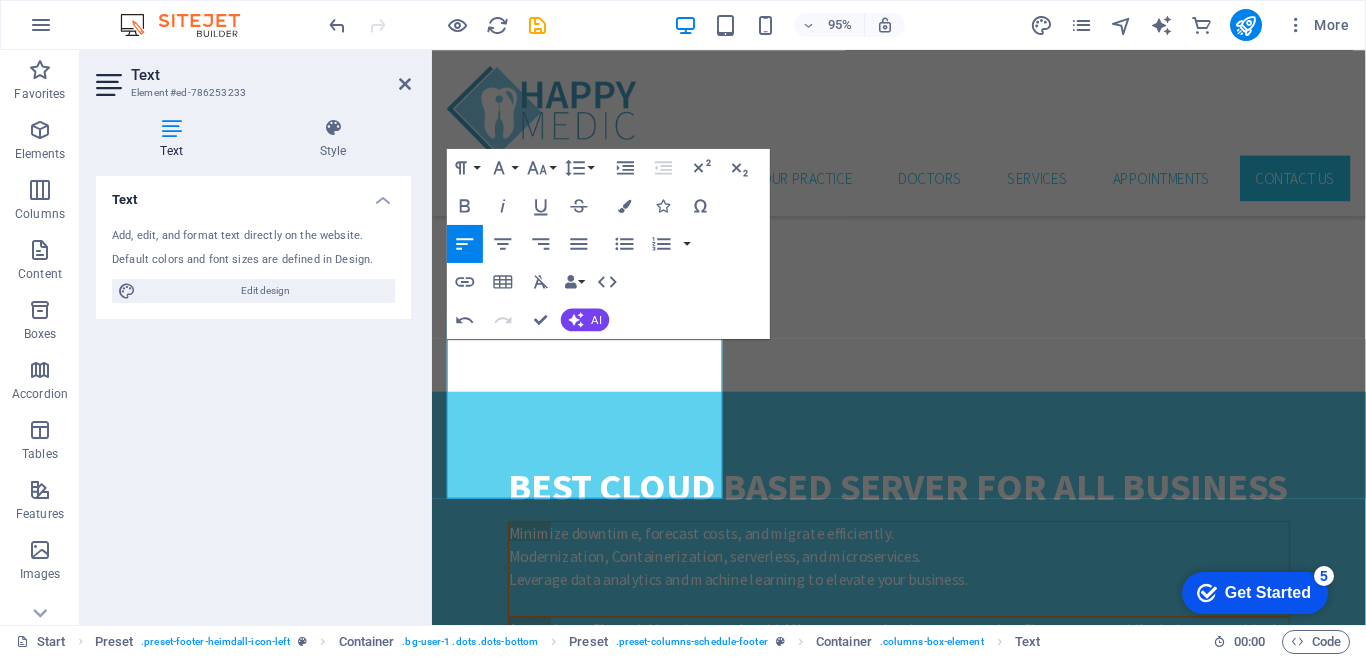 click on "Text Add, edit, and format text directly on the website. Default colors and font sizes are defined in Design. Edit design Alignment Left aligned Centered Right aligned" at bounding box center (253, 392) 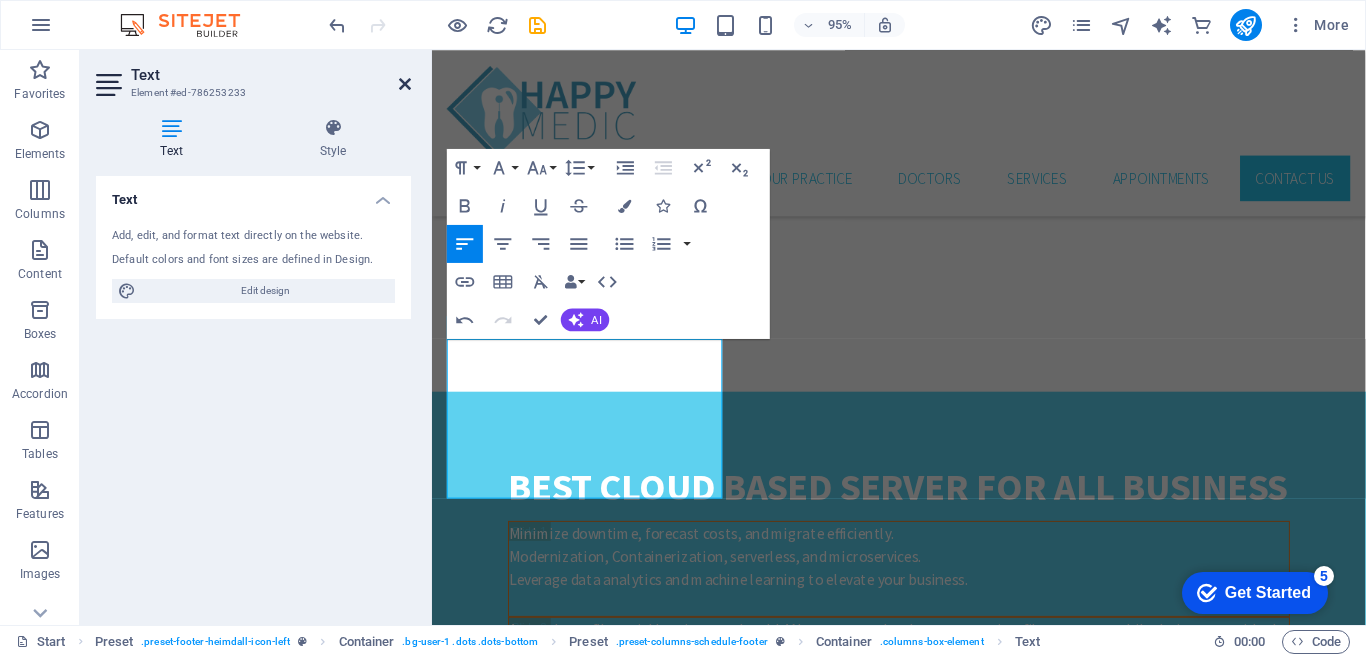 click at bounding box center [405, 84] 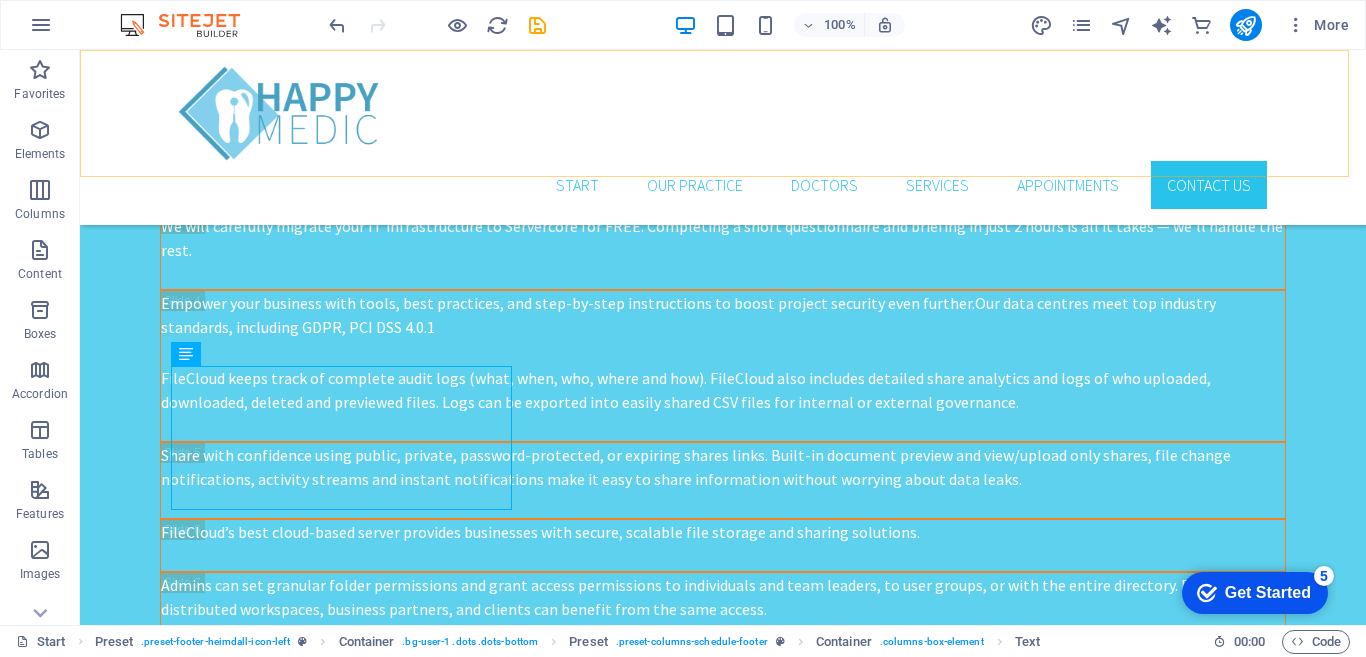 scroll, scrollTop: 4787, scrollLeft: 0, axis: vertical 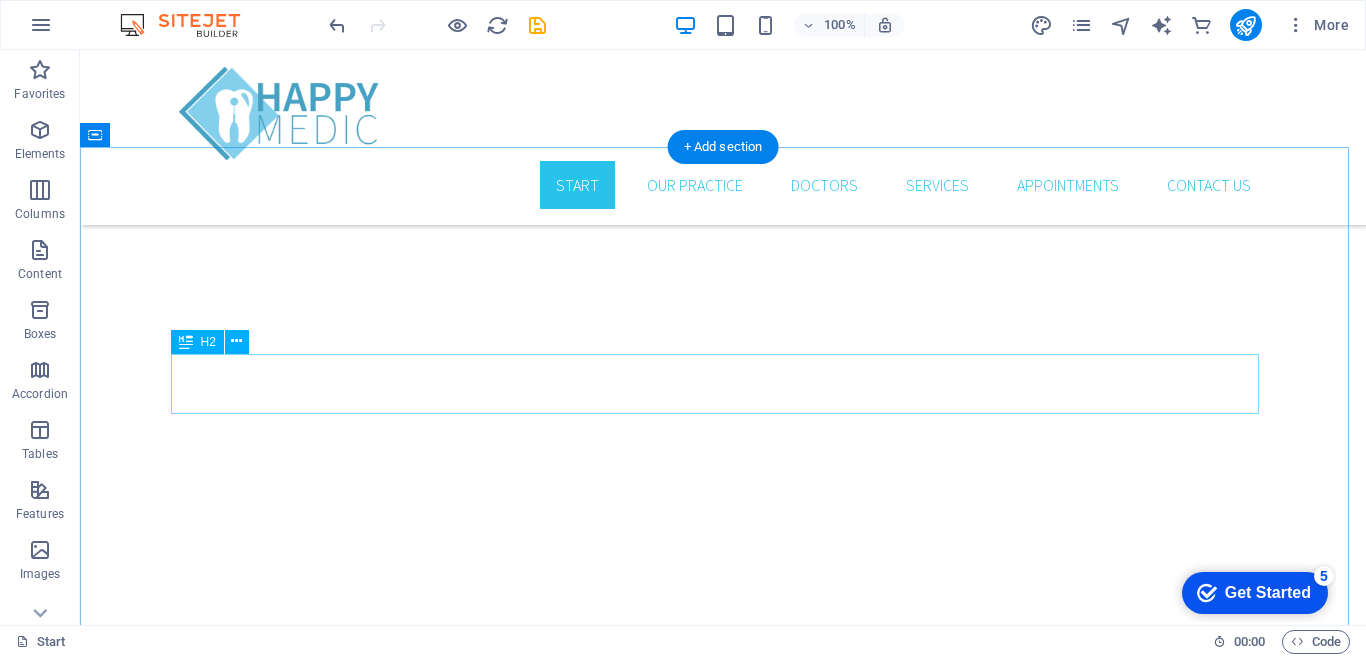 click on "Our Partners" at bounding box center [723, 2322] 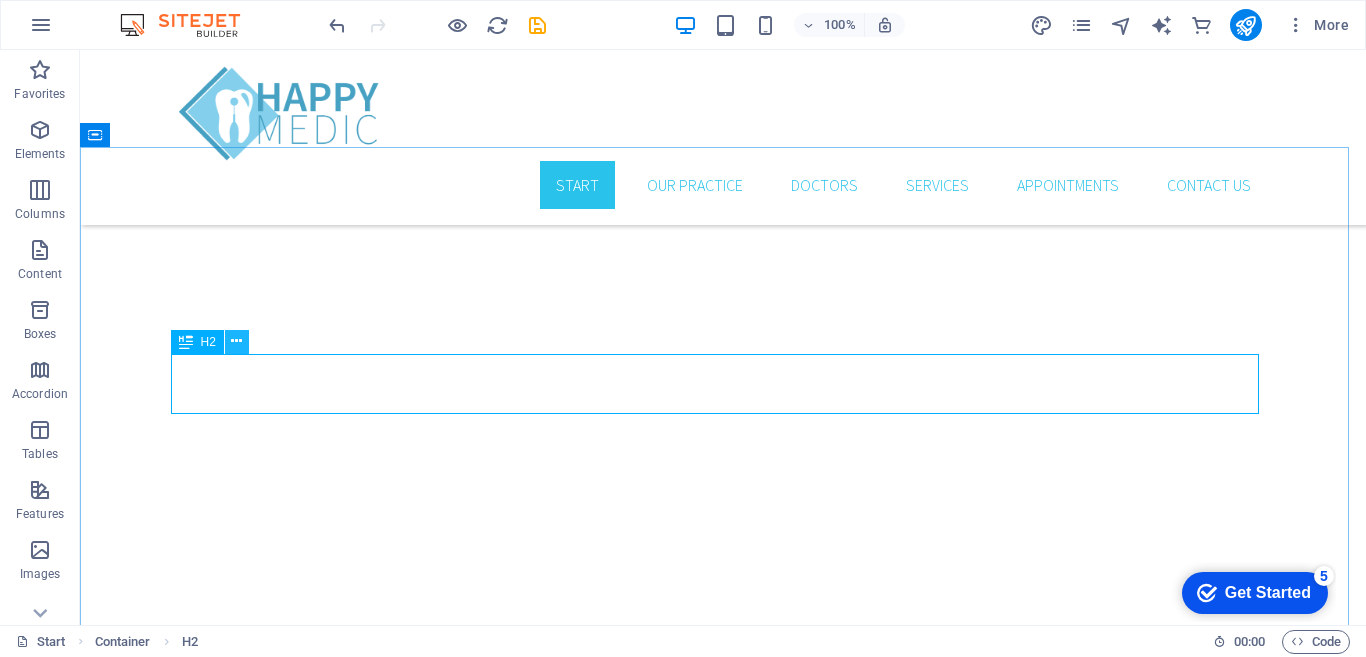 click at bounding box center [236, 341] 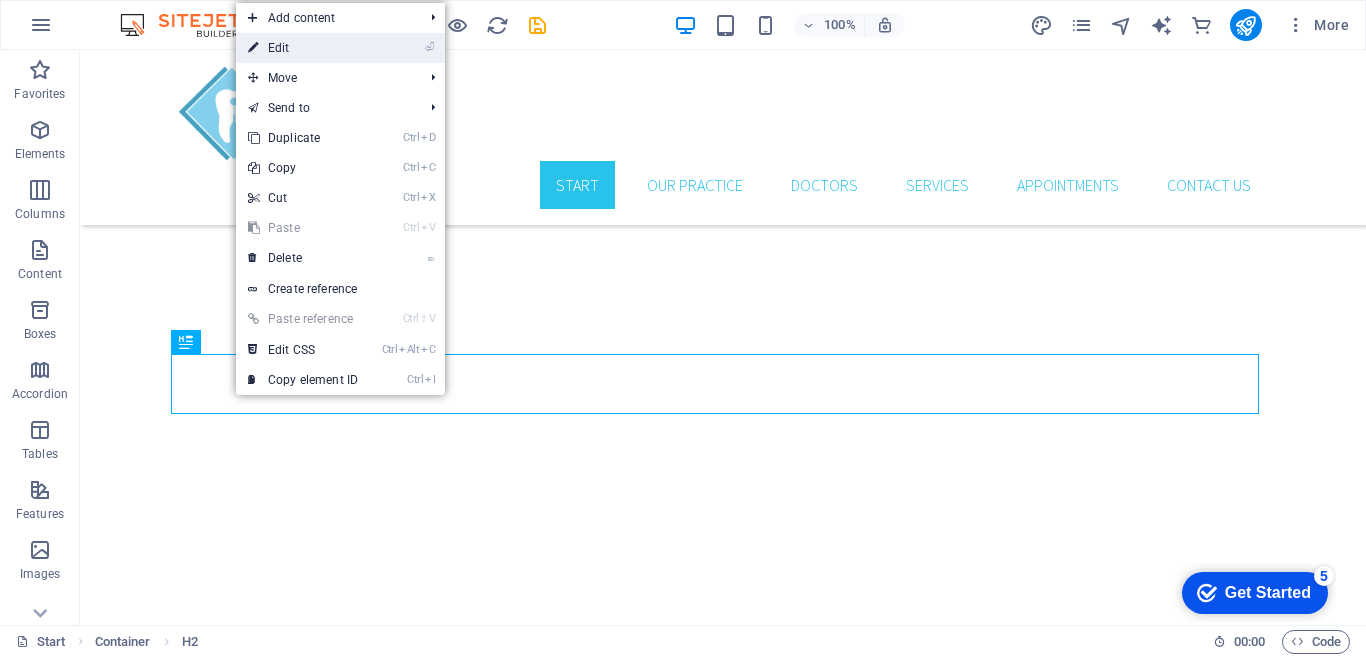 click on "⏎  Edit" at bounding box center (303, 48) 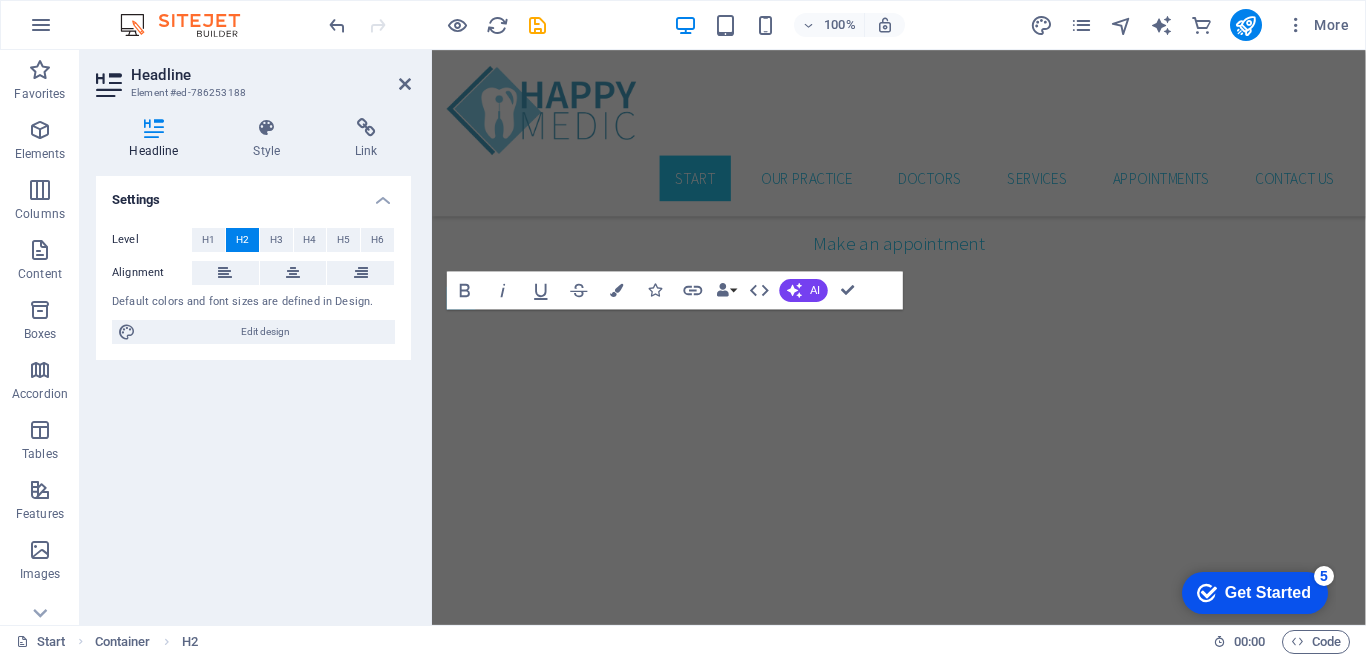 scroll, scrollTop: 5225, scrollLeft: 0, axis: vertical 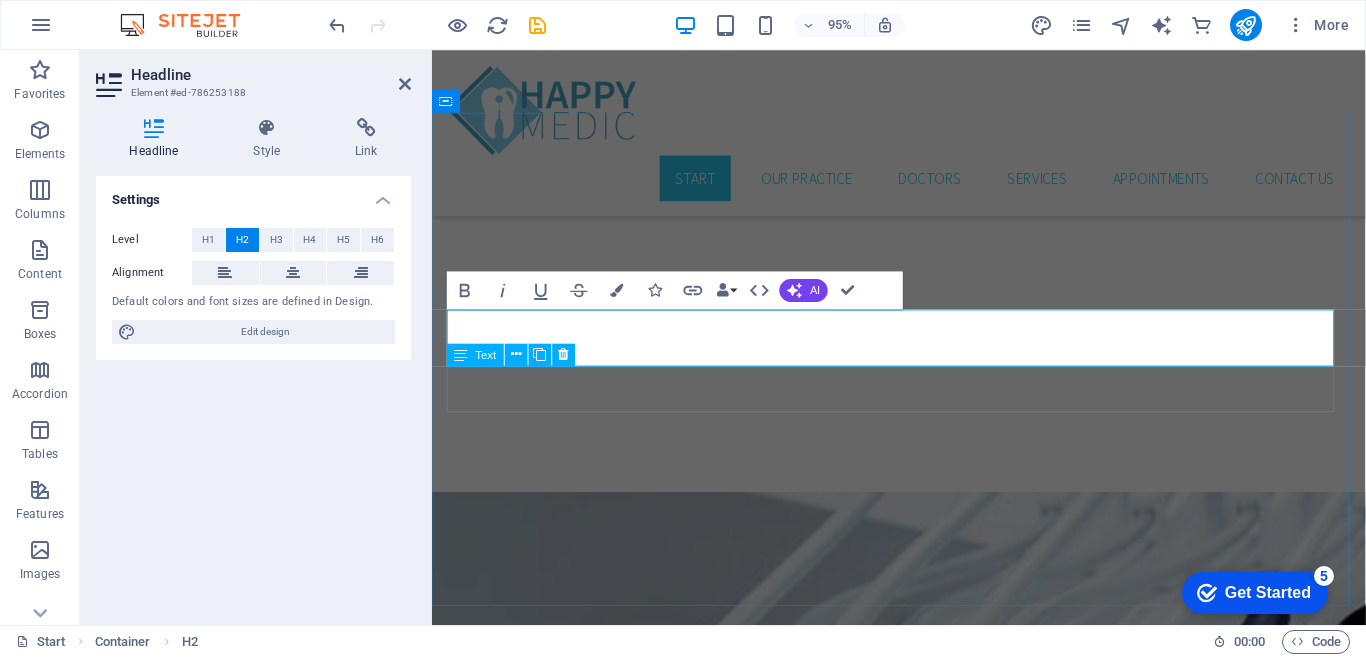 click on "Lorem ipsum dolor sit amet, consectetur adipisicing elit. [PERSON_NAME], assumenda, dolore, cum [PERSON_NAME] asperiores consequatur suscipit quidem ducimus eveniet iure expedita consectetur odio voluptatum similique fugit voluptates rem accusamus quae quas." at bounding box center [923, 2044] 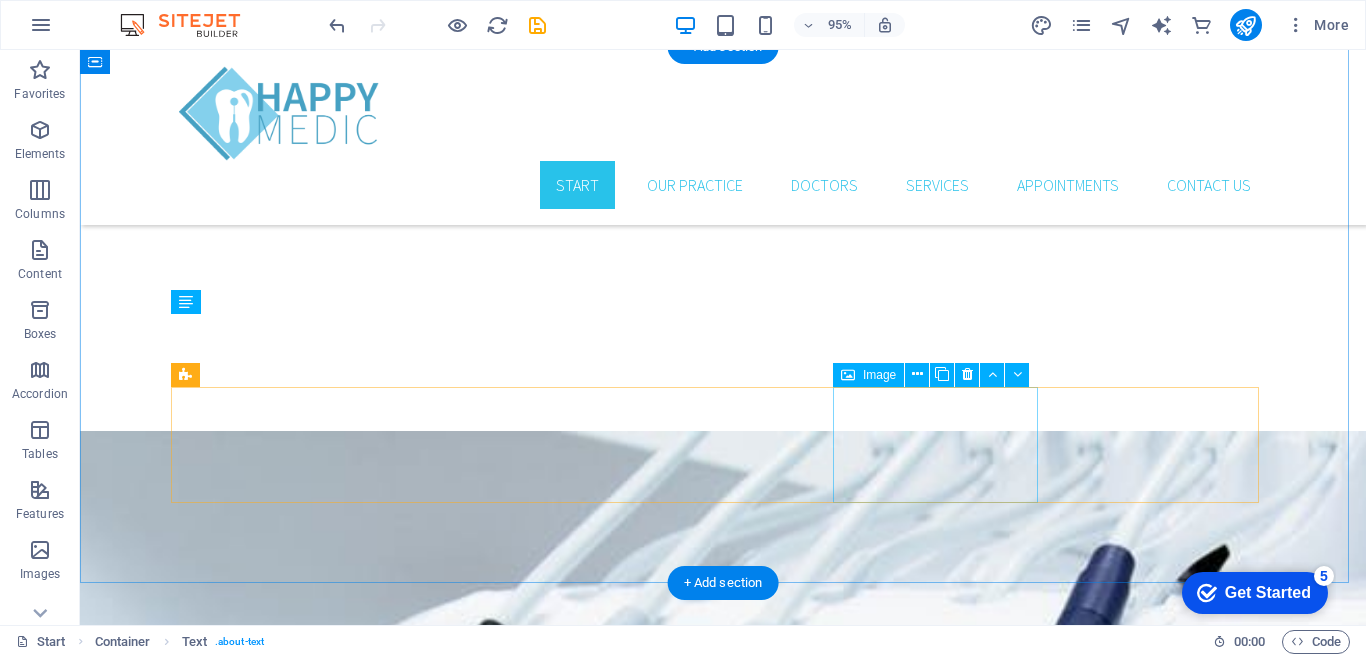 scroll, scrollTop: 4410, scrollLeft: 0, axis: vertical 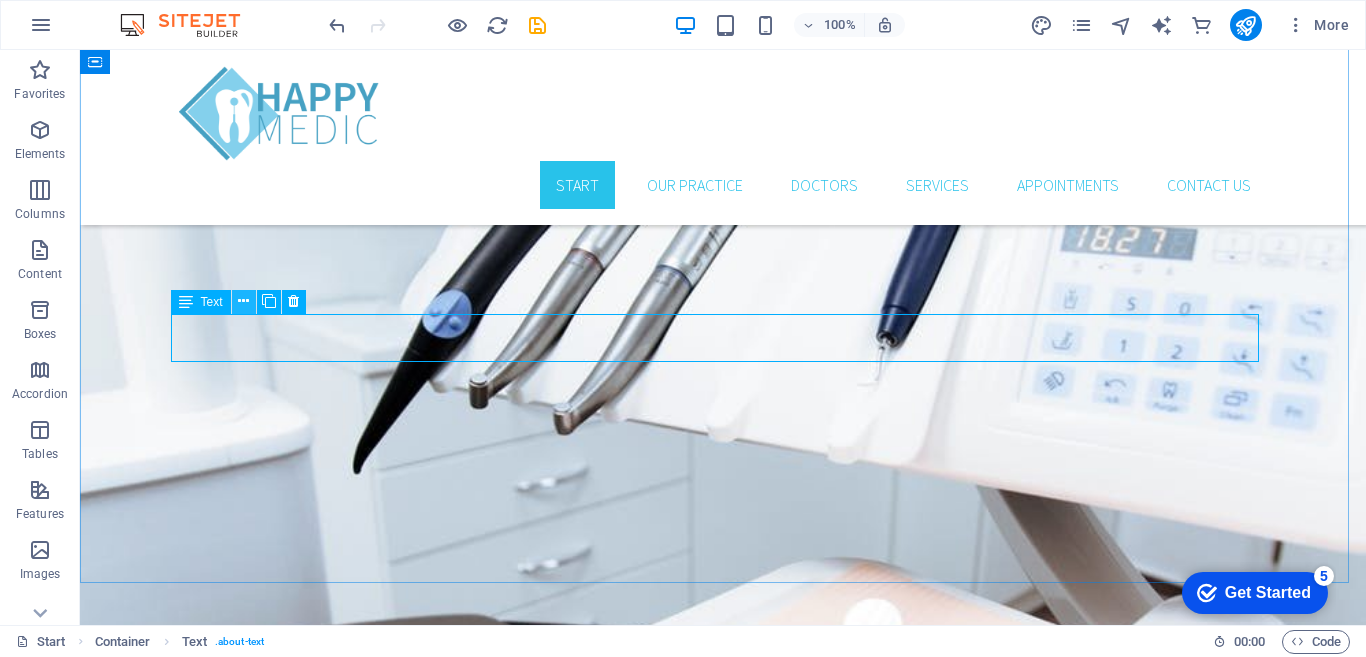 click at bounding box center [243, 301] 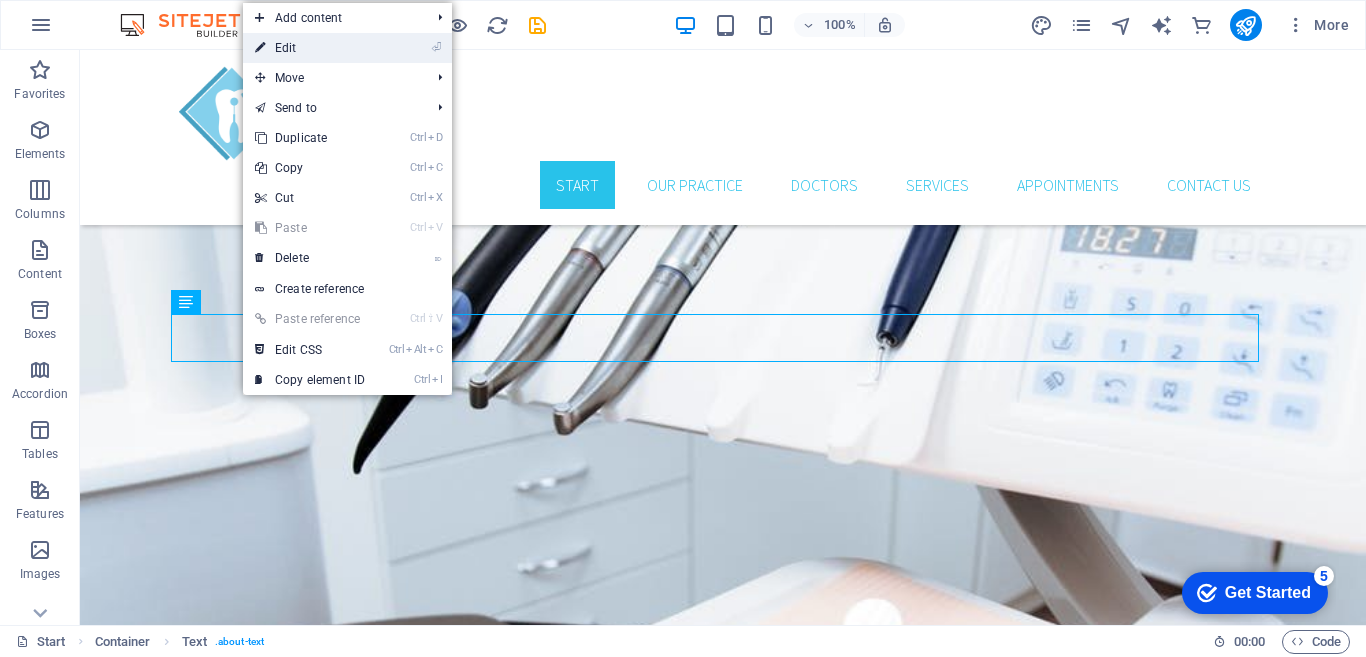 click on "⏎  Edit" at bounding box center [310, 48] 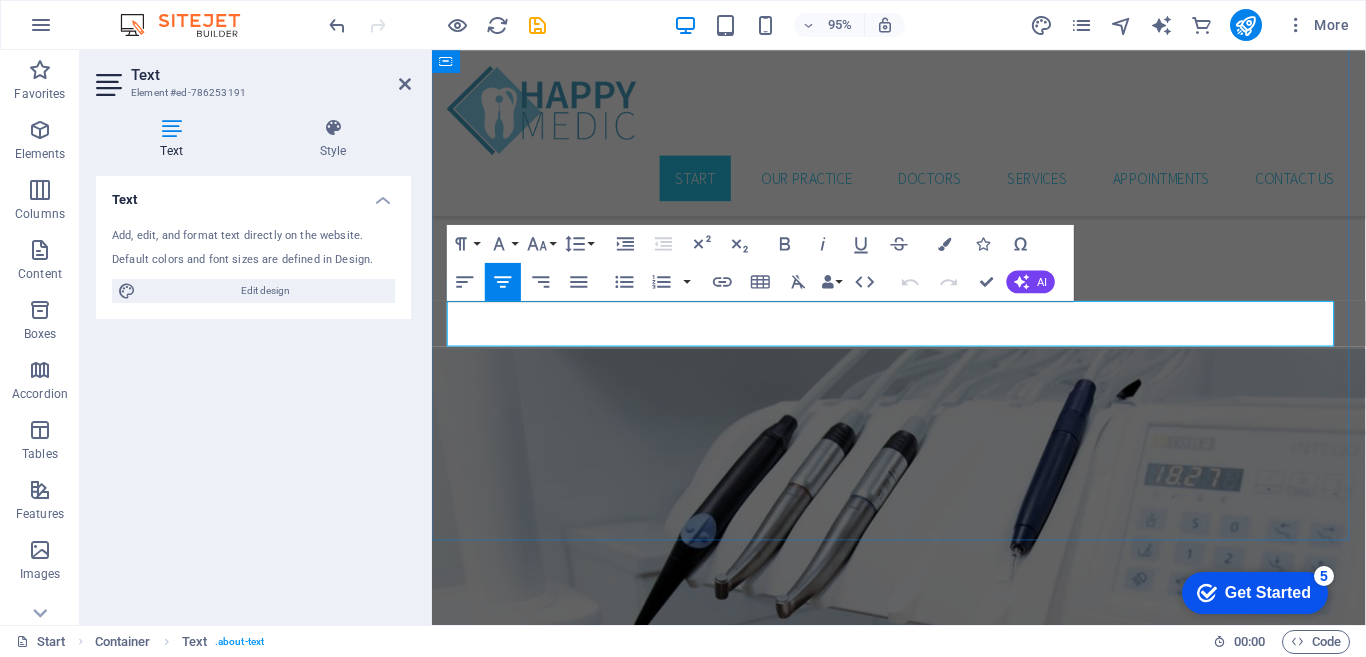 scroll, scrollTop: 5294, scrollLeft: 0, axis: vertical 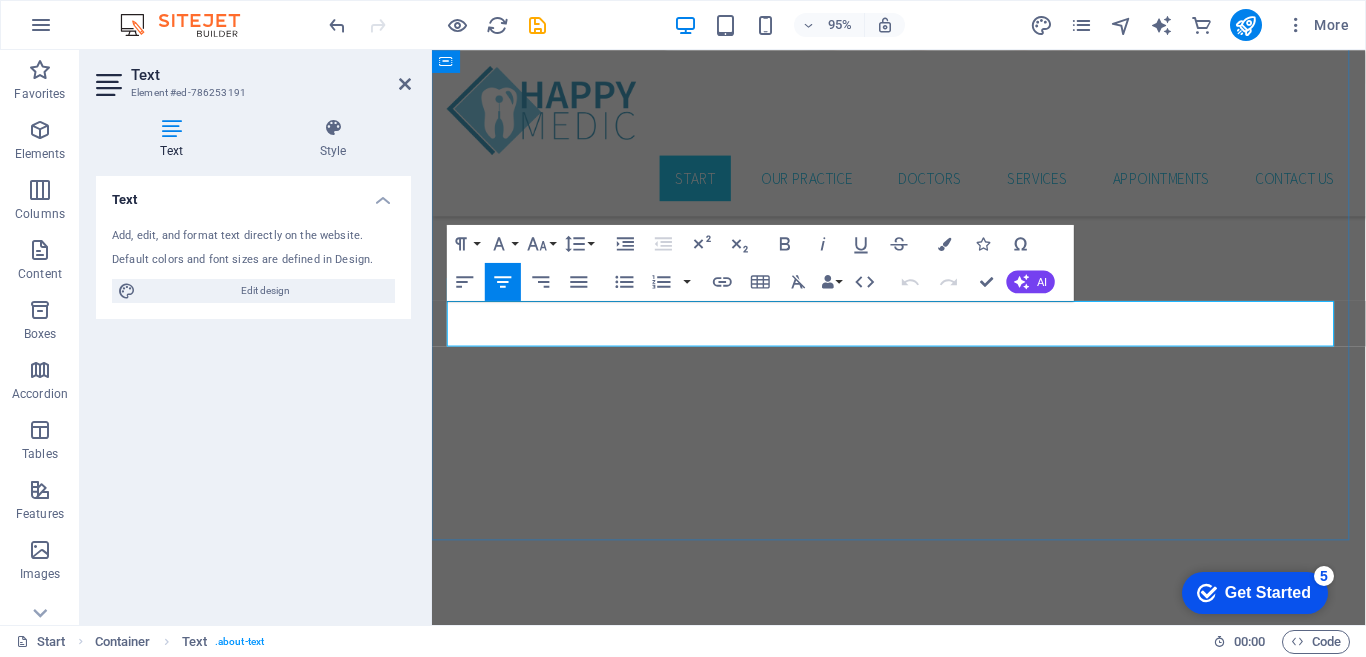 click on "Lorem ipsum dolor sit amet, consectetur adipisicing elit. [PERSON_NAME], assumenda, dolore, cum [PERSON_NAME] asperiores consequatur suscipit quidem ducimus eveniet iure expedita consectetur odio voluptatum similique fugit voluptates rem accusamus quae quas." at bounding box center [923, 1975] 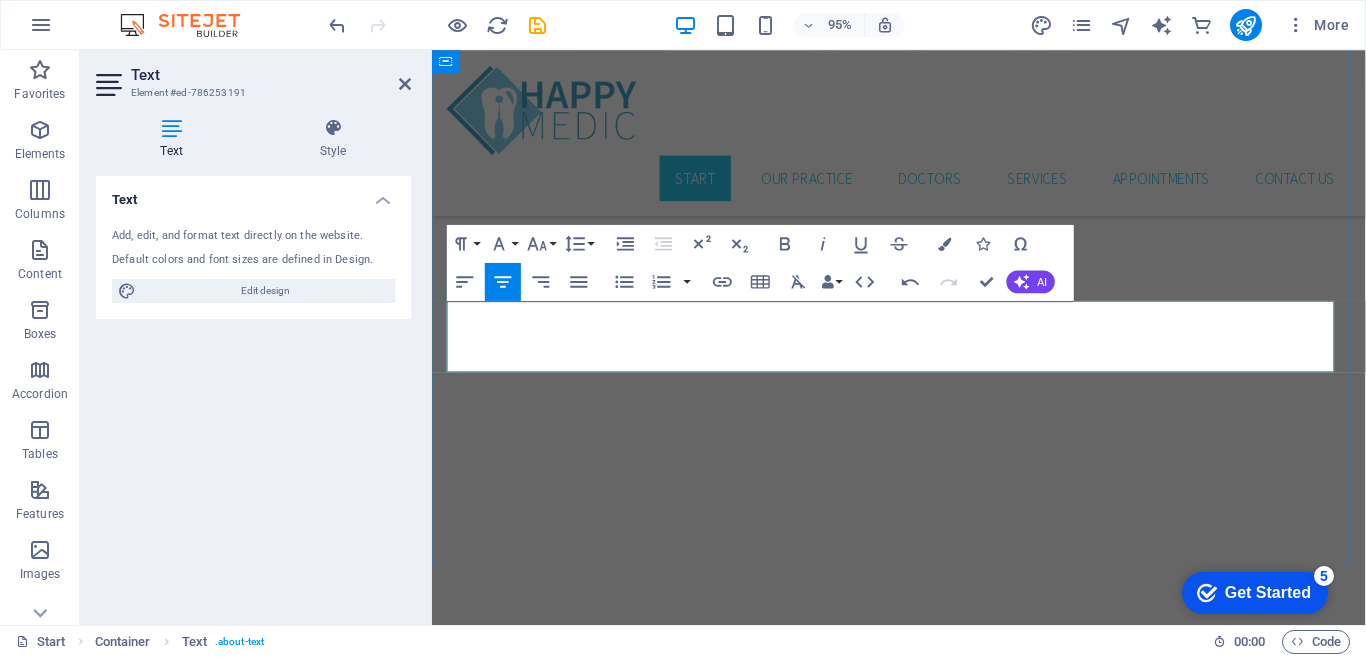 click on "Power your process automation and improvement with Kubernetes clusters, cloud storage, DBaaS, and other services. Rent private solutions within the public cloud infrastructure and enjoy full control over your services — anywhere, anytime." at bounding box center (923, 1976) 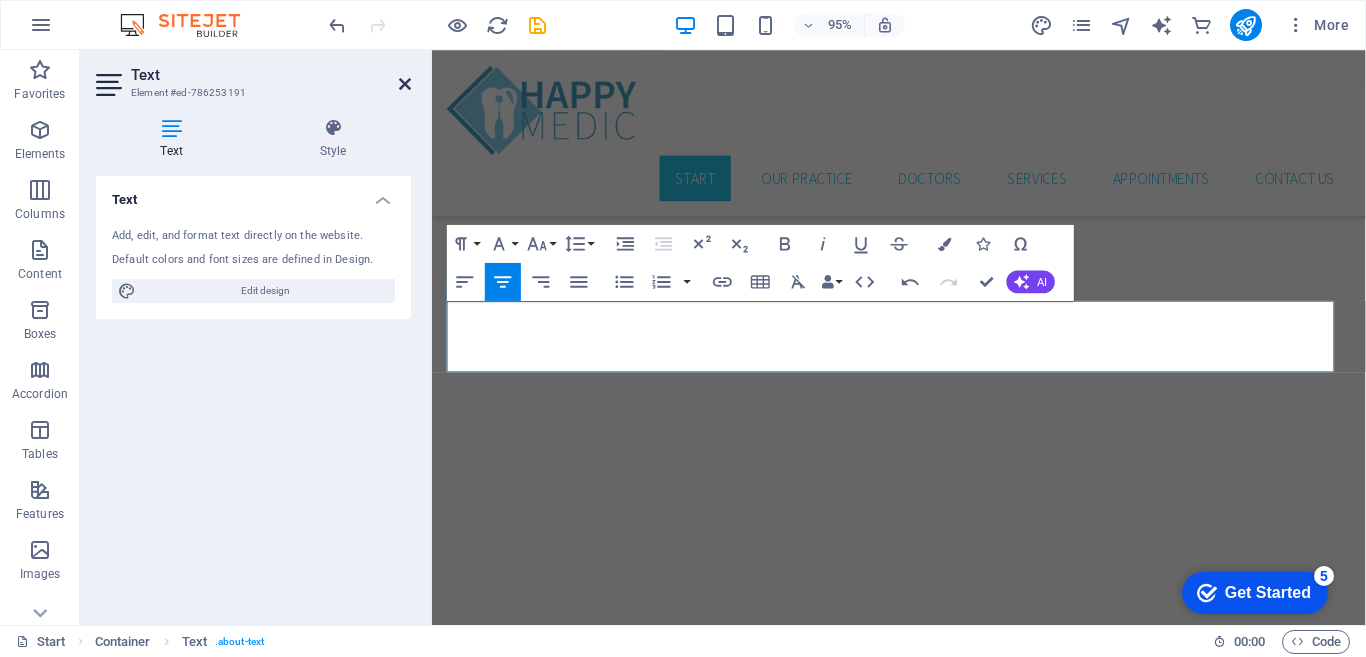 click at bounding box center [405, 84] 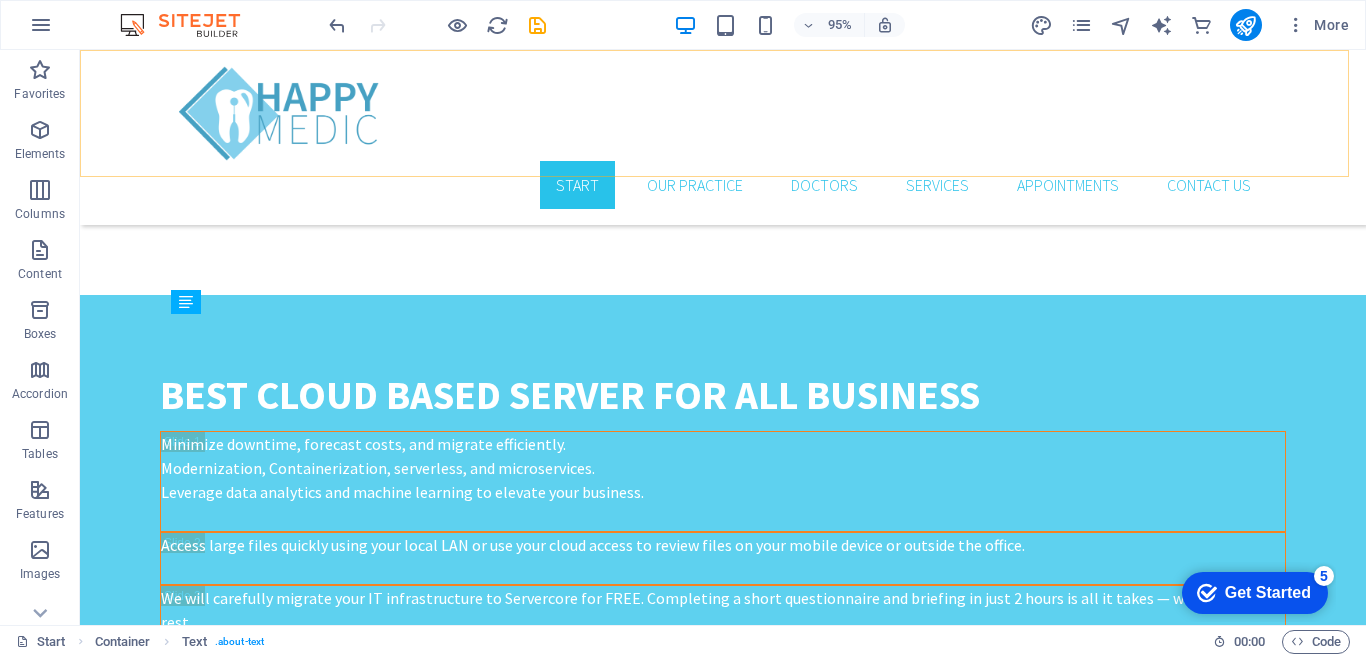 scroll, scrollTop: 4410, scrollLeft: 0, axis: vertical 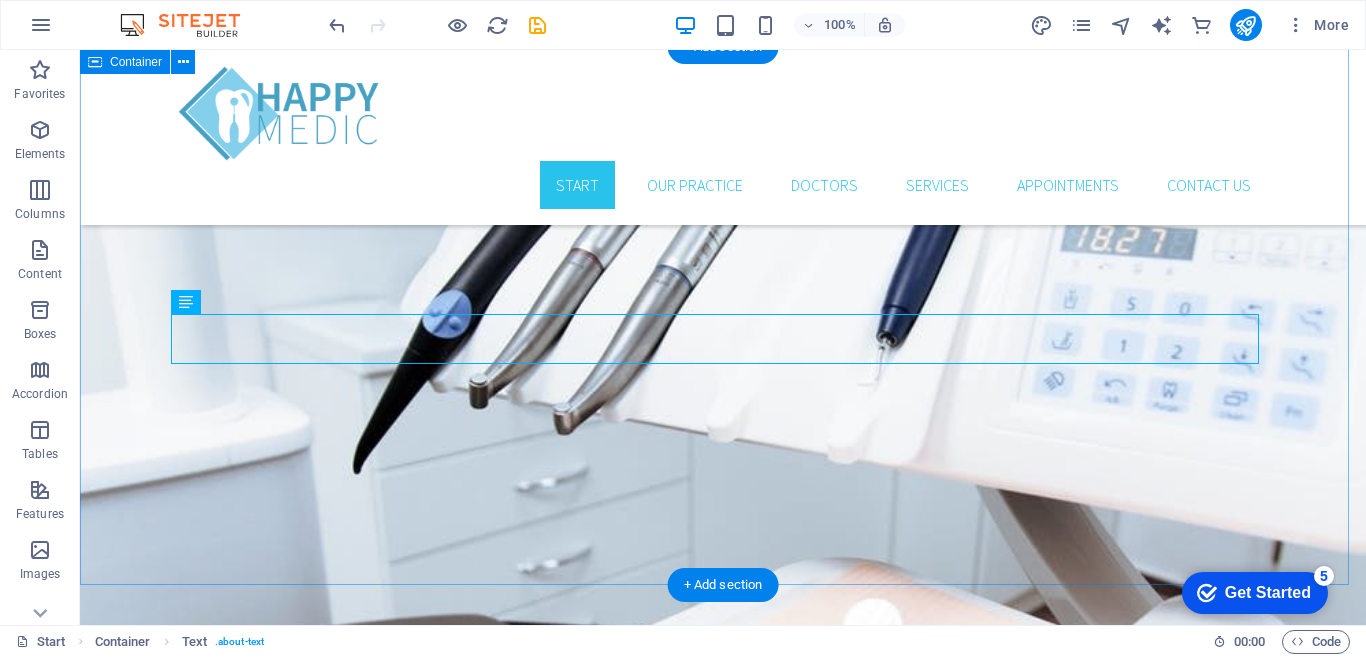 click on "One-stop shop for all your cloud services Power your process automation and improvement with Kubernetes clusters, cloud storage, DBaaS, and other services. Rent private solutions within the public cloud infrastructure and enjoy full control over your services — anywhere, anytime." at bounding box center (723, 2502) 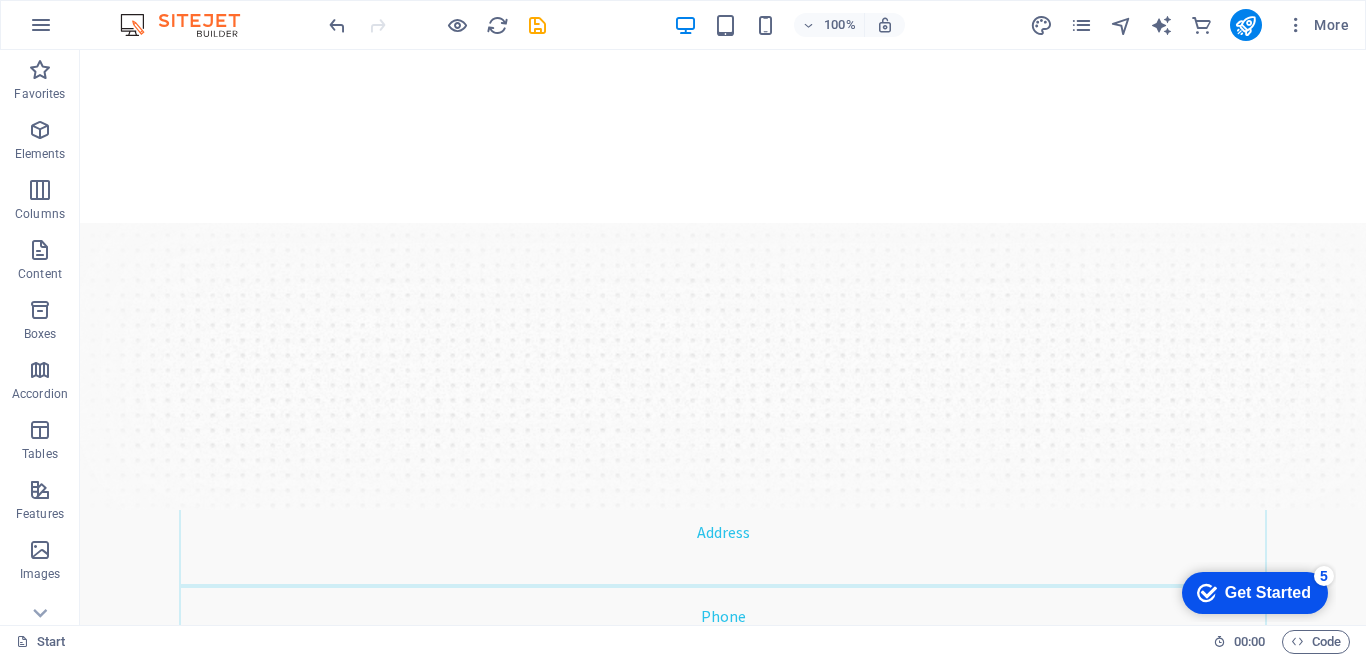 scroll, scrollTop: 0, scrollLeft: 0, axis: both 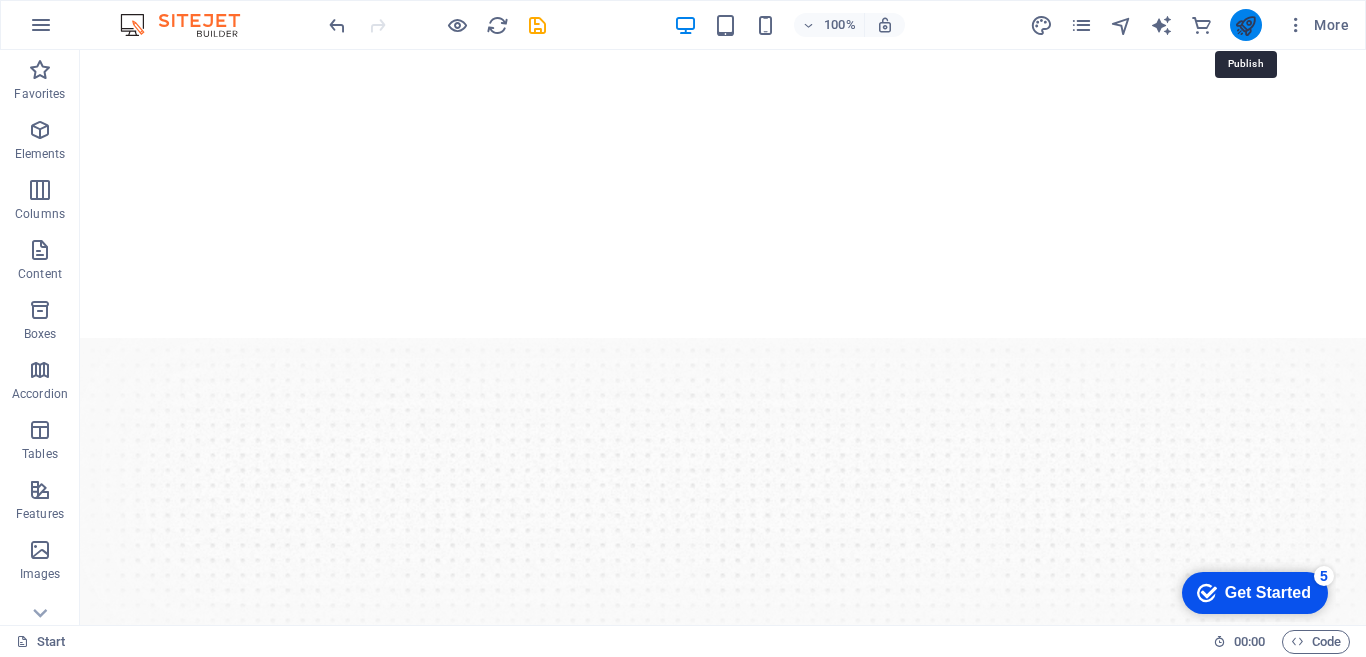 click at bounding box center [1245, 25] 